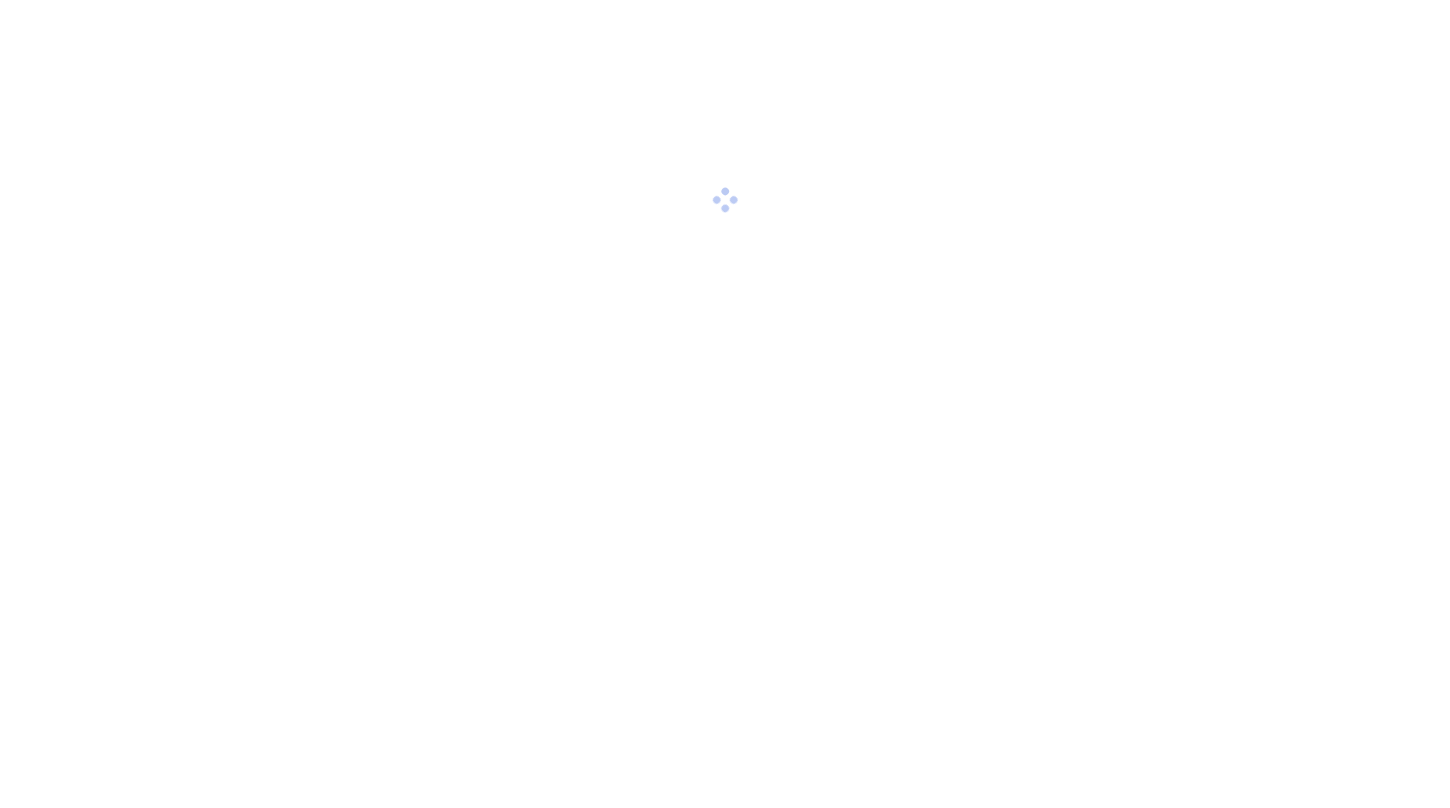 scroll, scrollTop: 0, scrollLeft: 0, axis: both 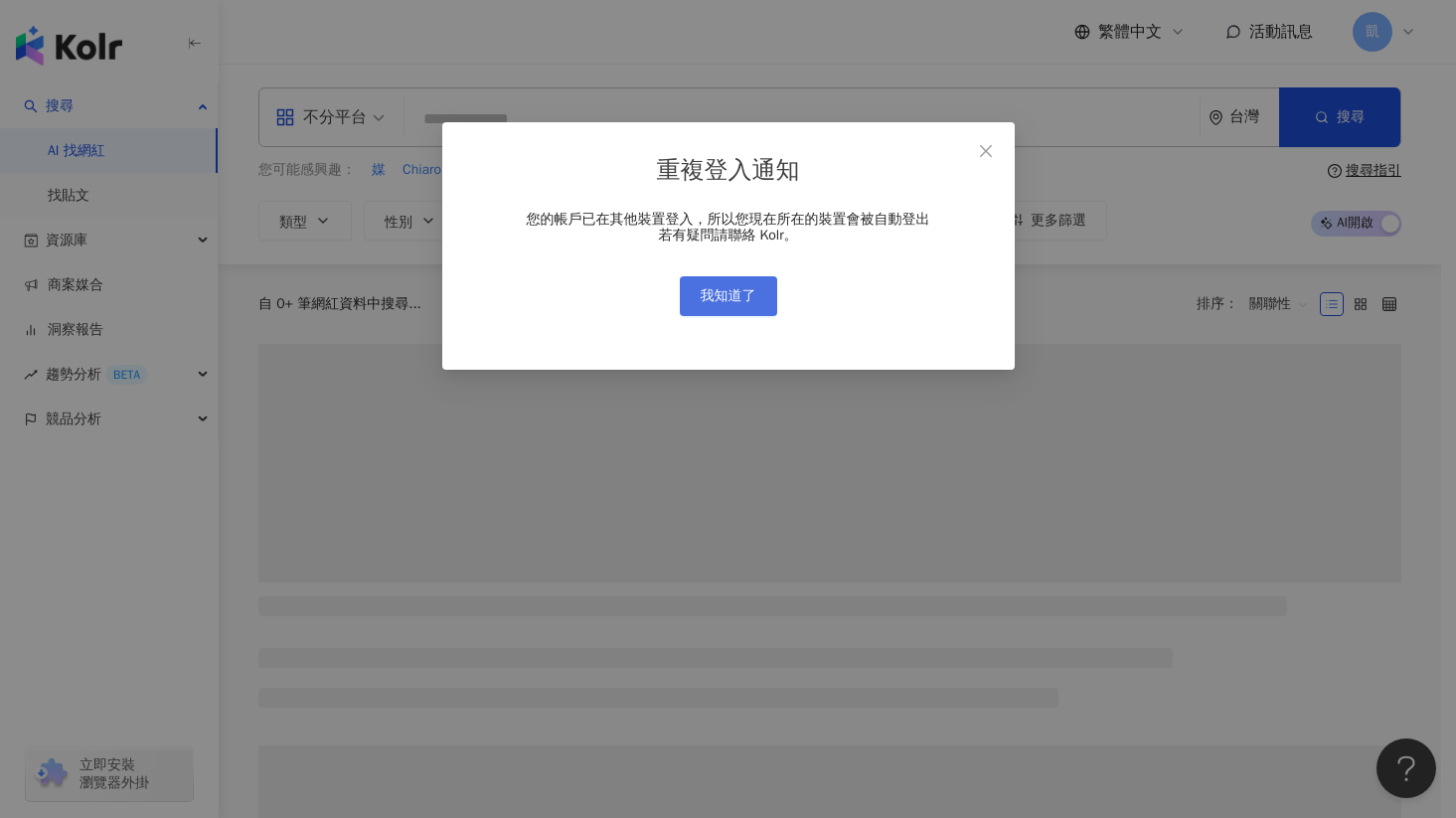 click on "我知道了" at bounding box center [728, 296] 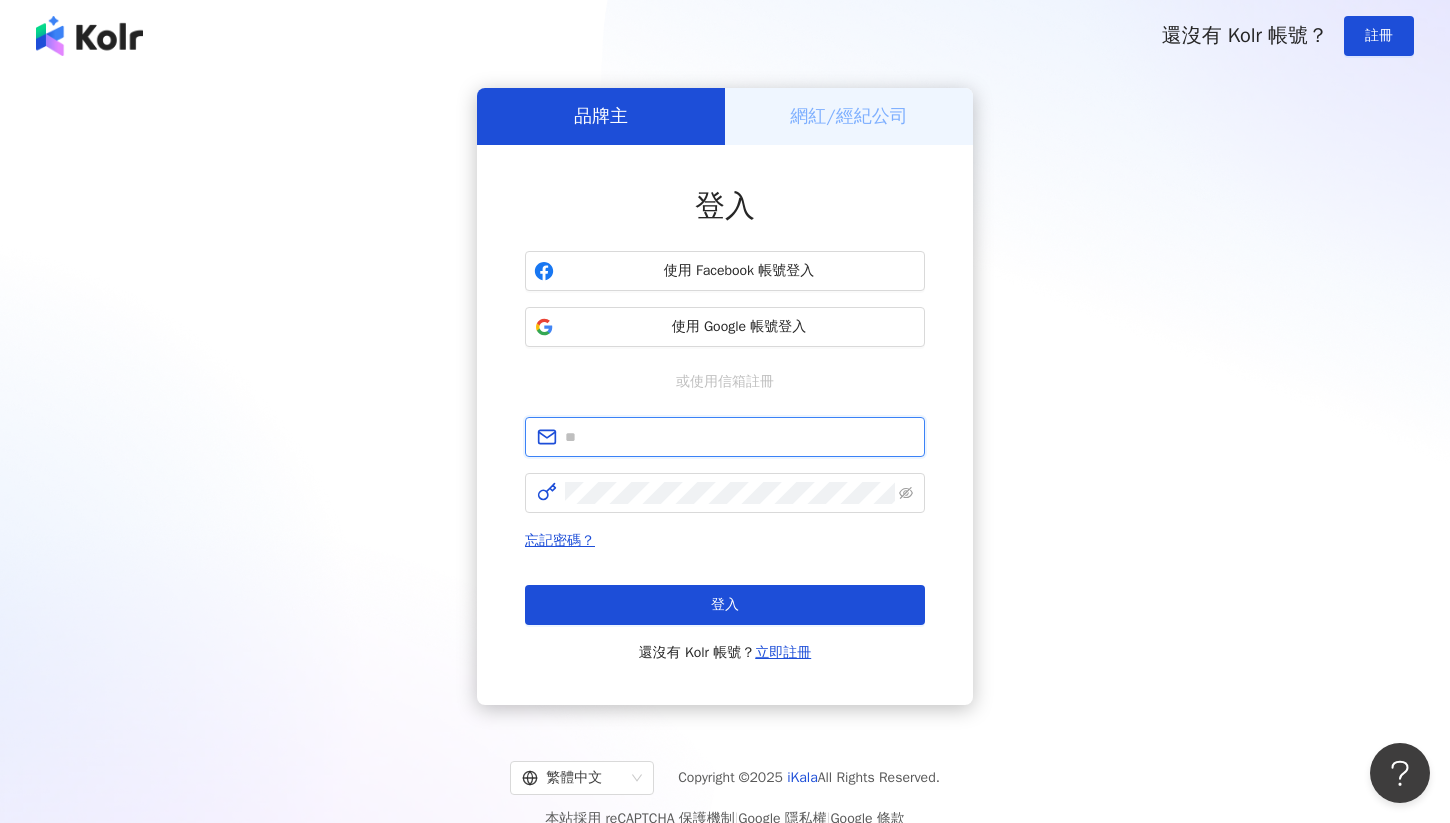 click at bounding box center (739, 437) 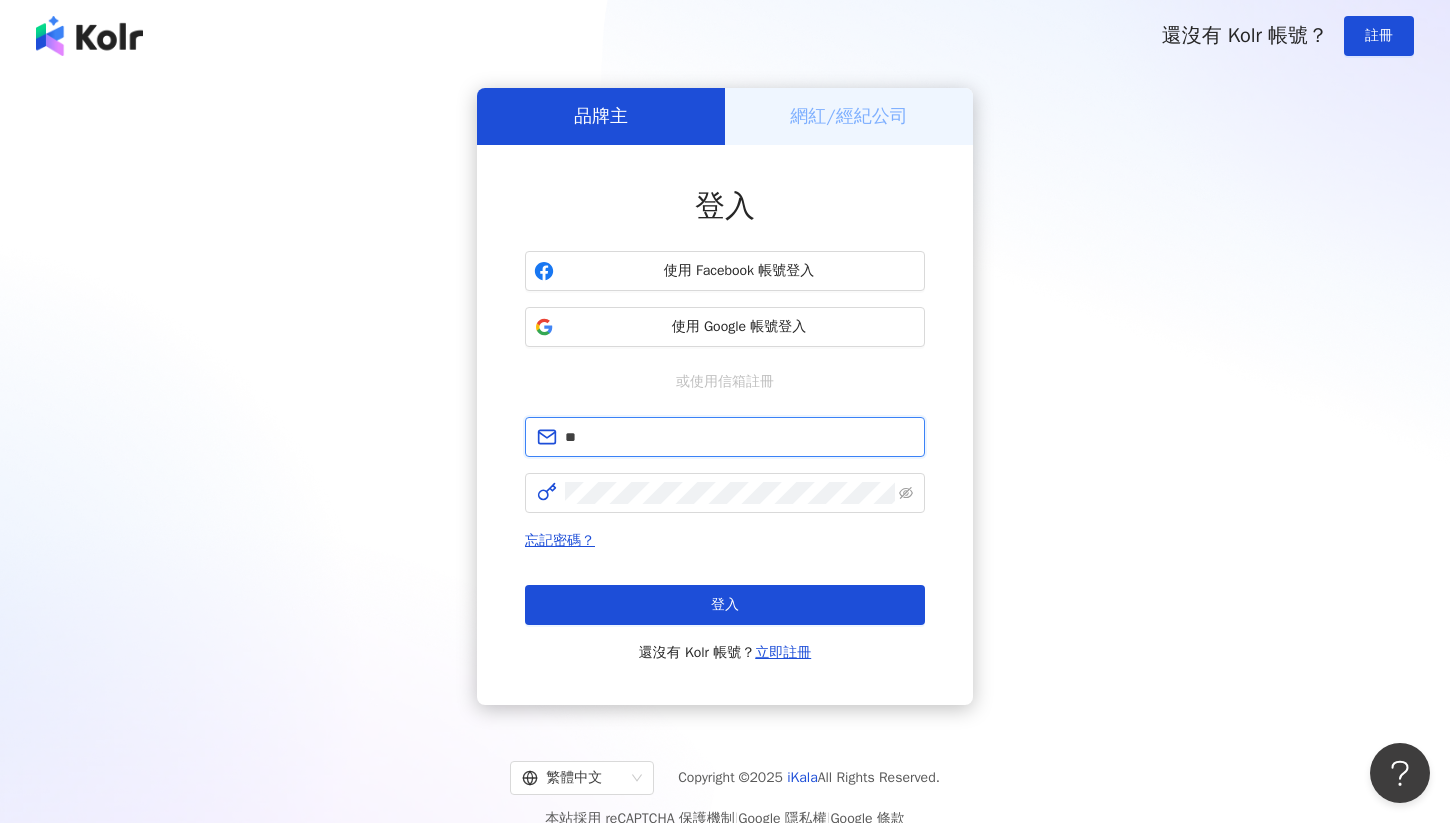 type on "*" 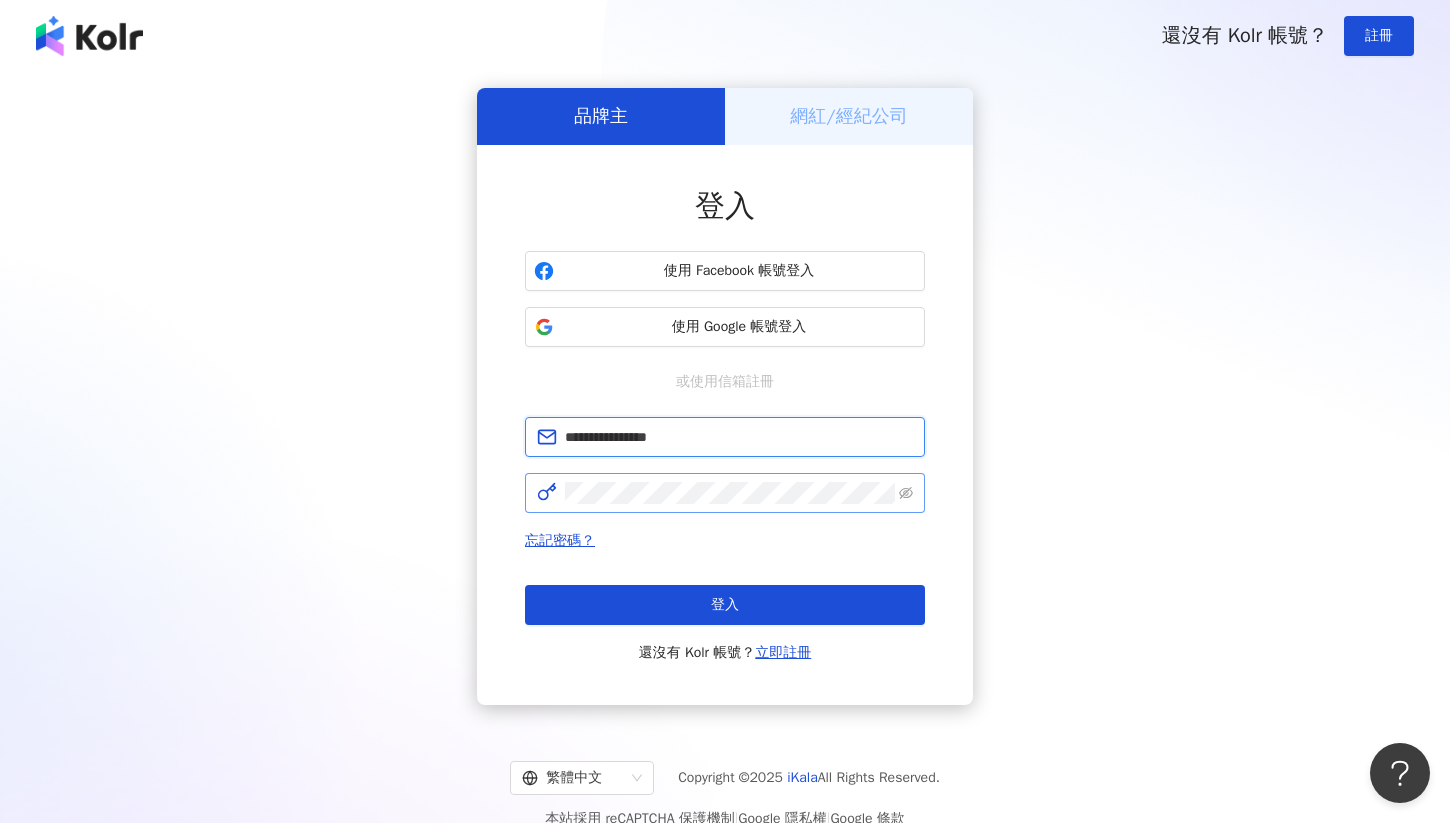 type on "**********" 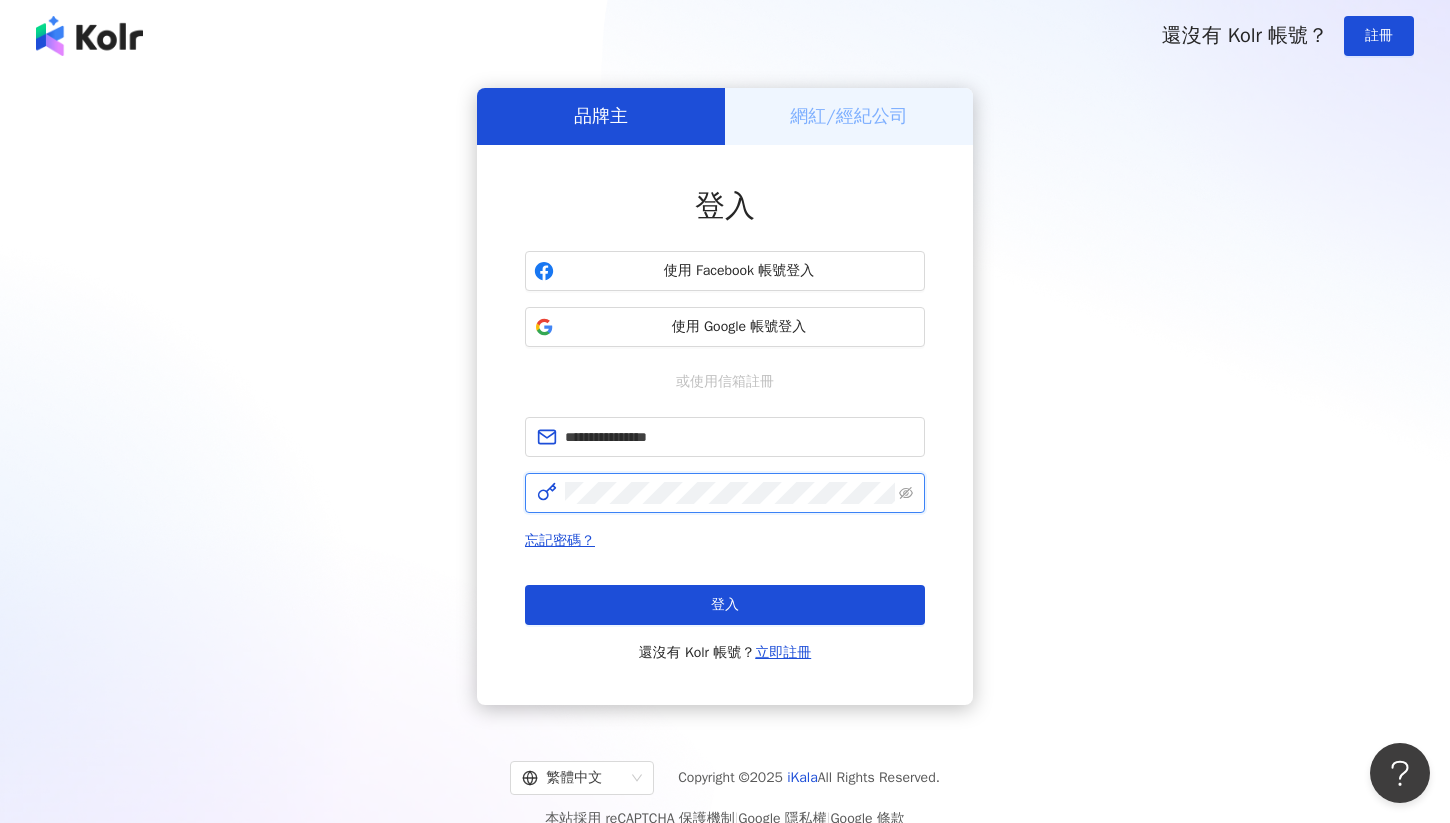 click at bounding box center [725, 493] 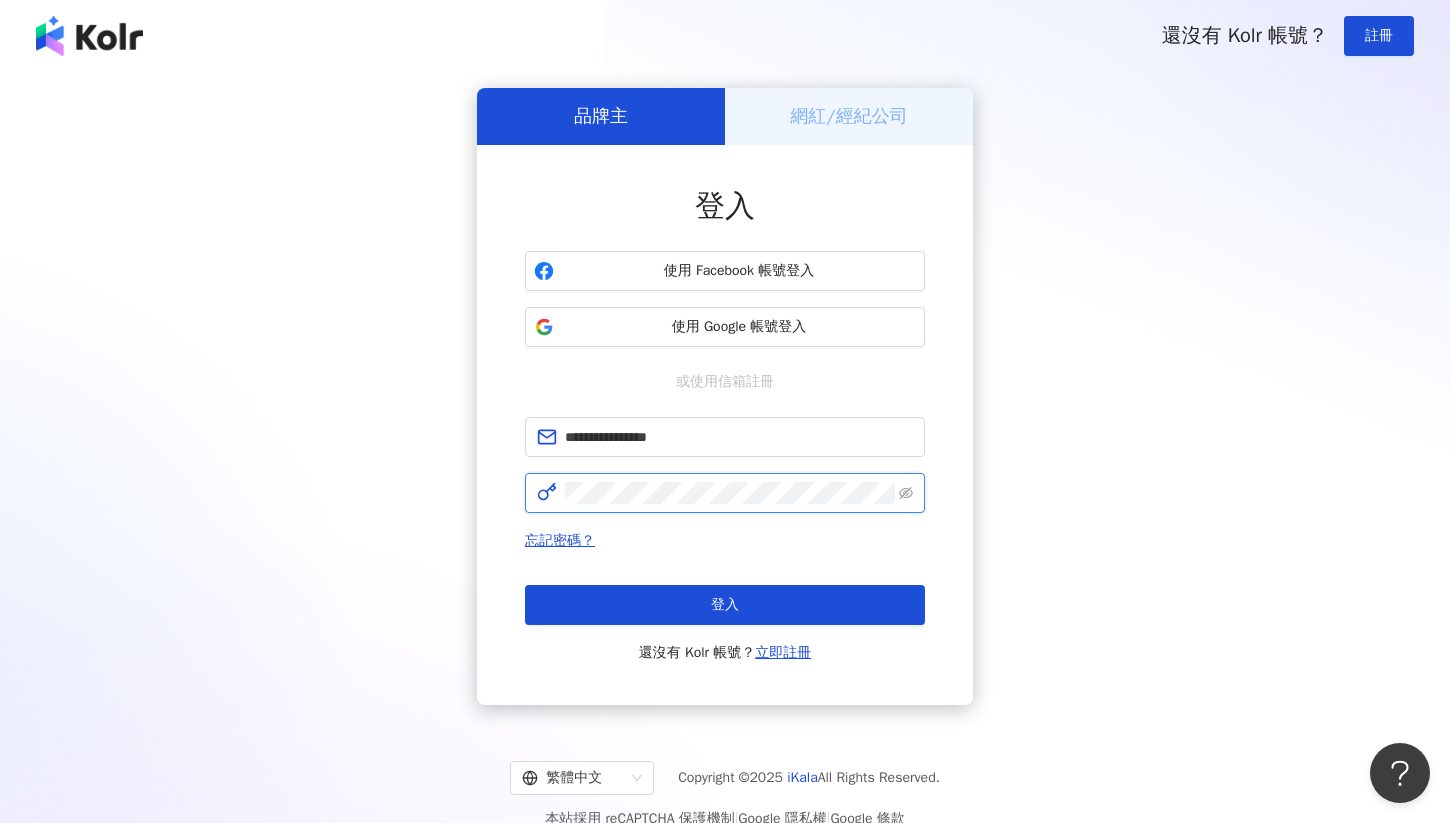 click on "登入" at bounding box center (725, 605) 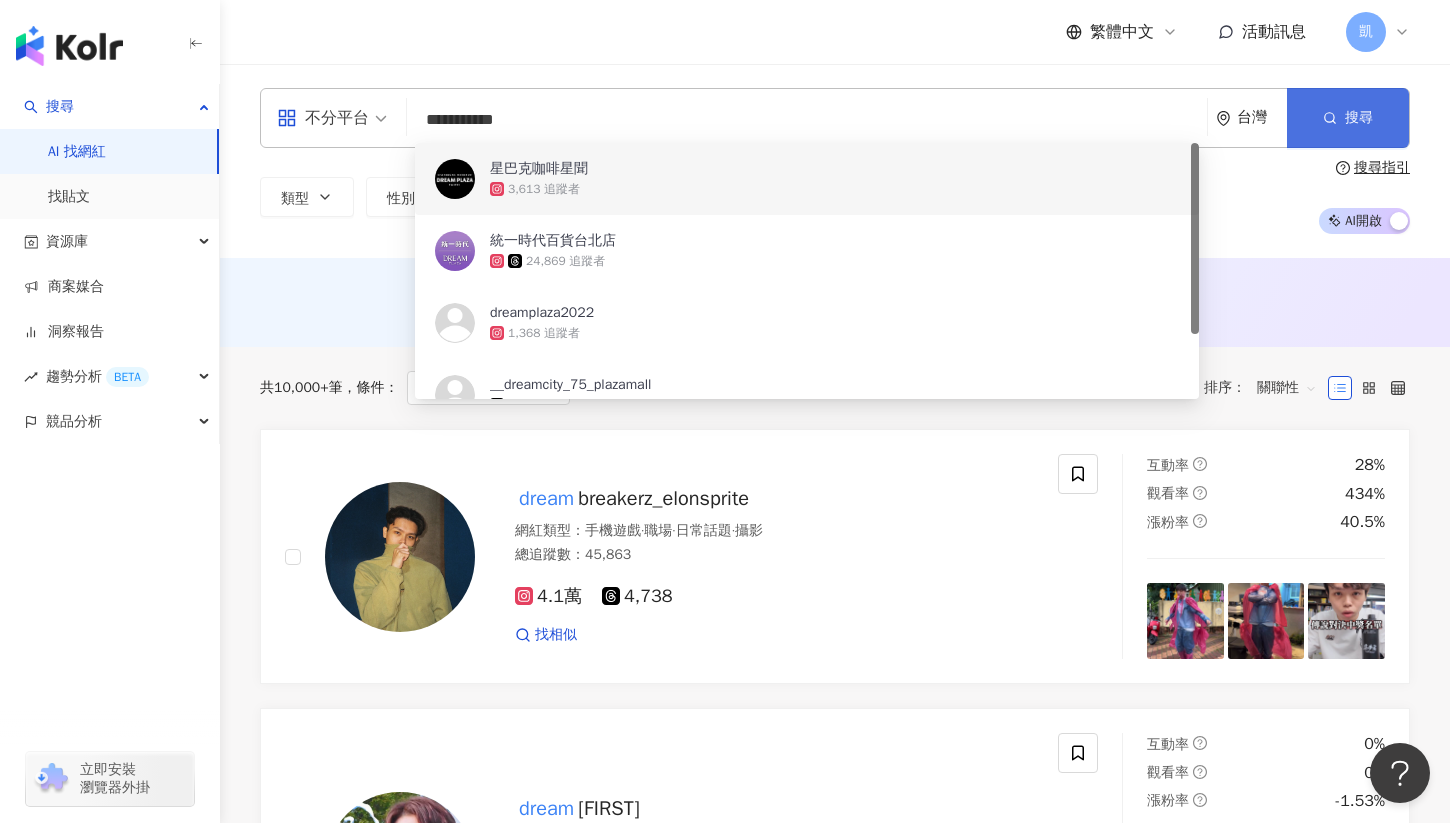type on "**********" 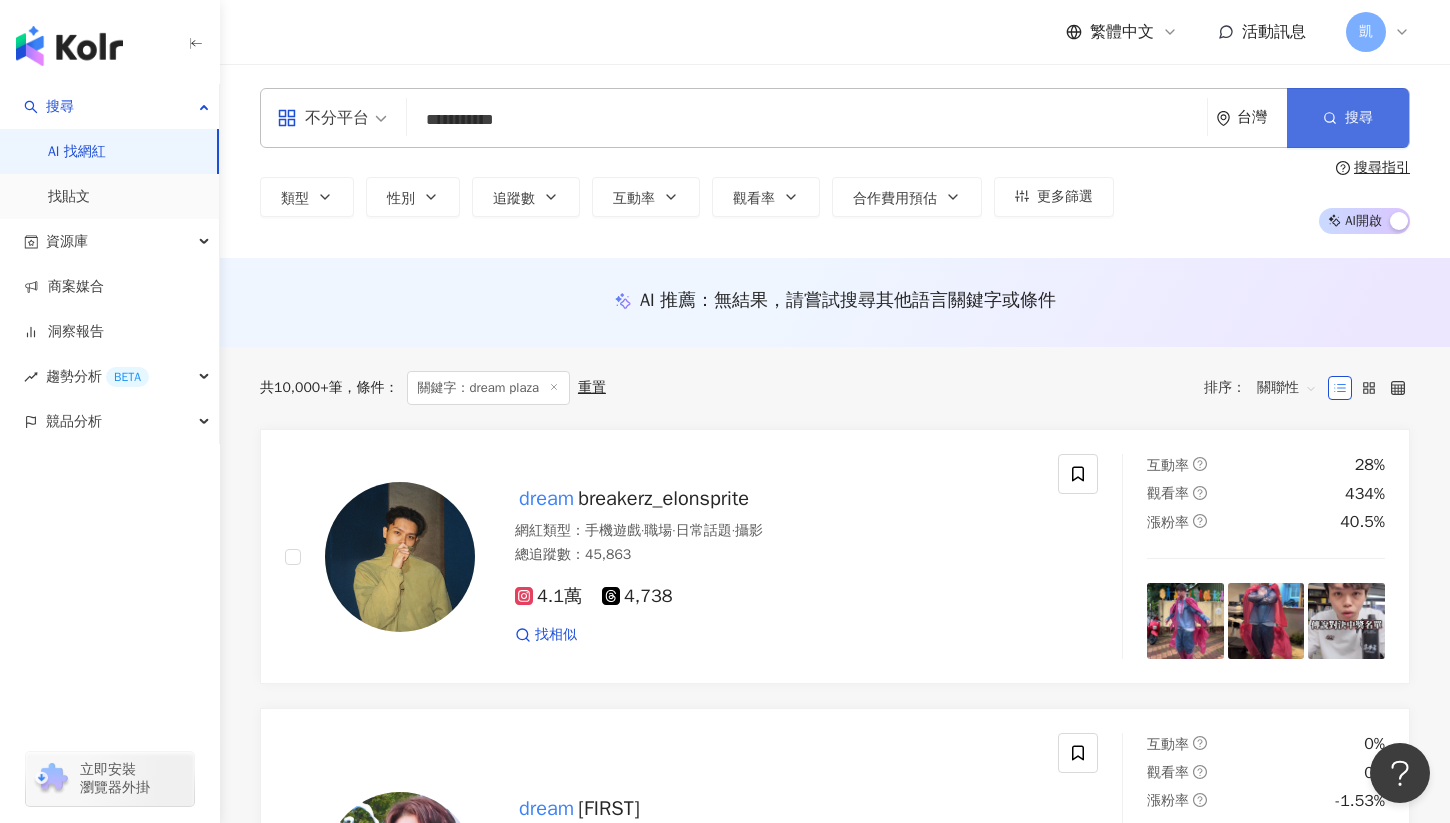 click on "搜尋" at bounding box center (1359, 118) 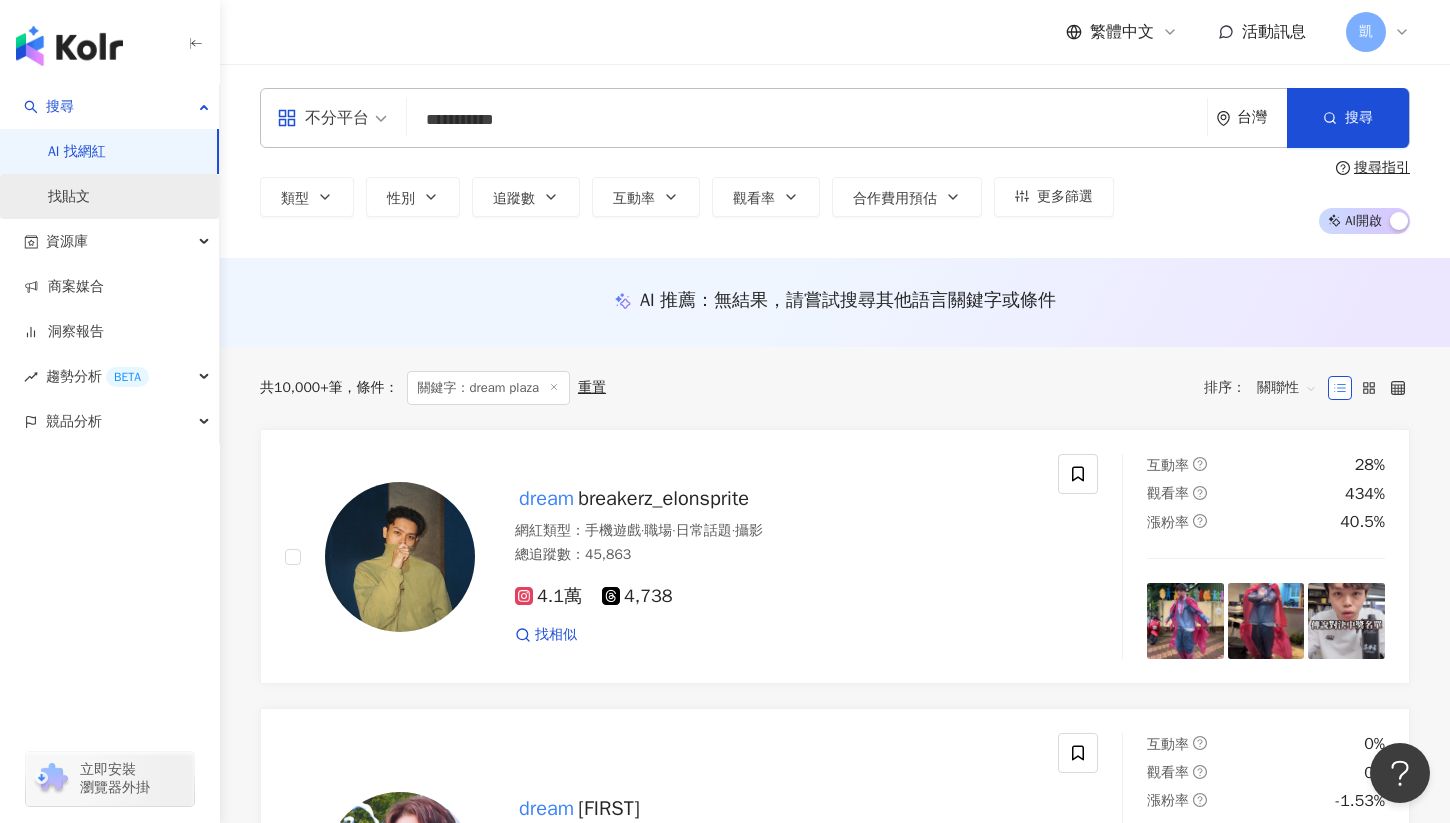click on "找貼文" at bounding box center (69, 197) 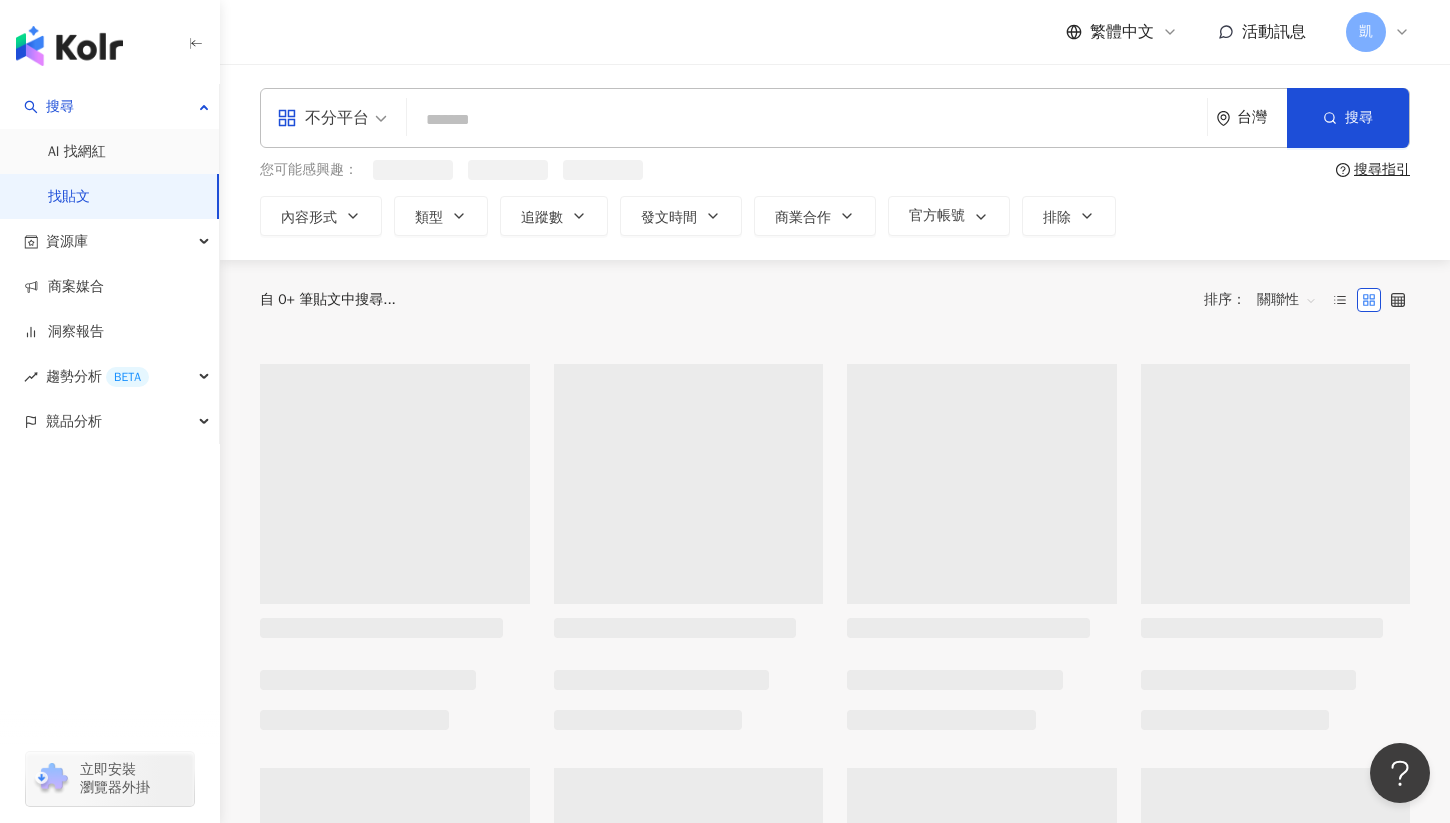 click at bounding box center [807, 119] 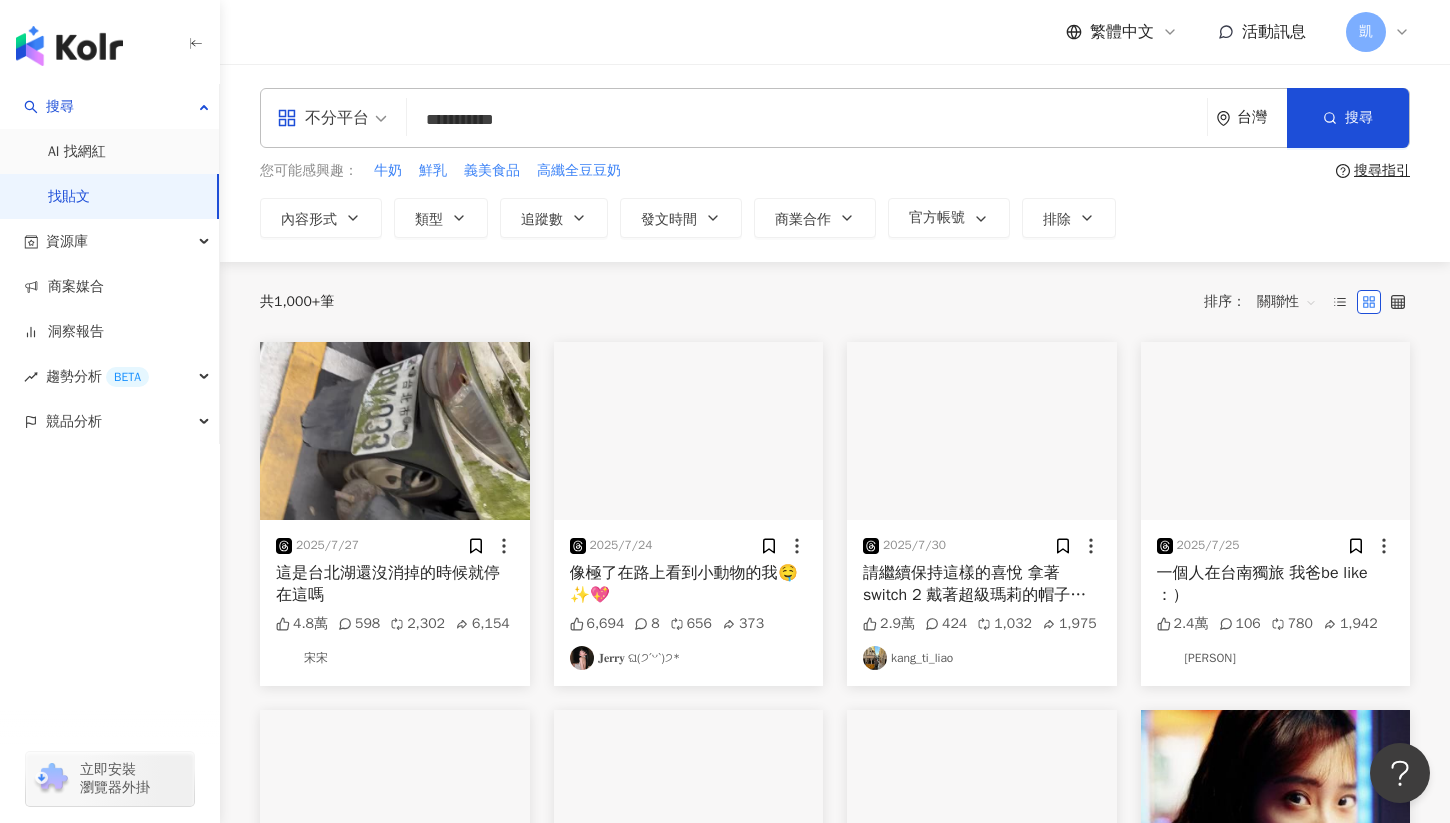 type on "**********" 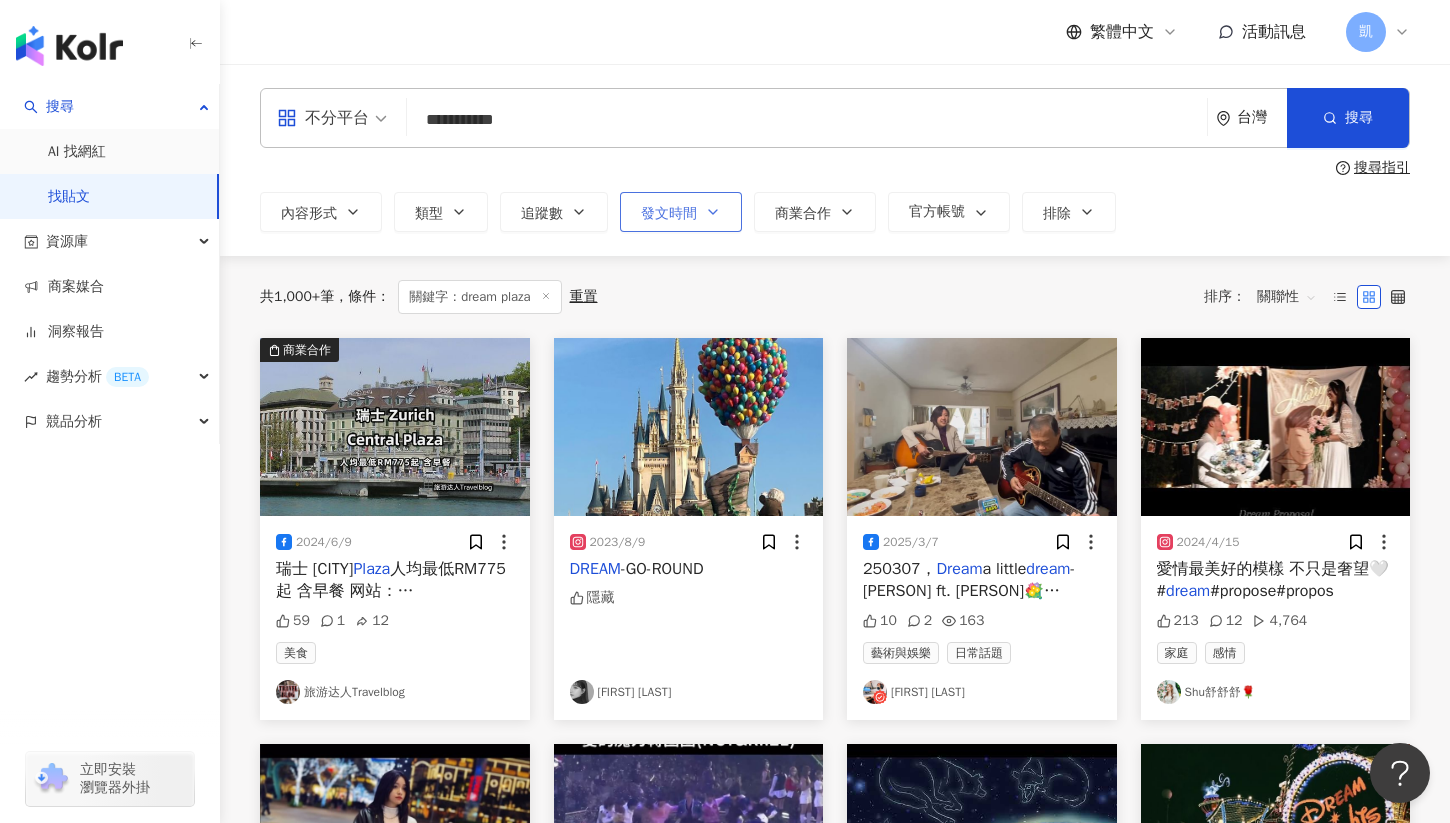 click 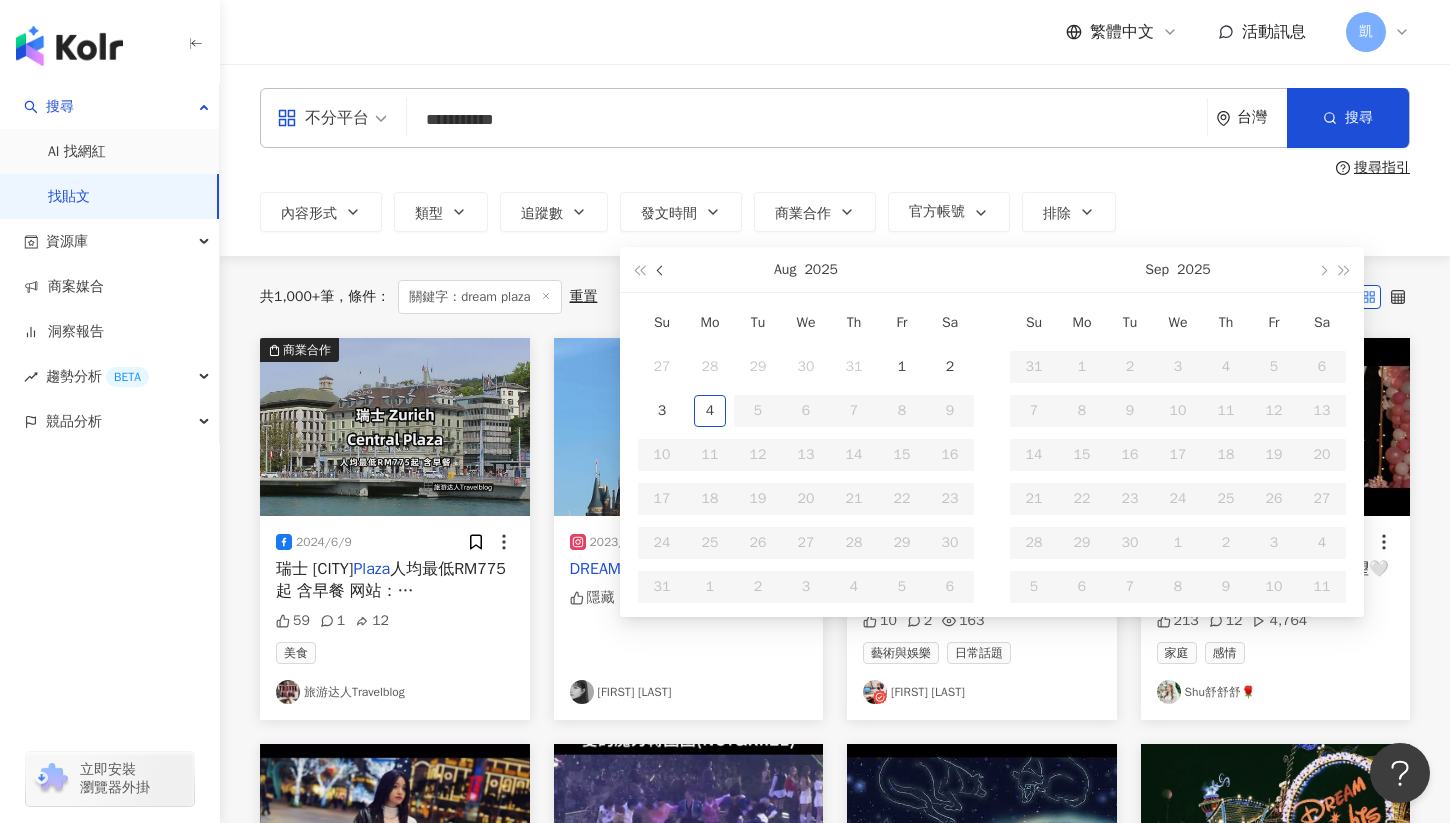 click at bounding box center [662, 270] 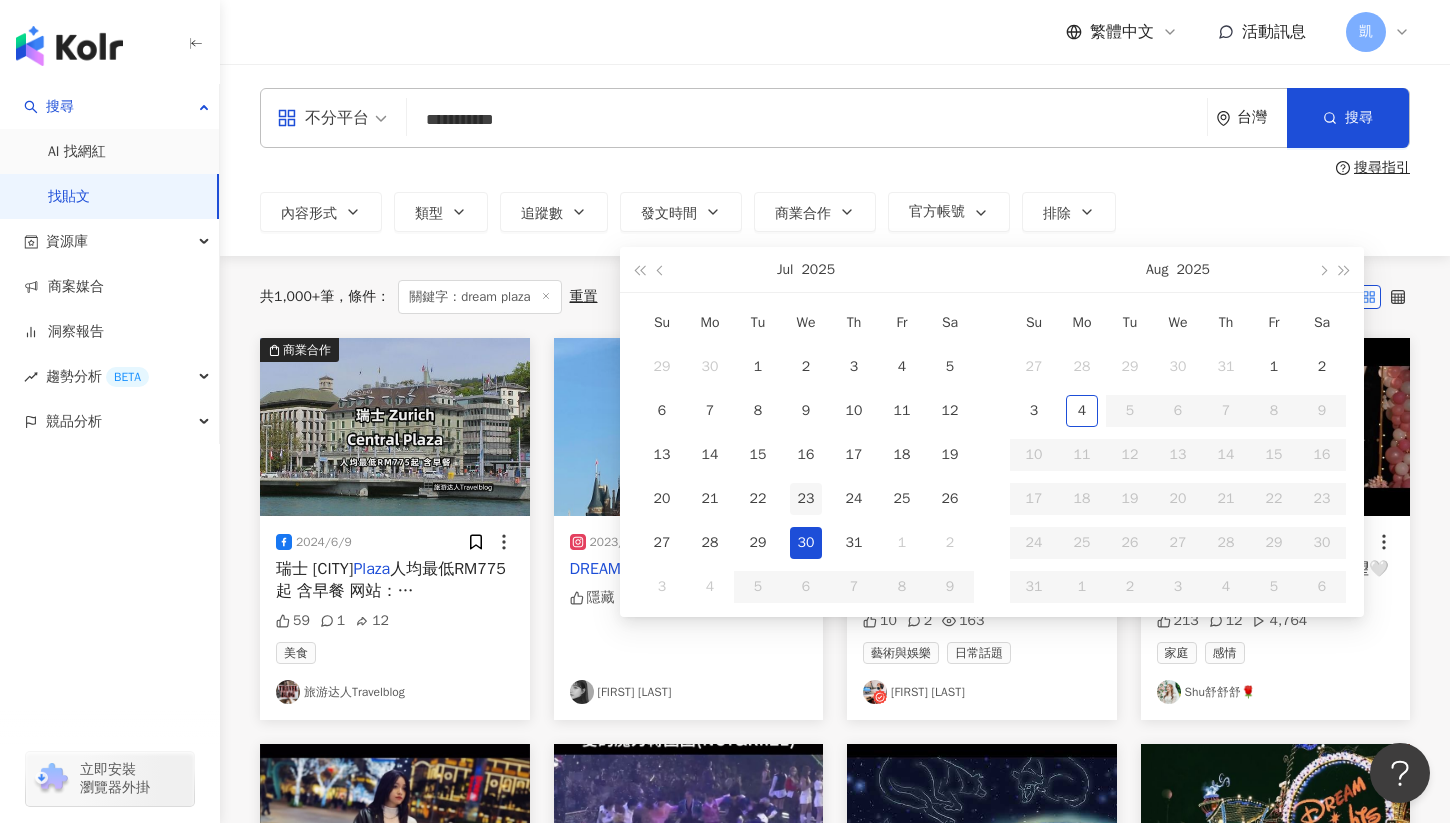 type on "**********" 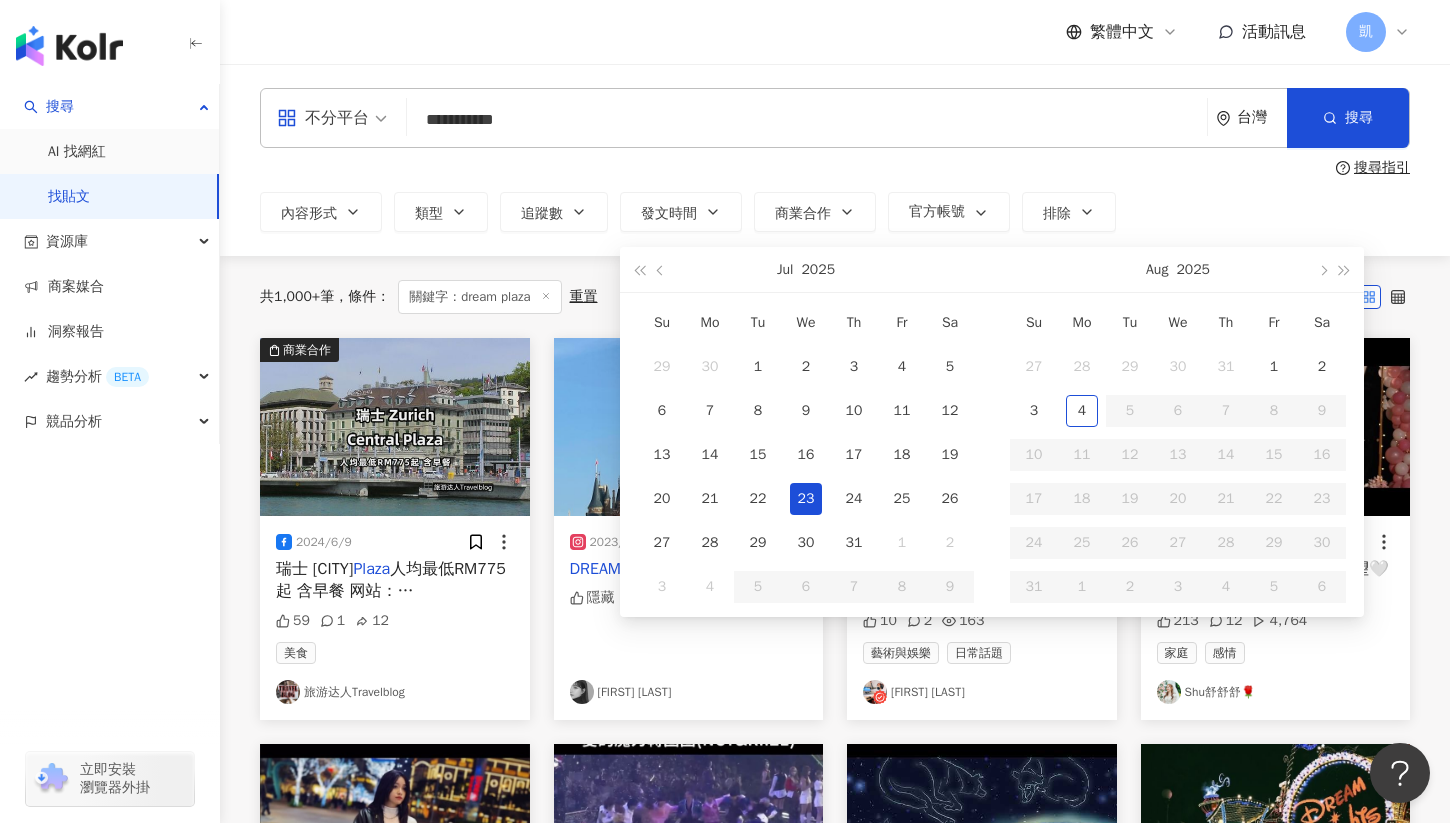 click on "23" at bounding box center (806, 499) 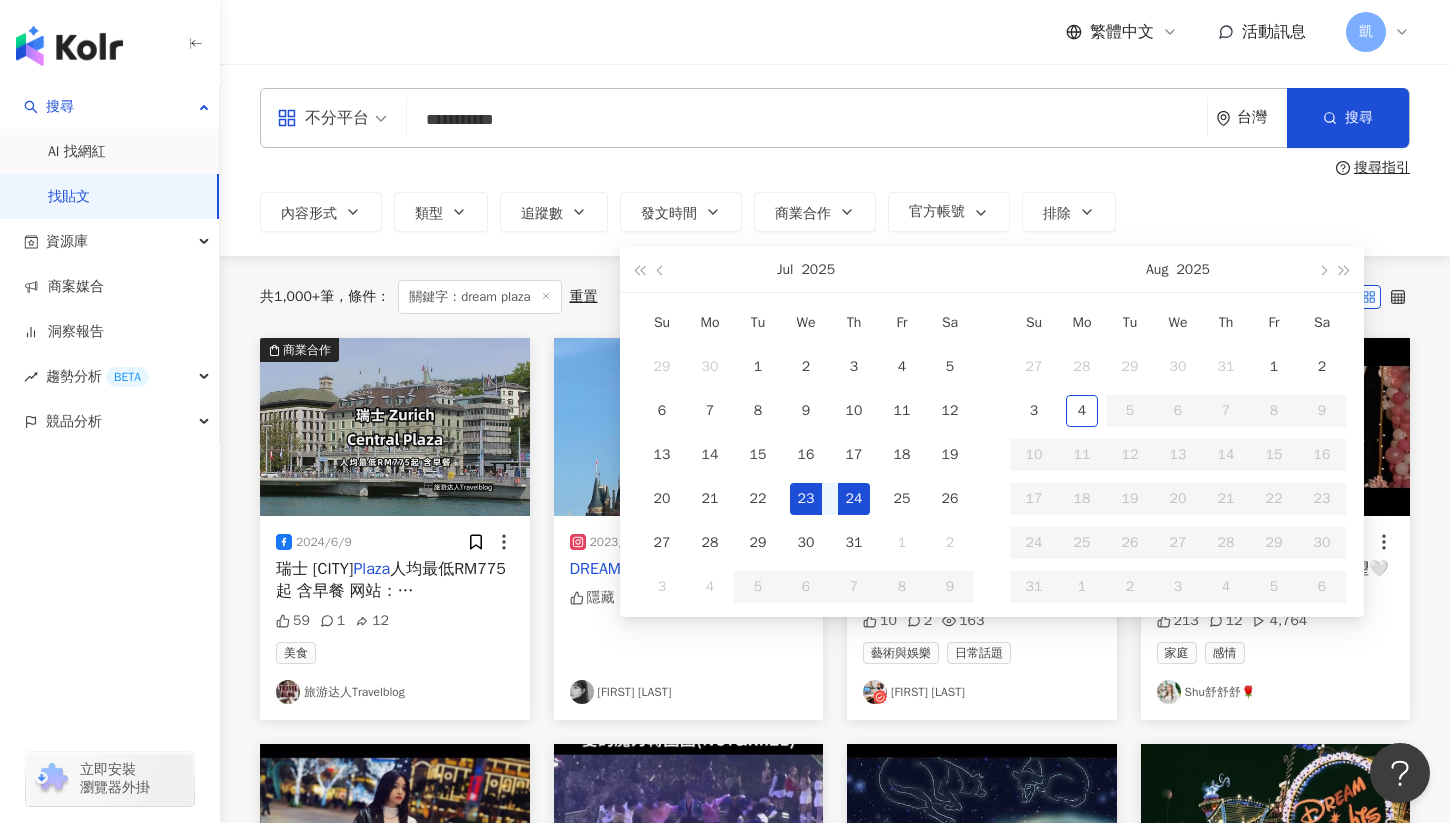 click on "24" at bounding box center [854, 499] 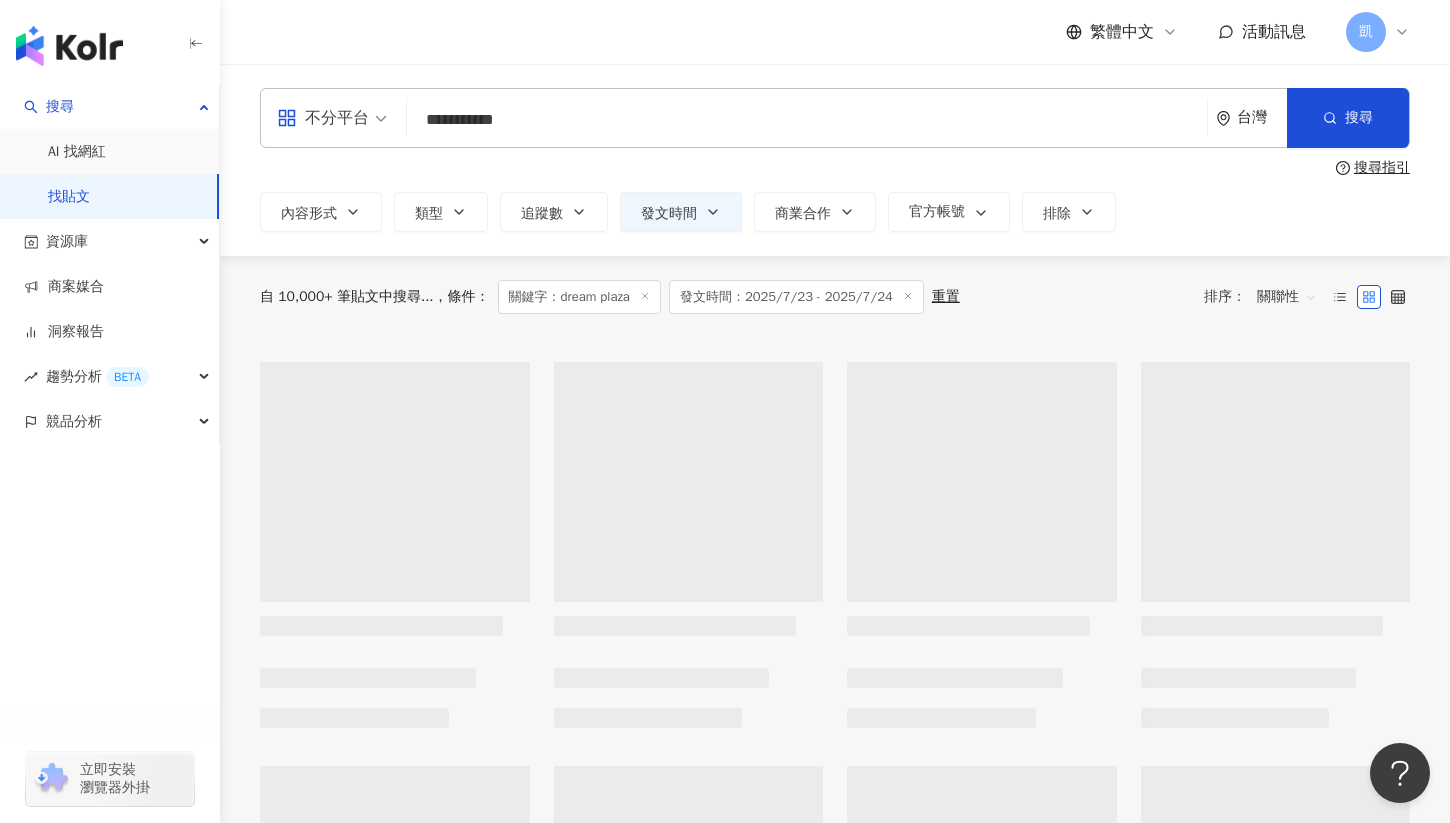 type on "**********" 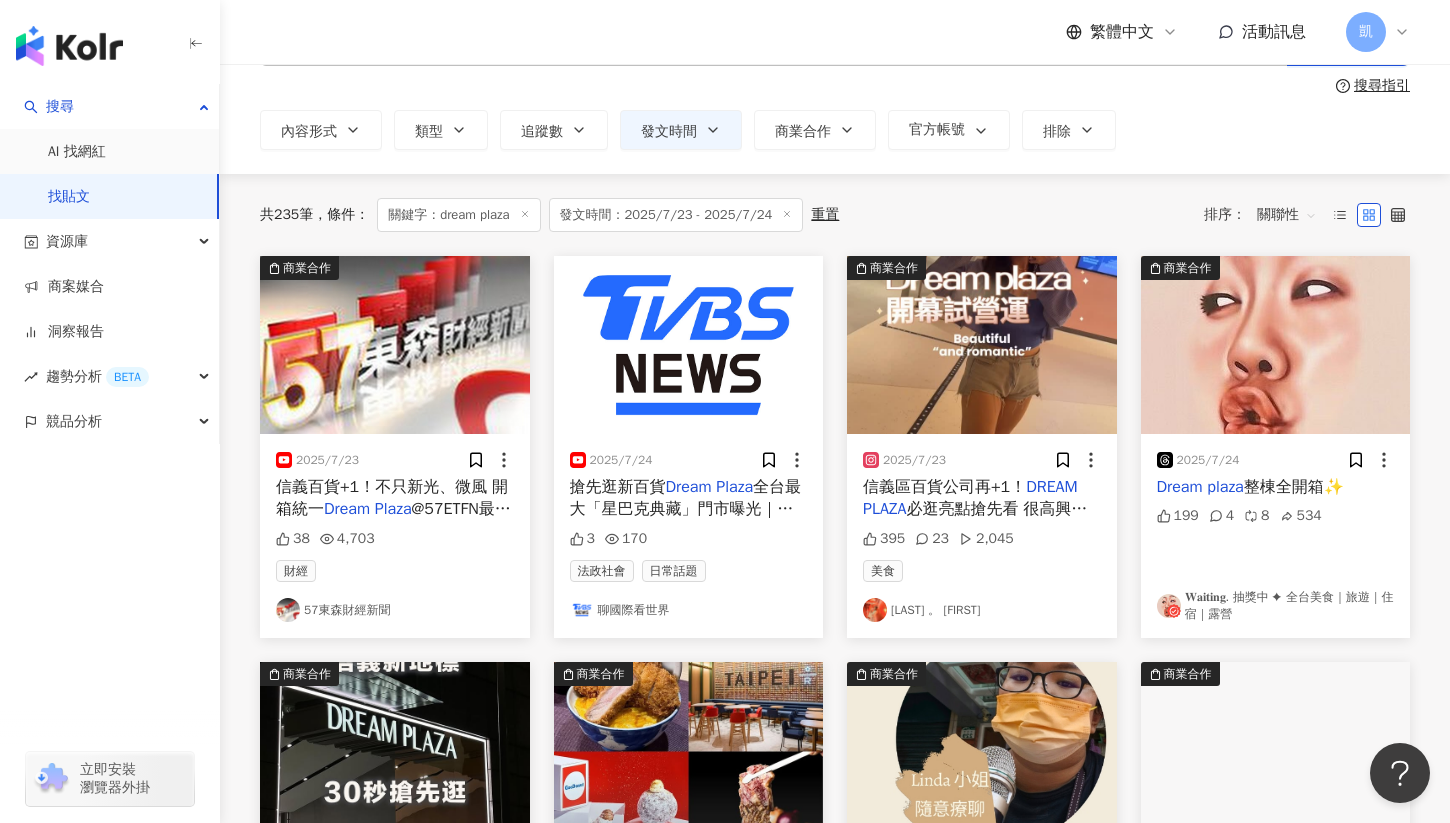 scroll, scrollTop: 88, scrollLeft: 0, axis: vertical 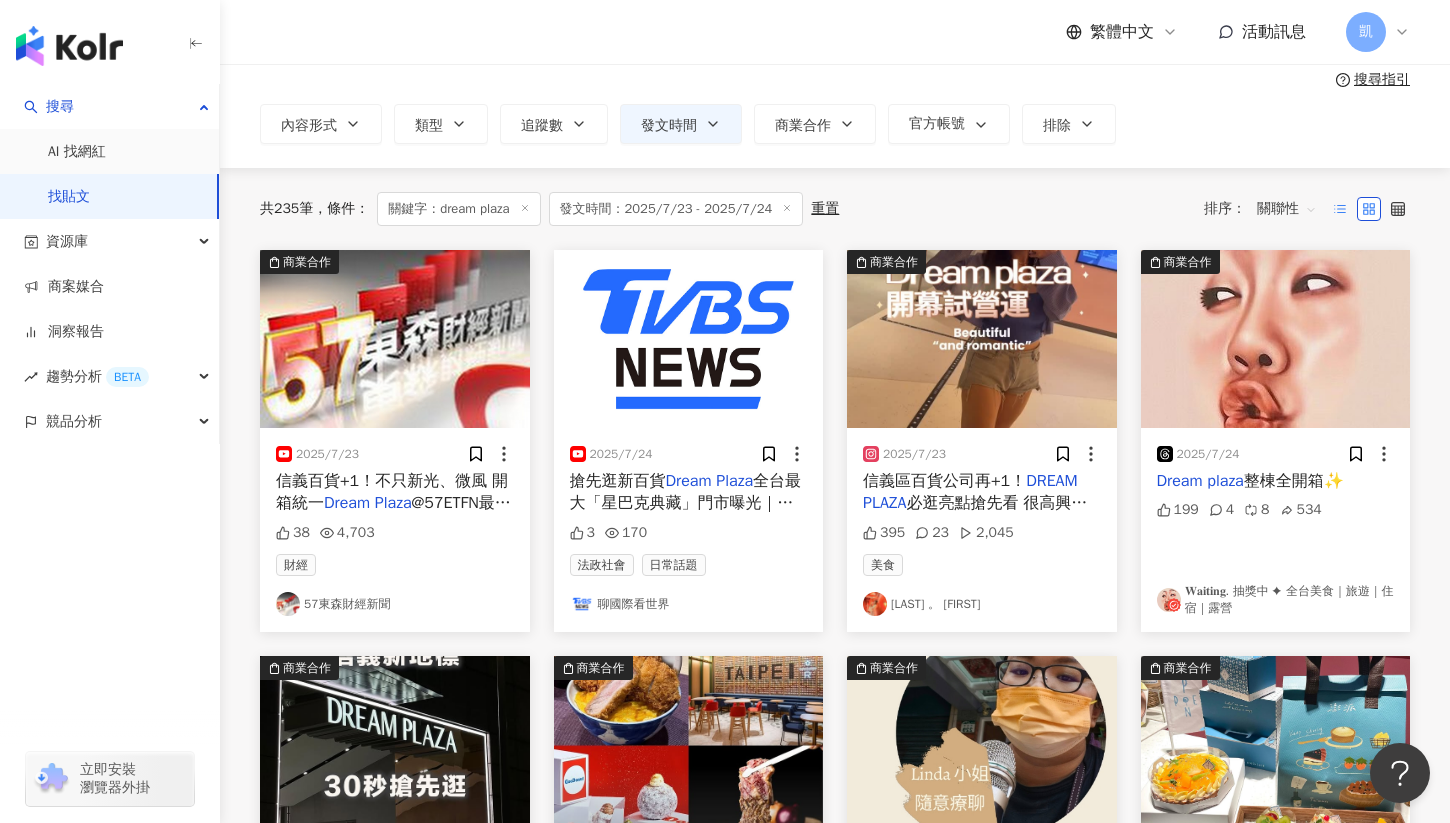 click 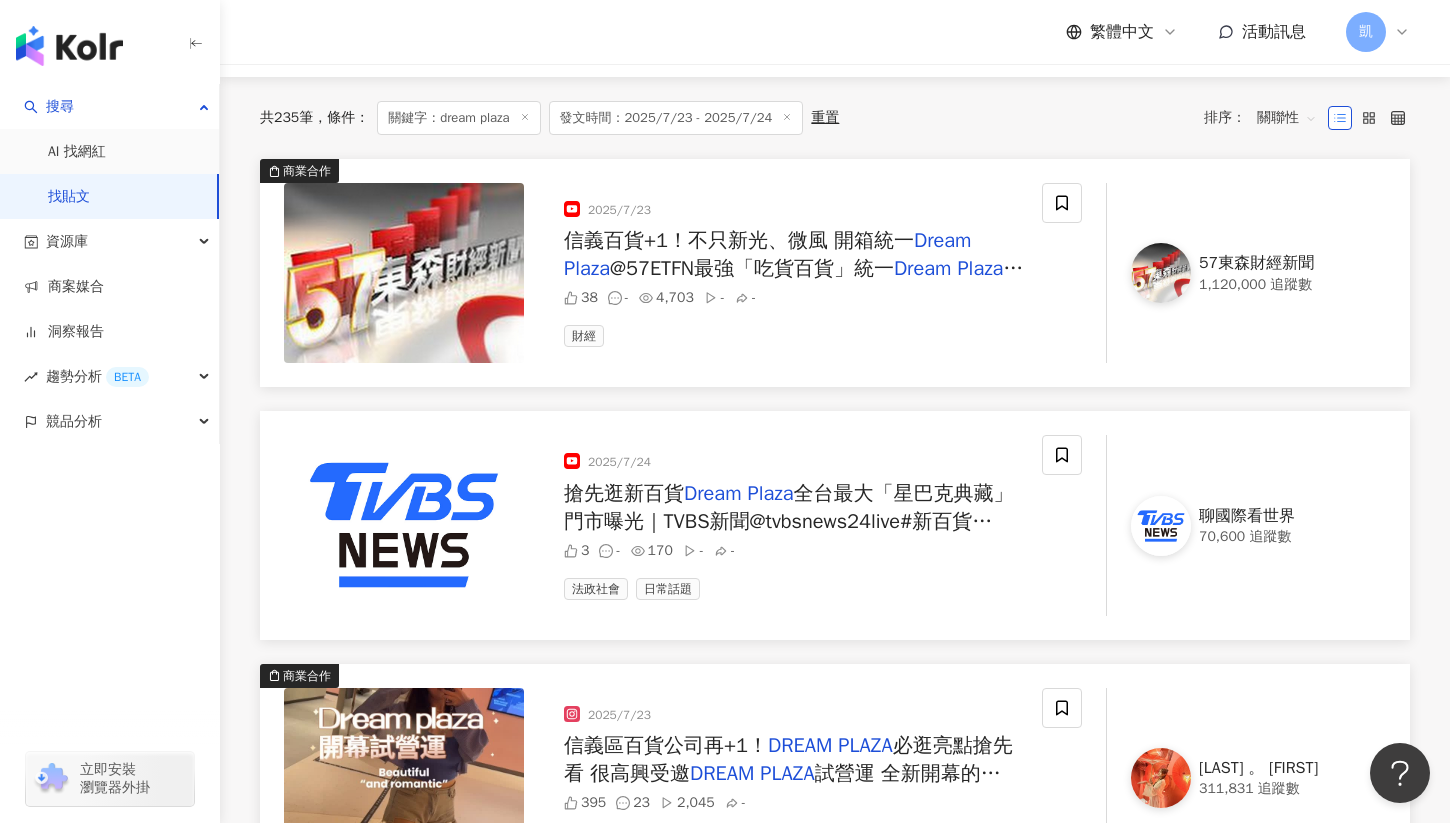 scroll, scrollTop: 182, scrollLeft: 0, axis: vertical 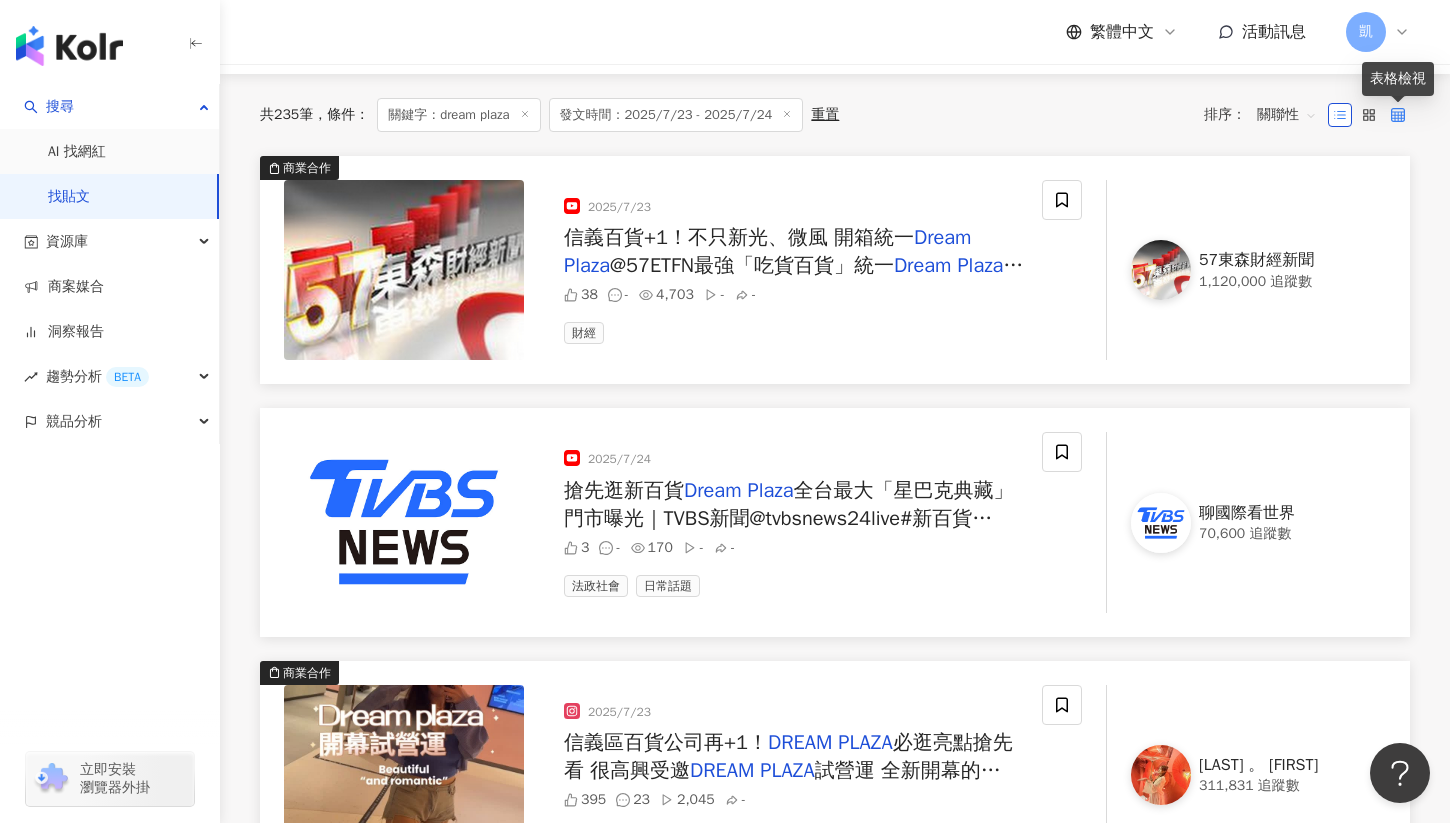click 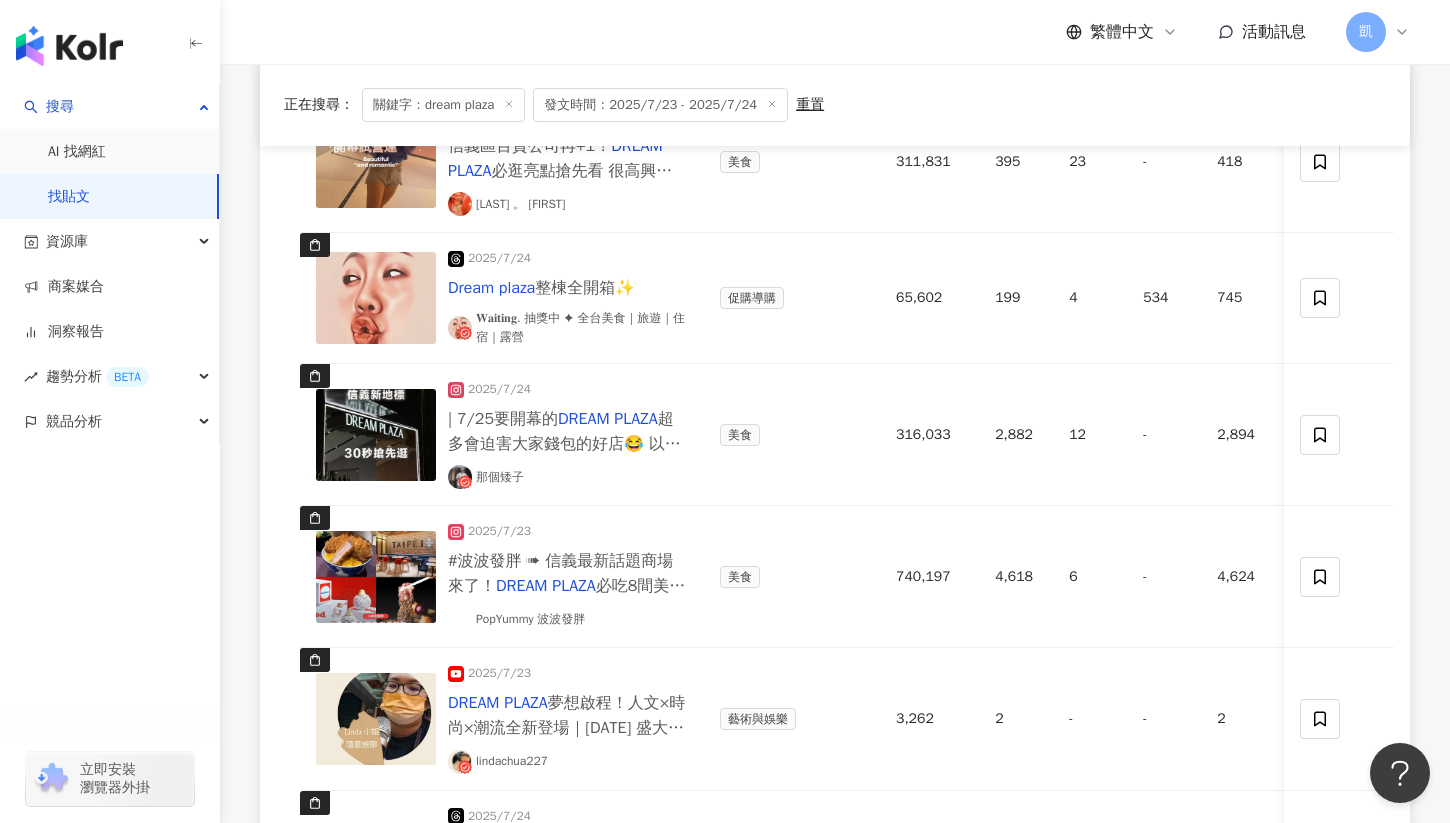 scroll, scrollTop: 0, scrollLeft: 0, axis: both 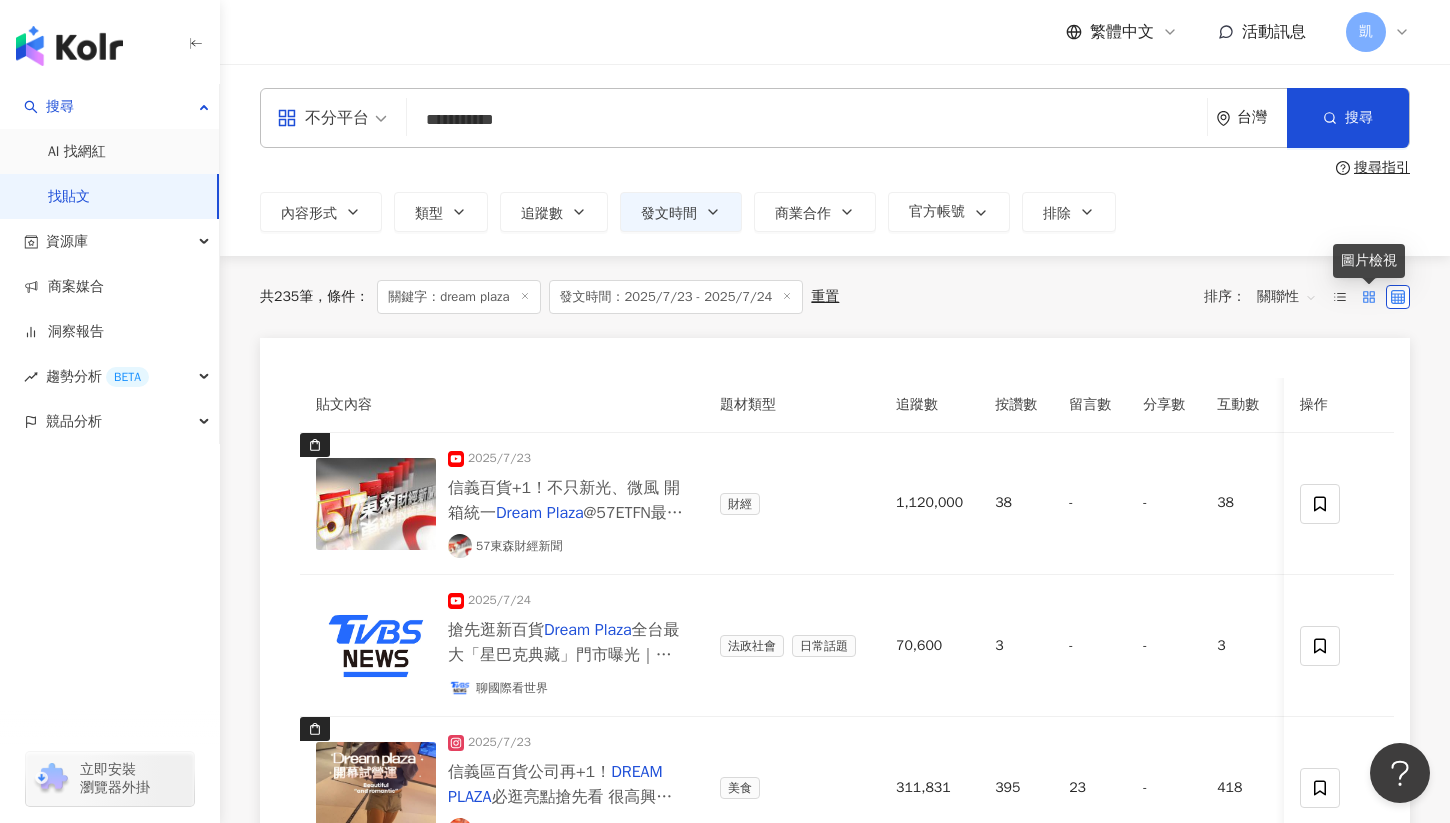 click 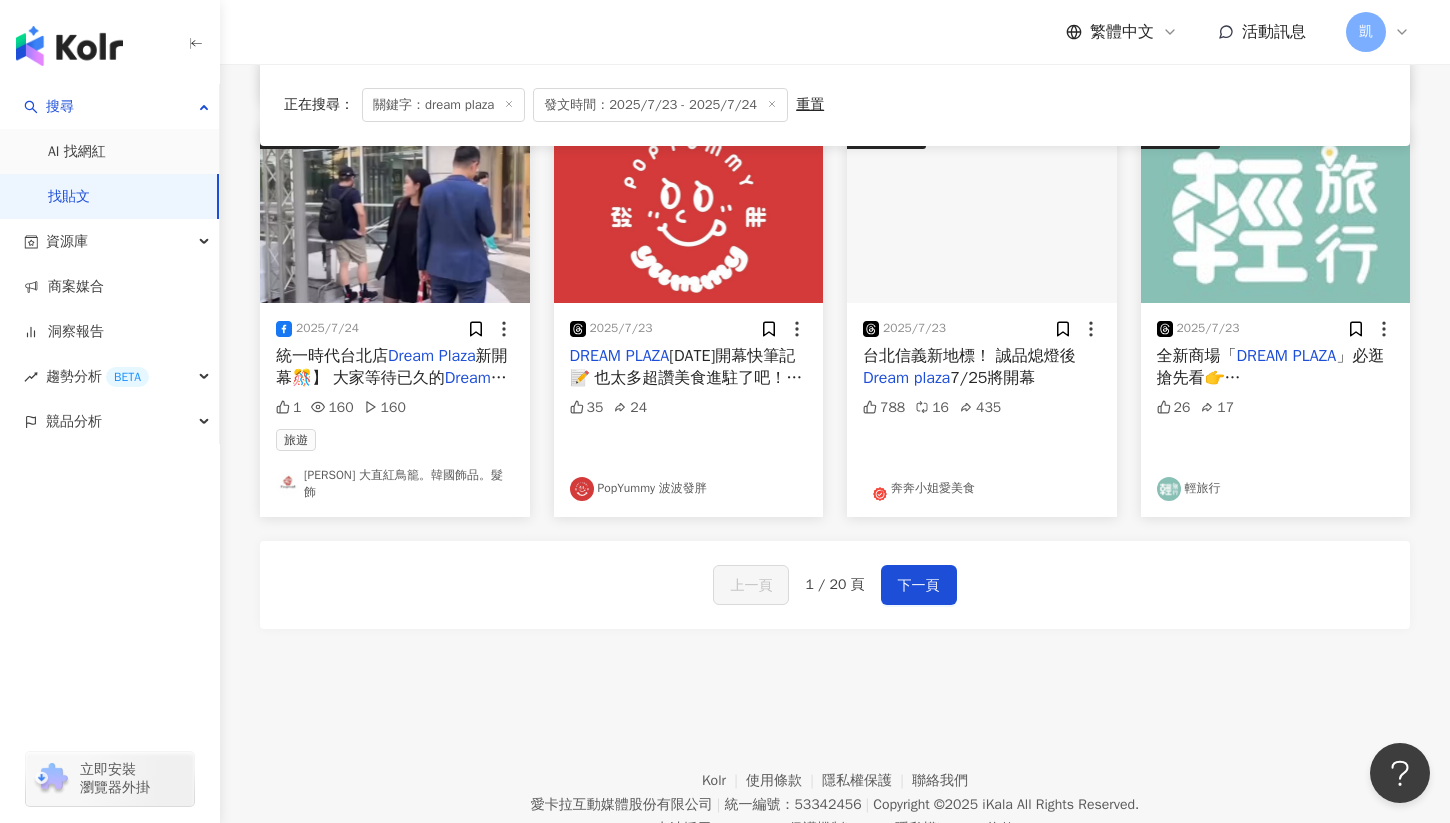 scroll, scrollTop: 1104, scrollLeft: 0, axis: vertical 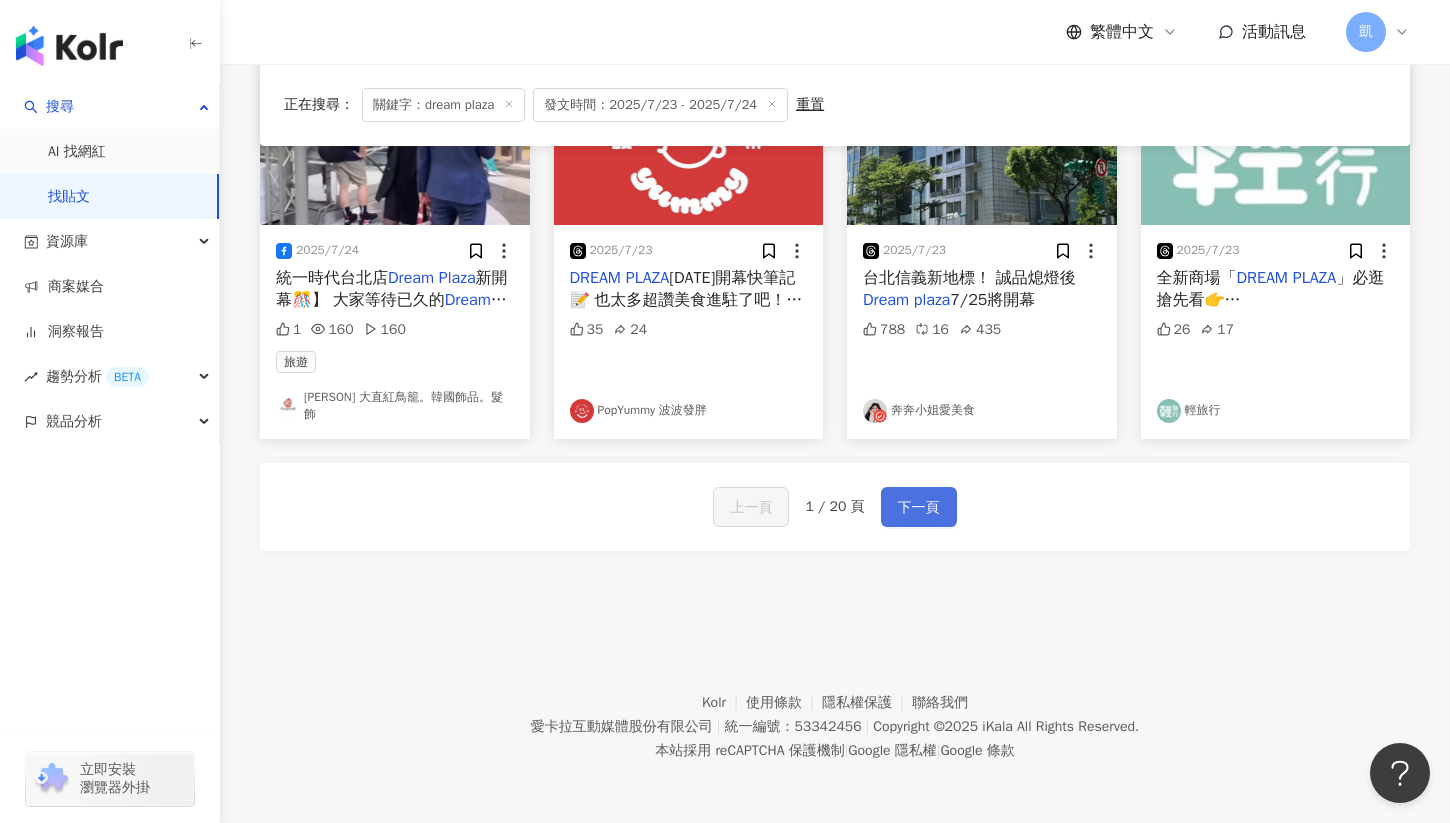click on "下一頁" at bounding box center (919, 508) 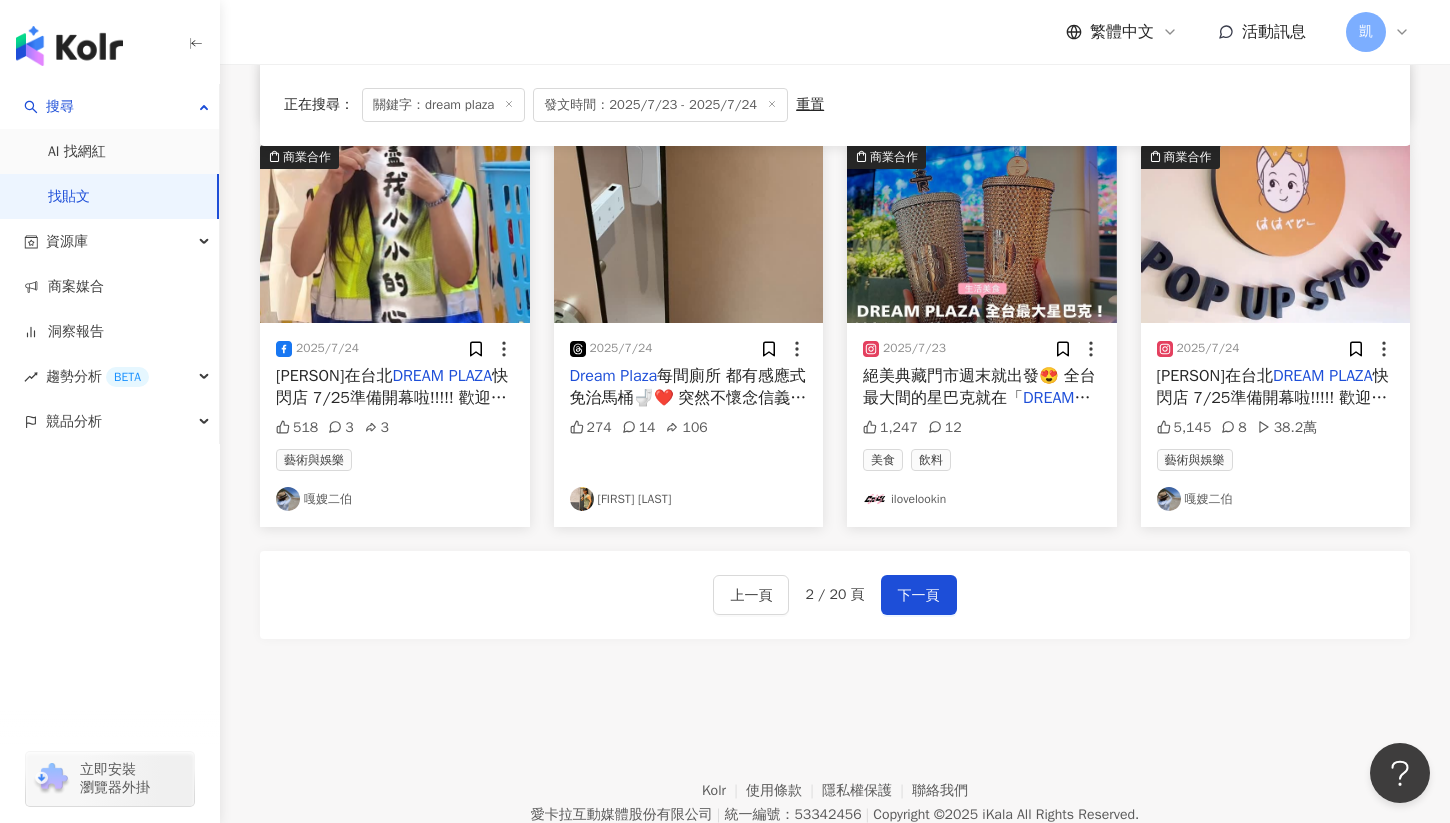 scroll, scrollTop: 1041, scrollLeft: 0, axis: vertical 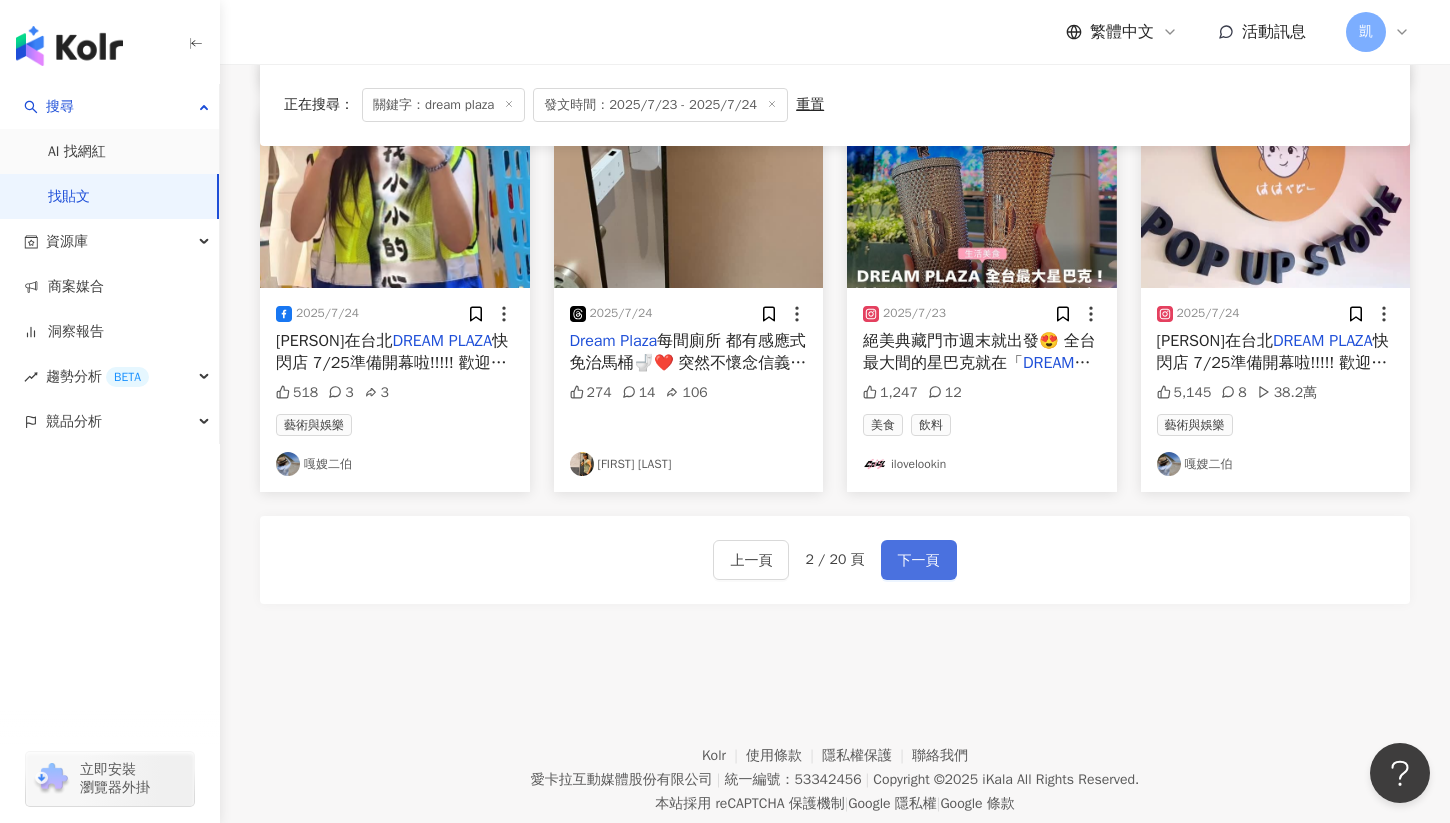 click on "下一頁" at bounding box center (919, 560) 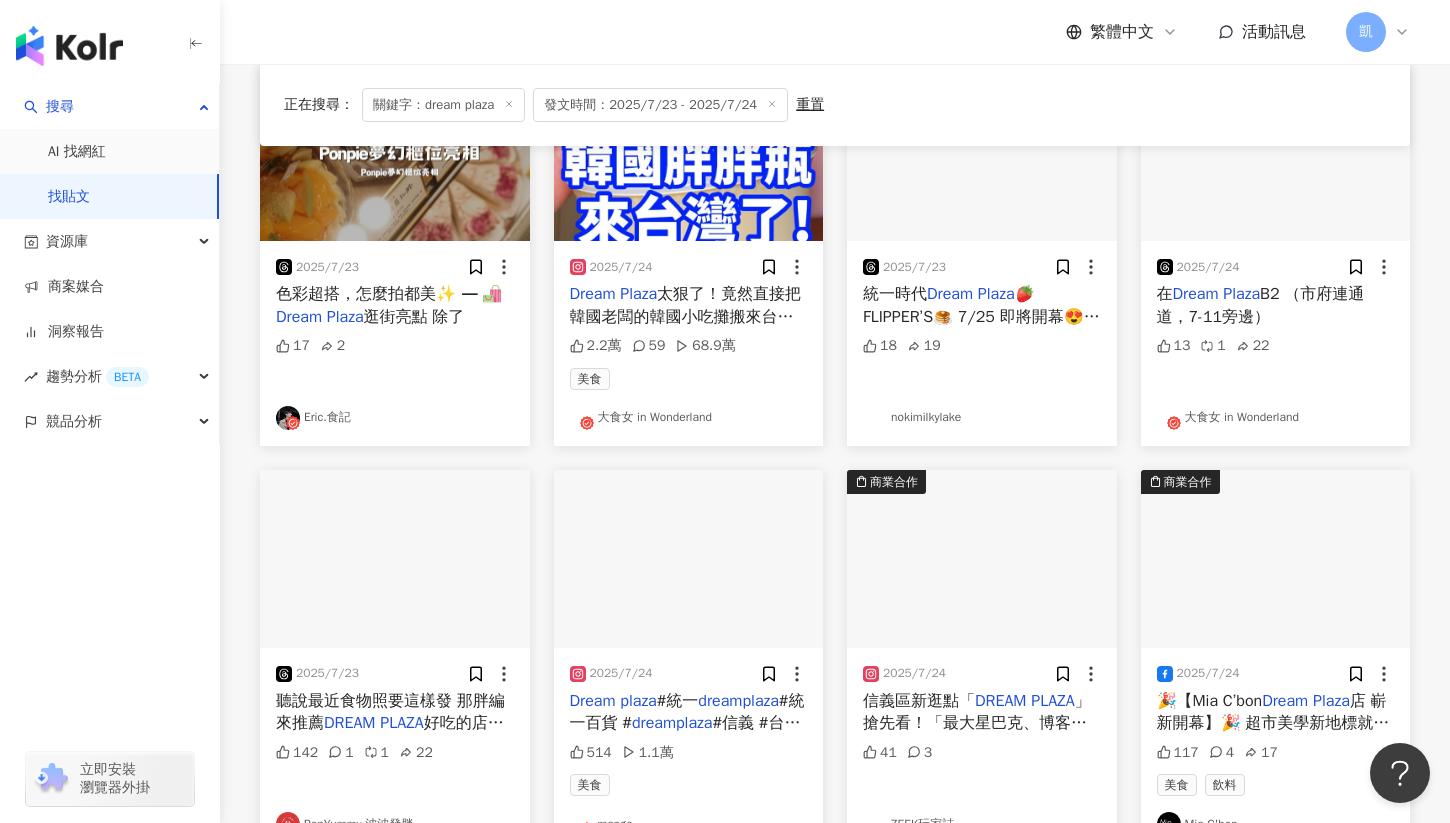 scroll, scrollTop: 685, scrollLeft: 0, axis: vertical 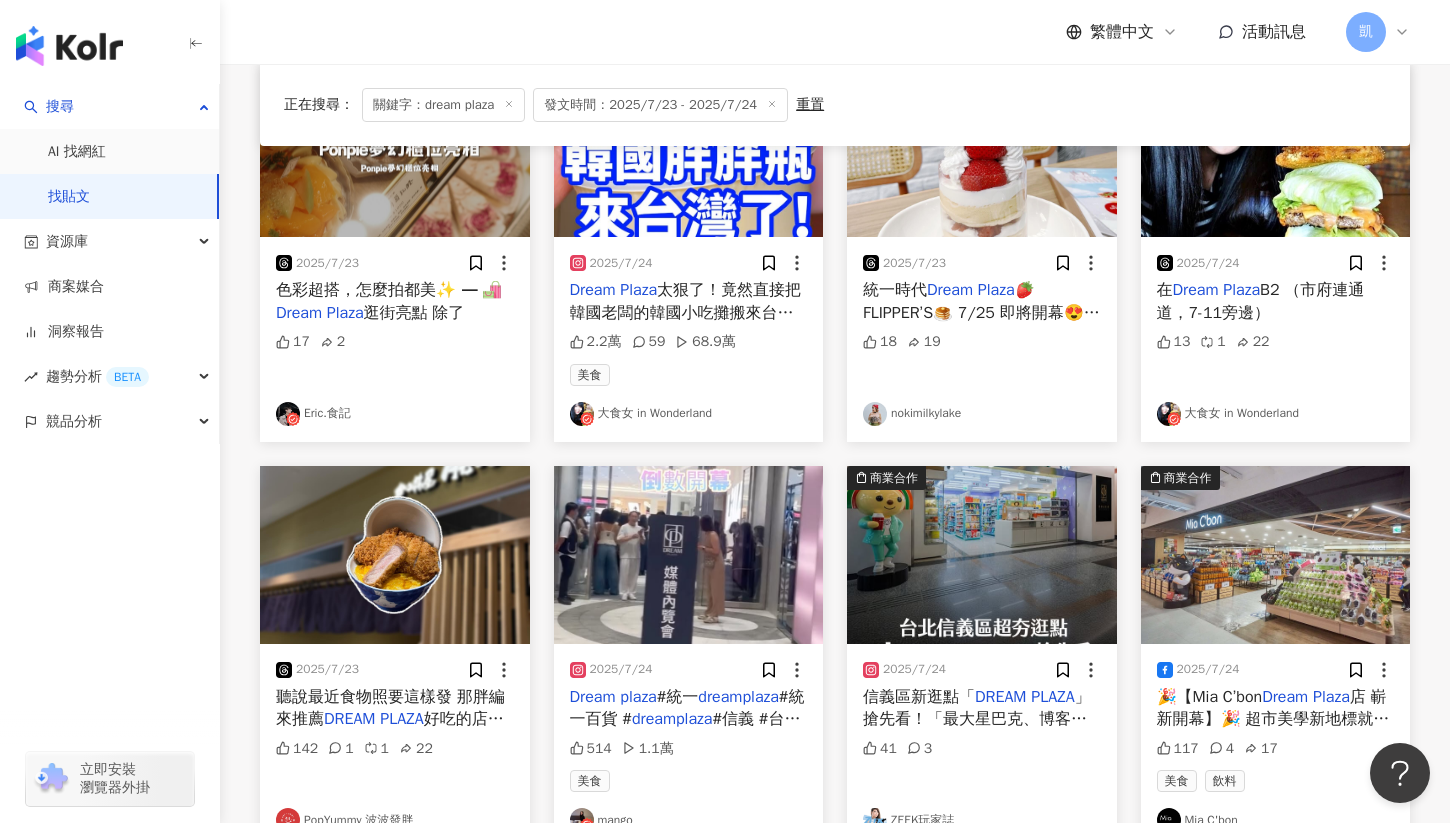 click at bounding box center [689, 555] 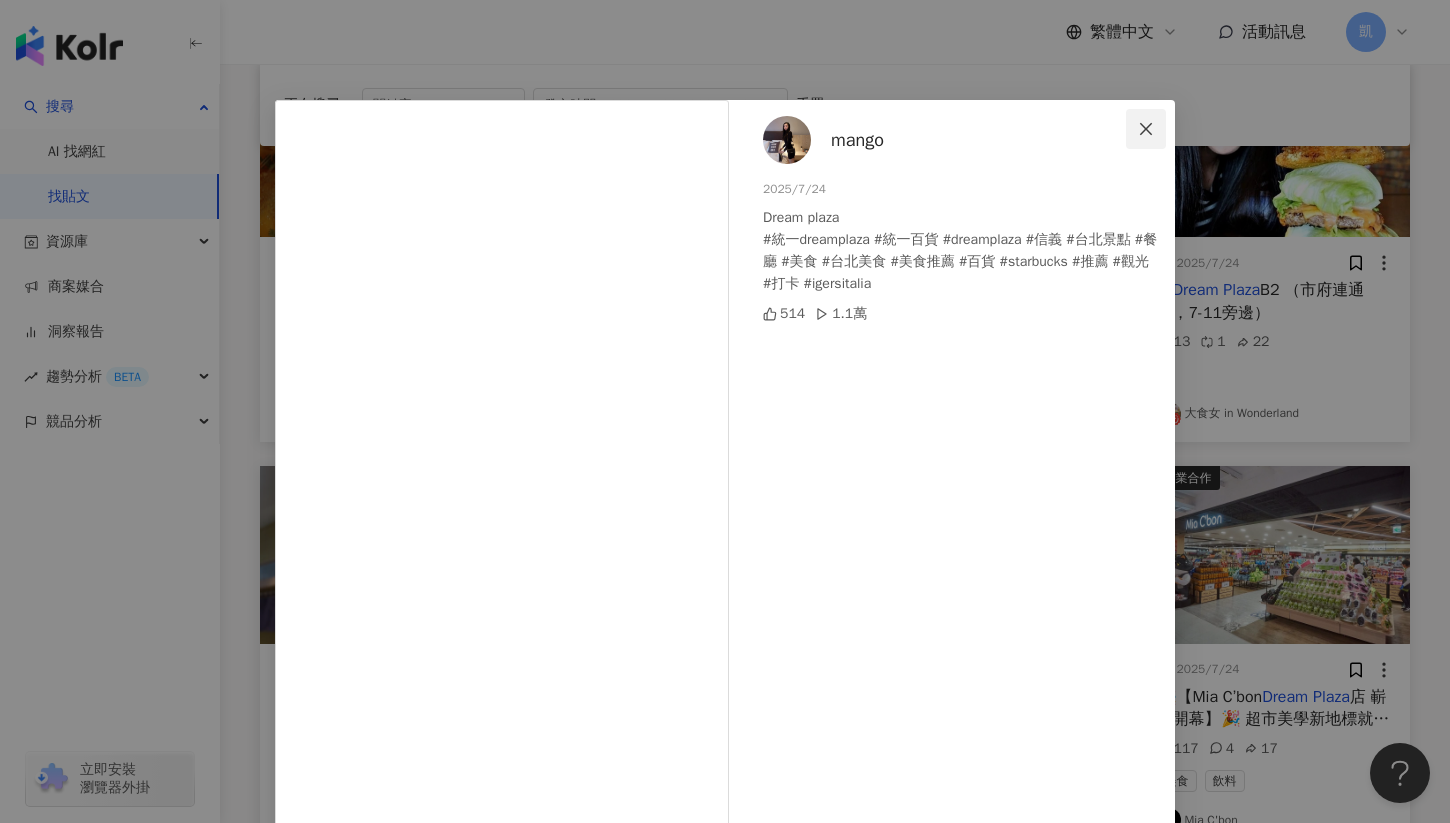 click 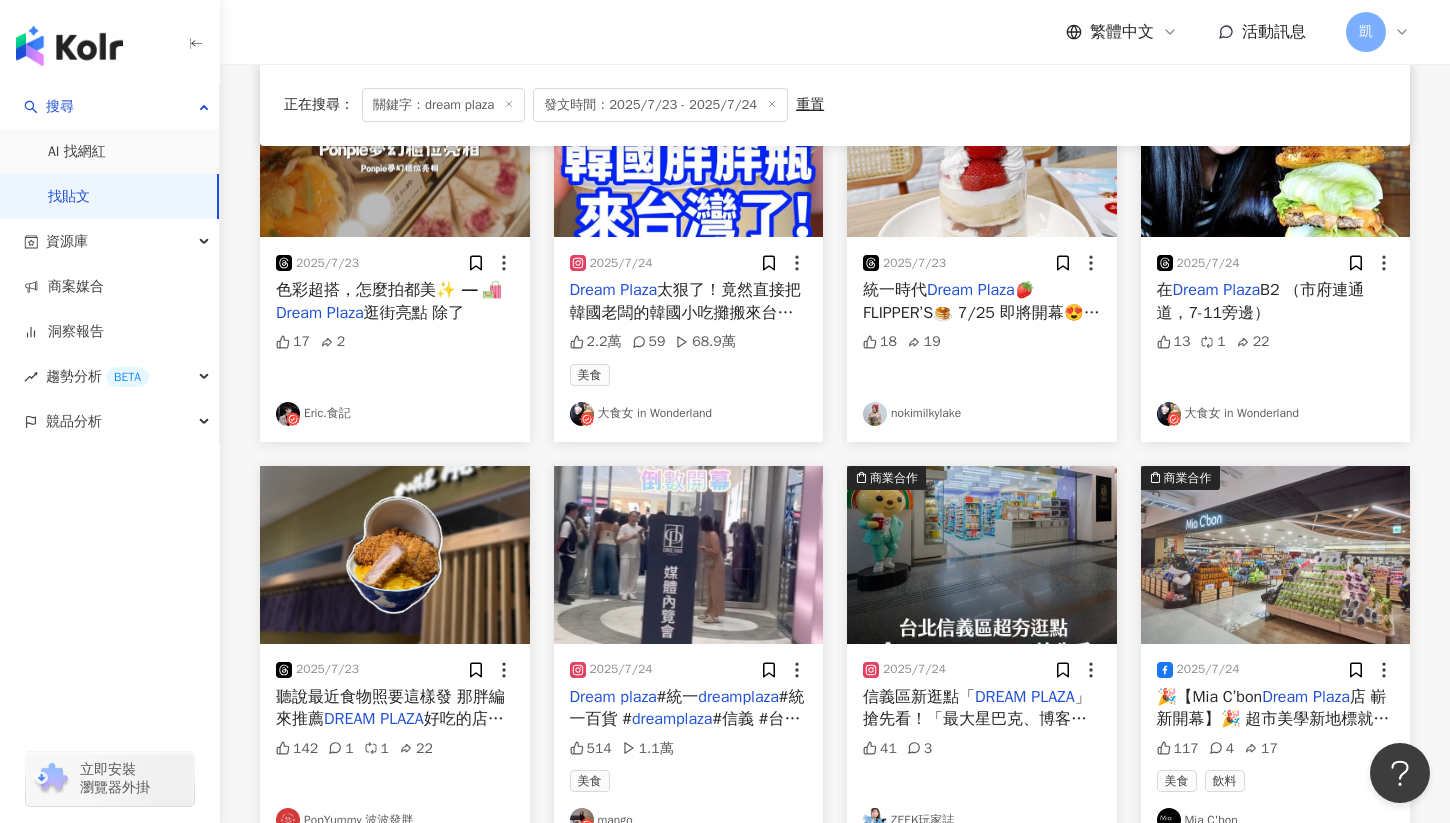 click on "正在搜尋 ： 關鍵字：dream plaza 發文時間：2025/7/23 - 2025/7/24 重置 排序： 關聯性 商業合作 2025/7/24 💫
N/A Grand Opening at  Dream   Plaza !
Fashion•style•edgy
適時脫下角色的服裝，回歸時尚
#NA @na.noanswer
@ustylelife 334 4 美妝時尚 [PERSON] [PERSON] 商業合作 2025/7/24  💫
N/A Grand Opening at  Dream   Plaza !
Fashion•style•edgy
適時脫下角色的服裝，回歸時尚
#N/A @na.noanswer
@ustylelife 193 2 2 美妝時尚 [PERSON] [PERSON] 商業合作 2025/7/24 💫
N/A Grand Opening at  Dream   Plaza !
Fashion•style•edgy
適時脫下角色的服裝，回歸時尚
#N/A @na.noanswer
@ustylelife 29 [PERSON] [PERSON] 商業合作 2025/7/24 信義新地標  DREAM   PLAZA  30秒搶先逛！ 334 2.3萬 那個矮子 商業合作 2025/7/23 色彩超搭，怎麼拍都美✨
⸻
🛍️  Dream   Plaza  逛街亮點
除了 17 2 [PERSON].食記 商業合作 2025/7/24 Dream   Plaza Dream   Plaza Dream   Plaza Dream   Plaza DreamPlaza 2.2萬" at bounding box center [835, 290] 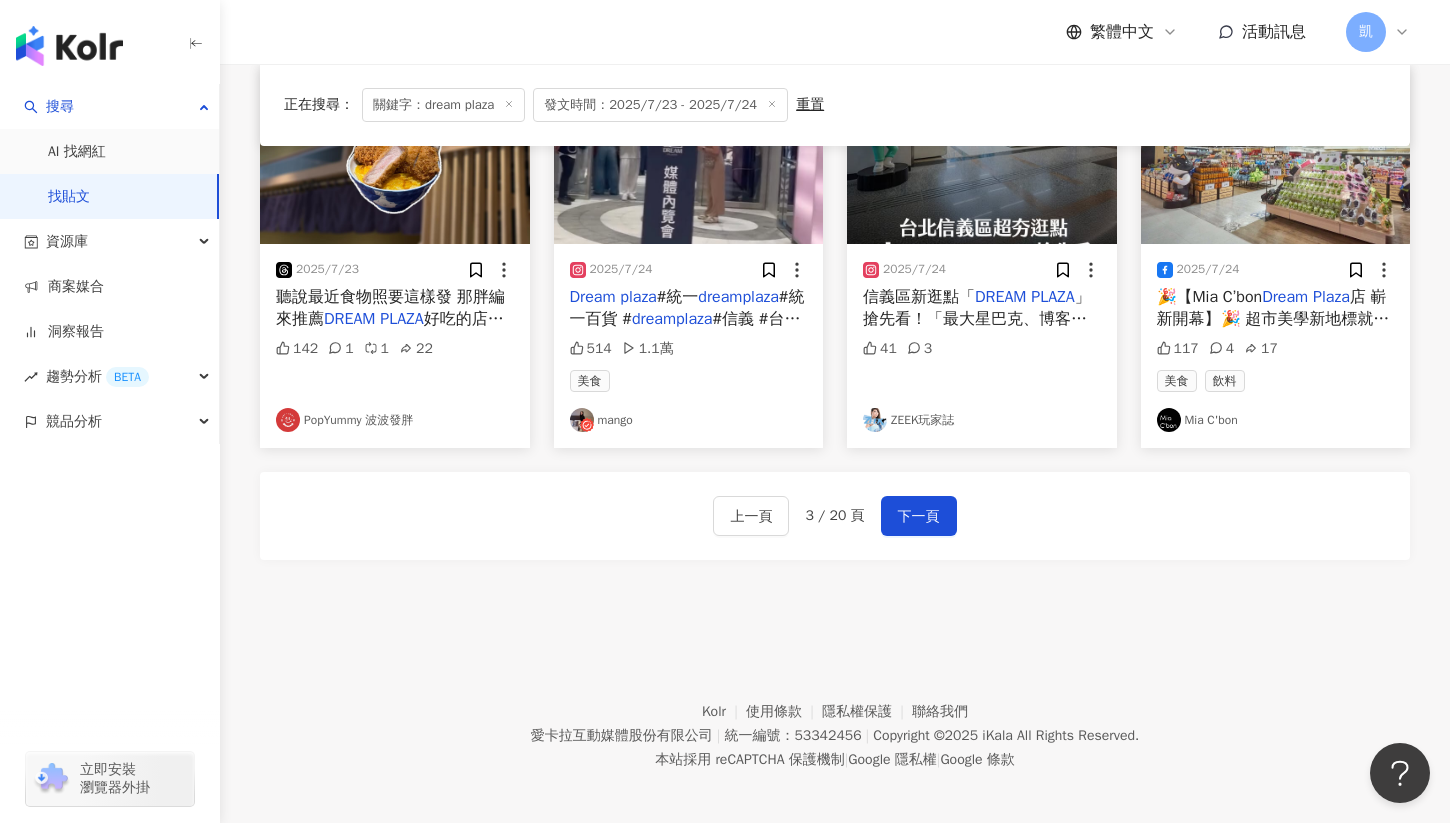 scroll, scrollTop: 1094, scrollLeft: 0, axis: vertical 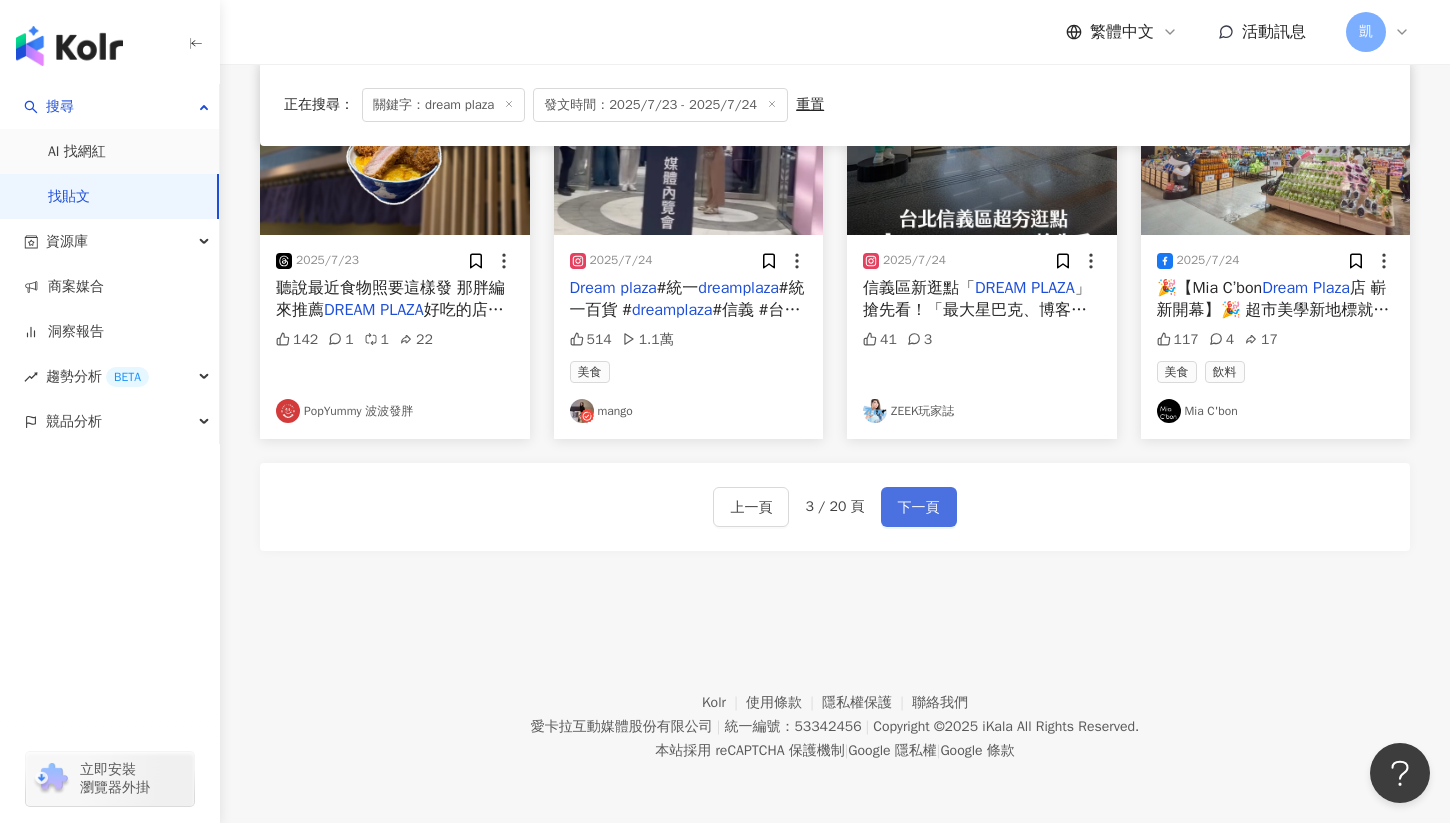 click on "下一頁" at bounding box center [919, 508] 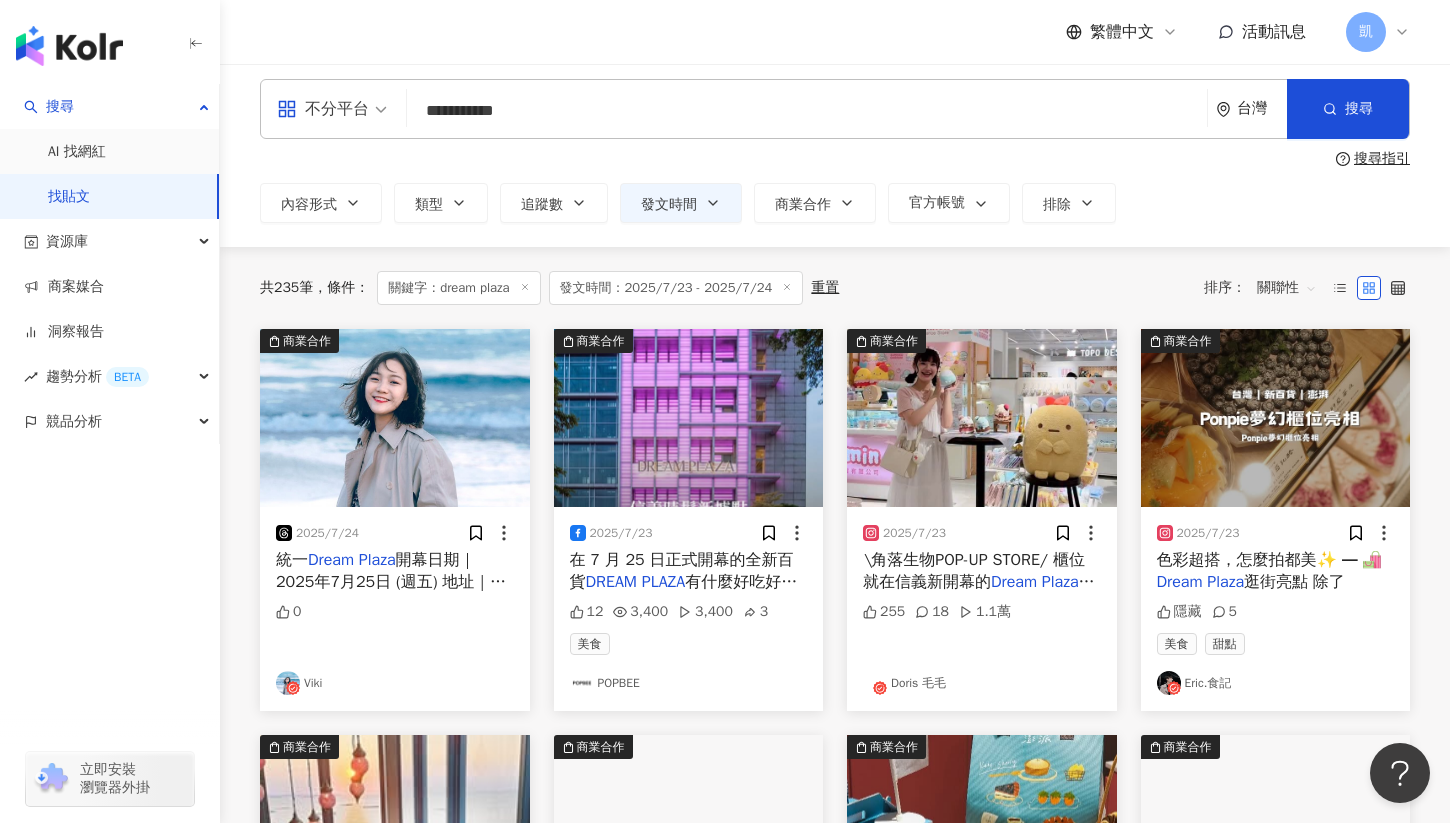 scroll, scrollTop: 0, scrollLeft: 0, axis: both 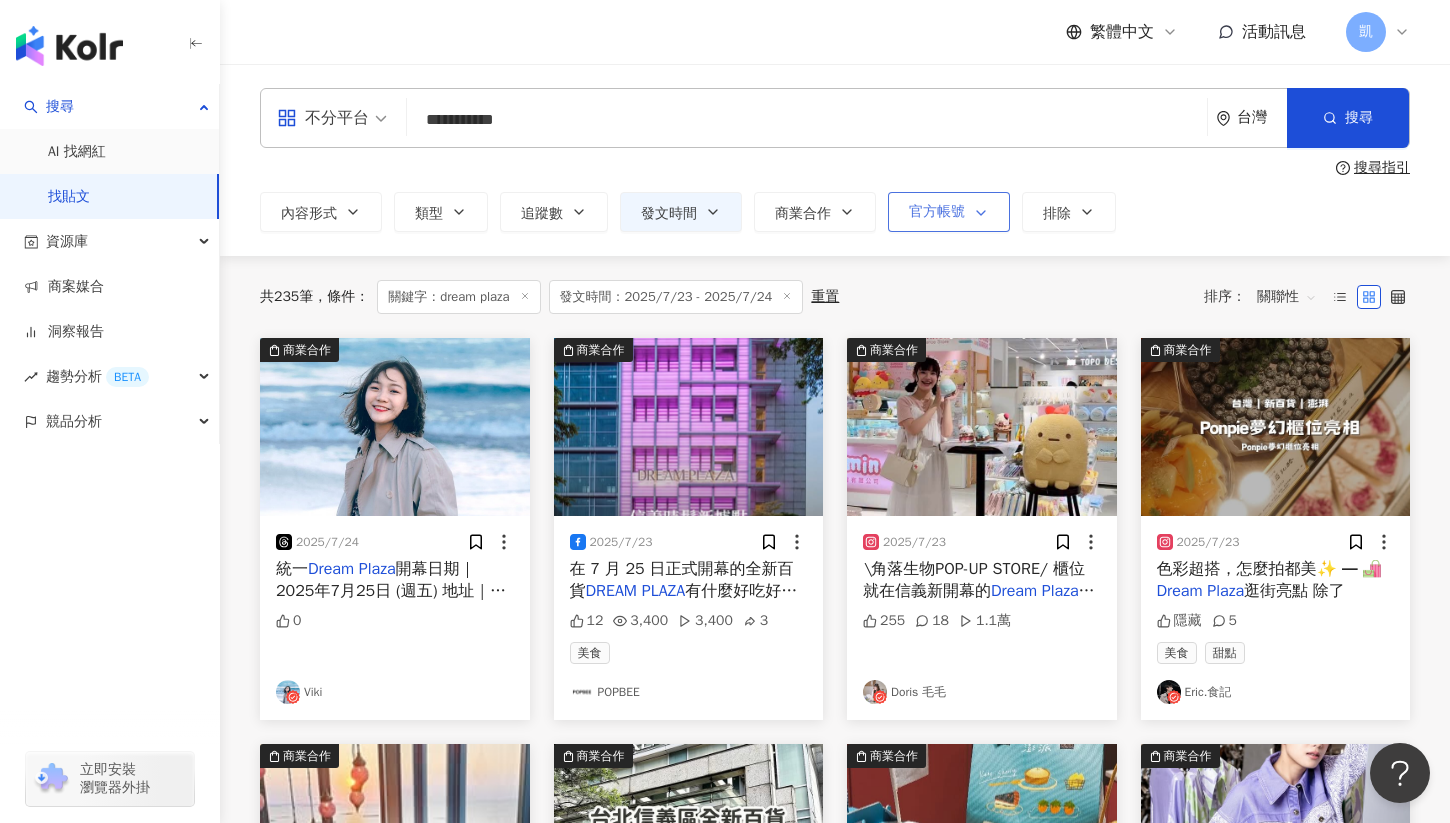 click 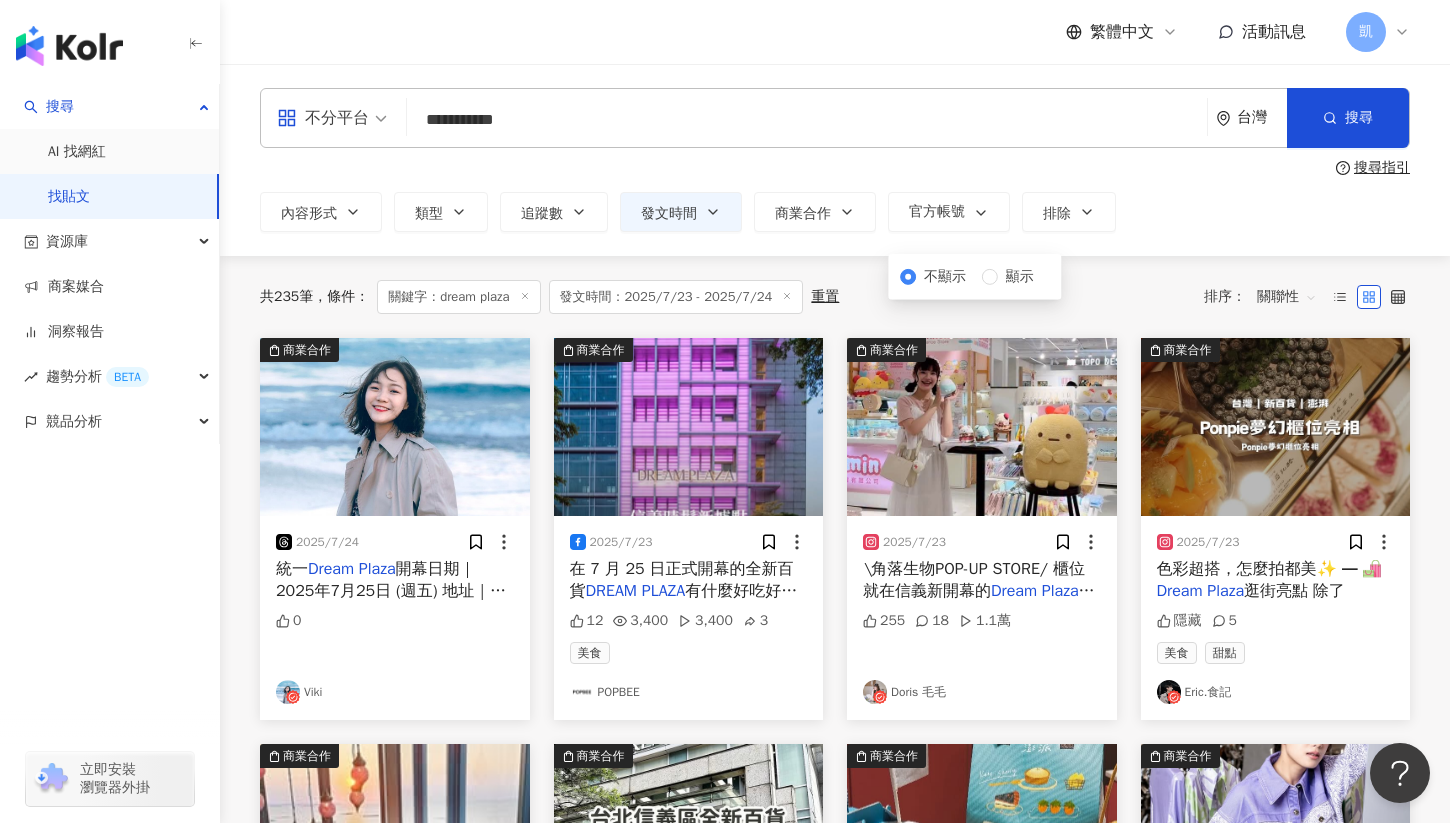click on "**********" at bounding box center [835, 118] 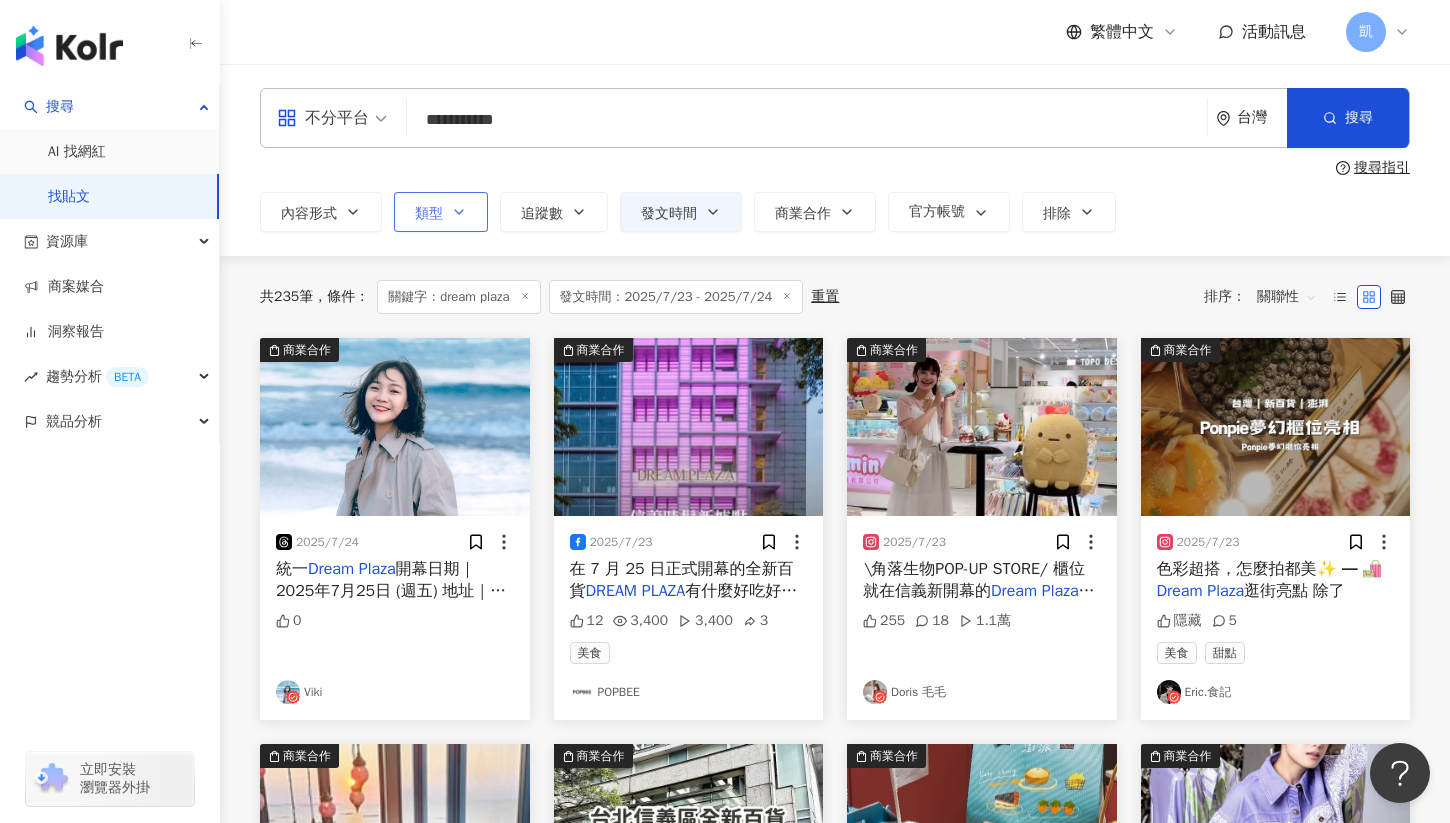 click 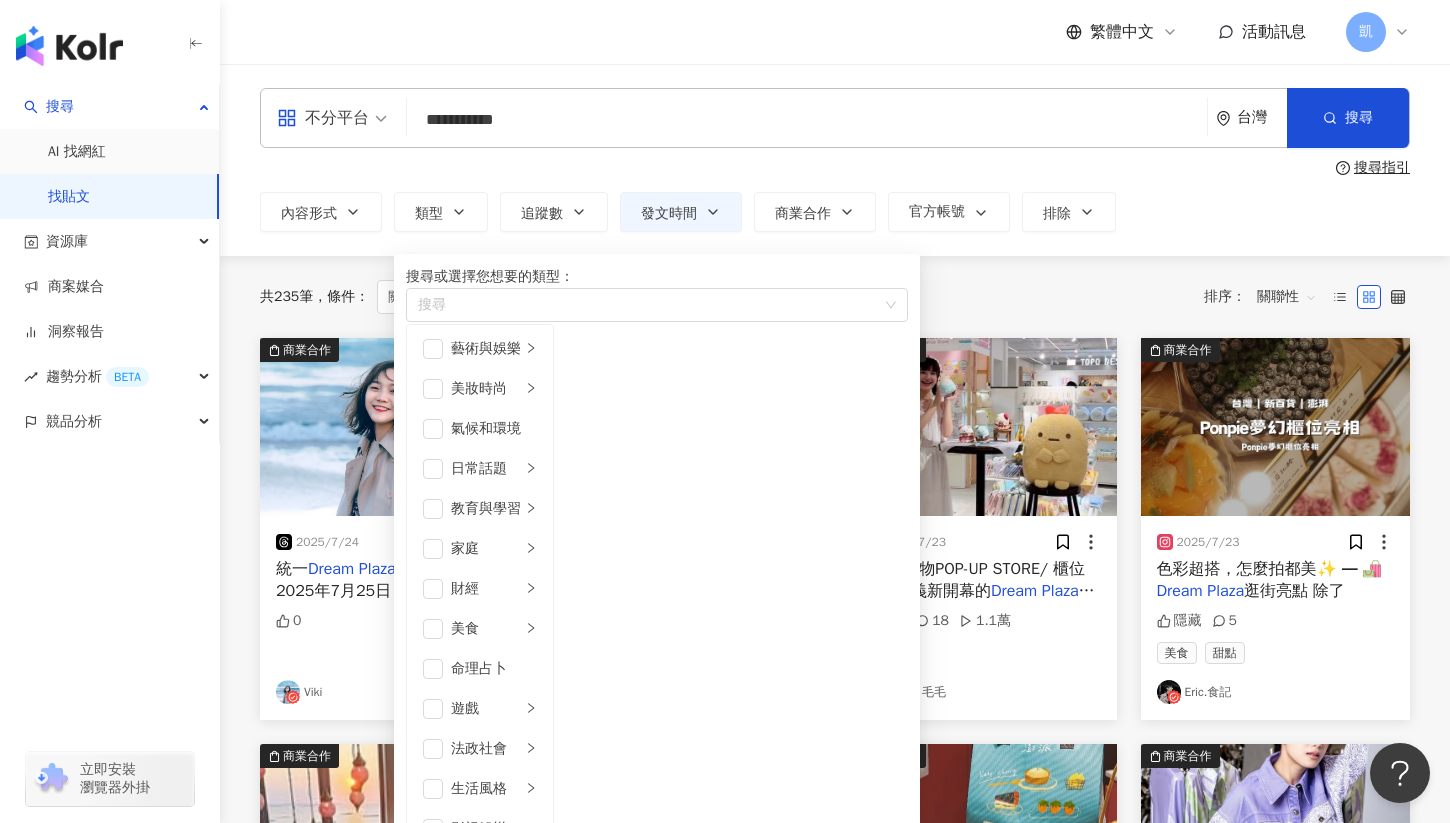 click on "搜尋指引" at bounding box center [835, 168] 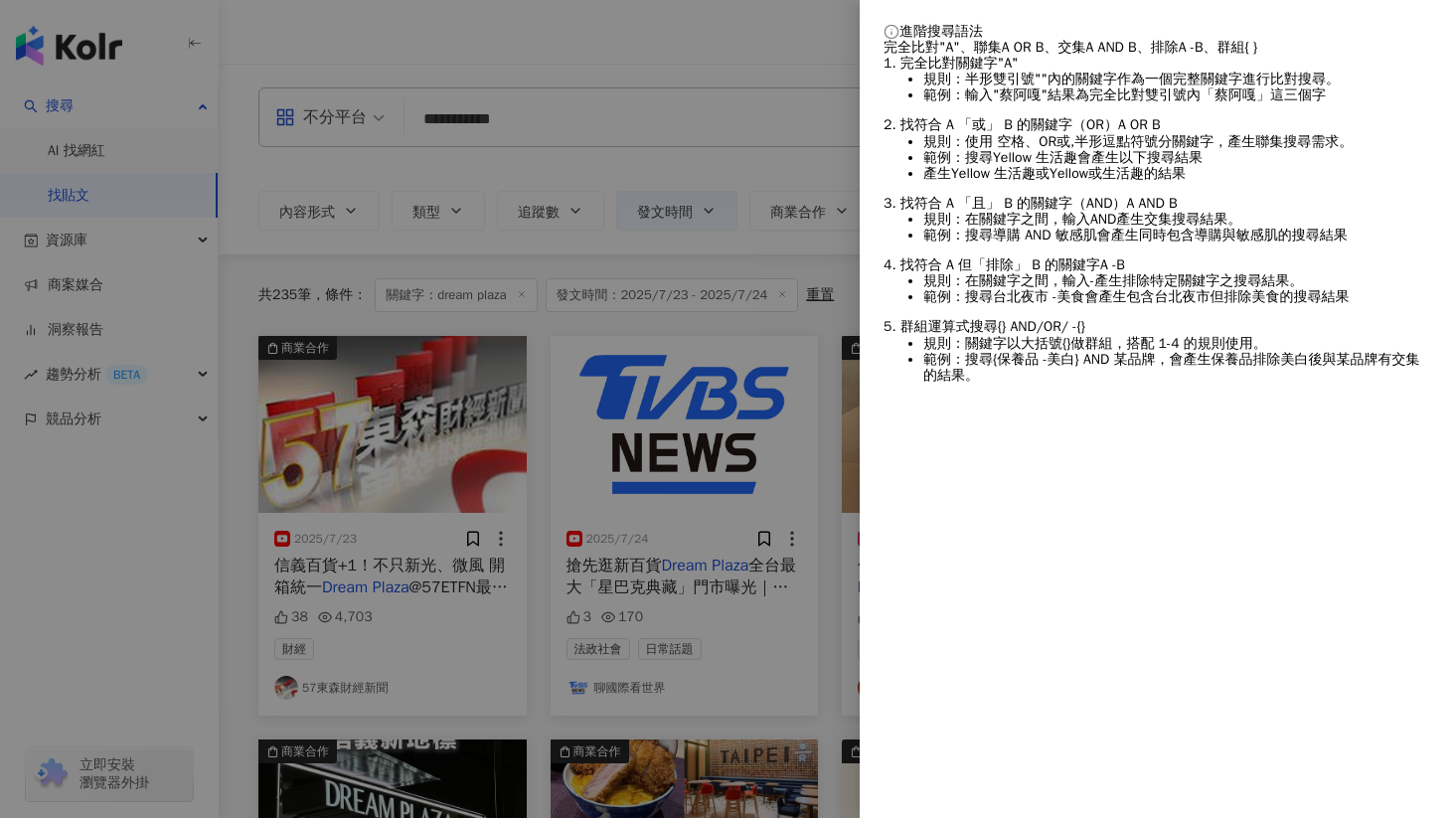 click at bounding box center (728, 409) 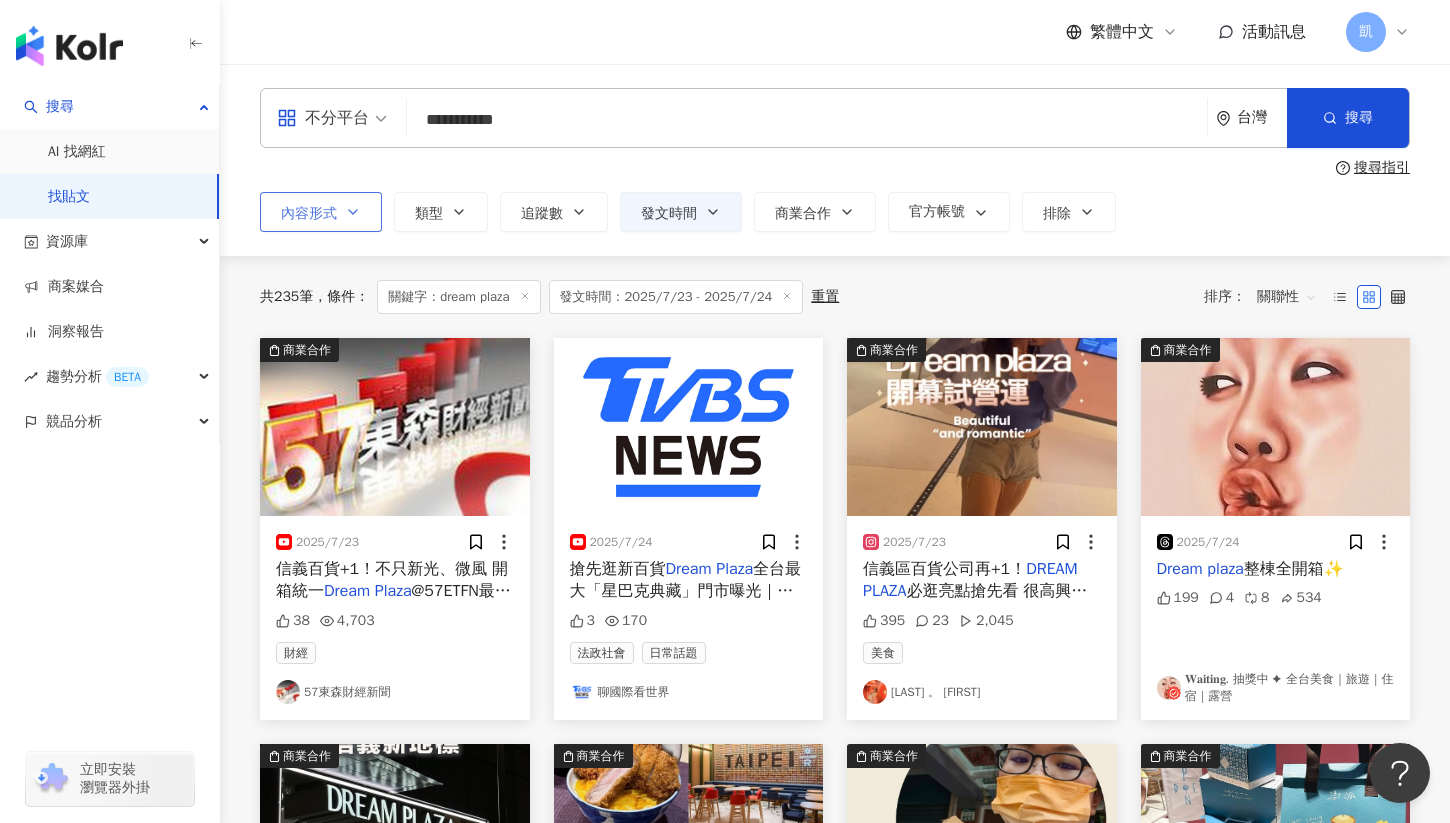 click 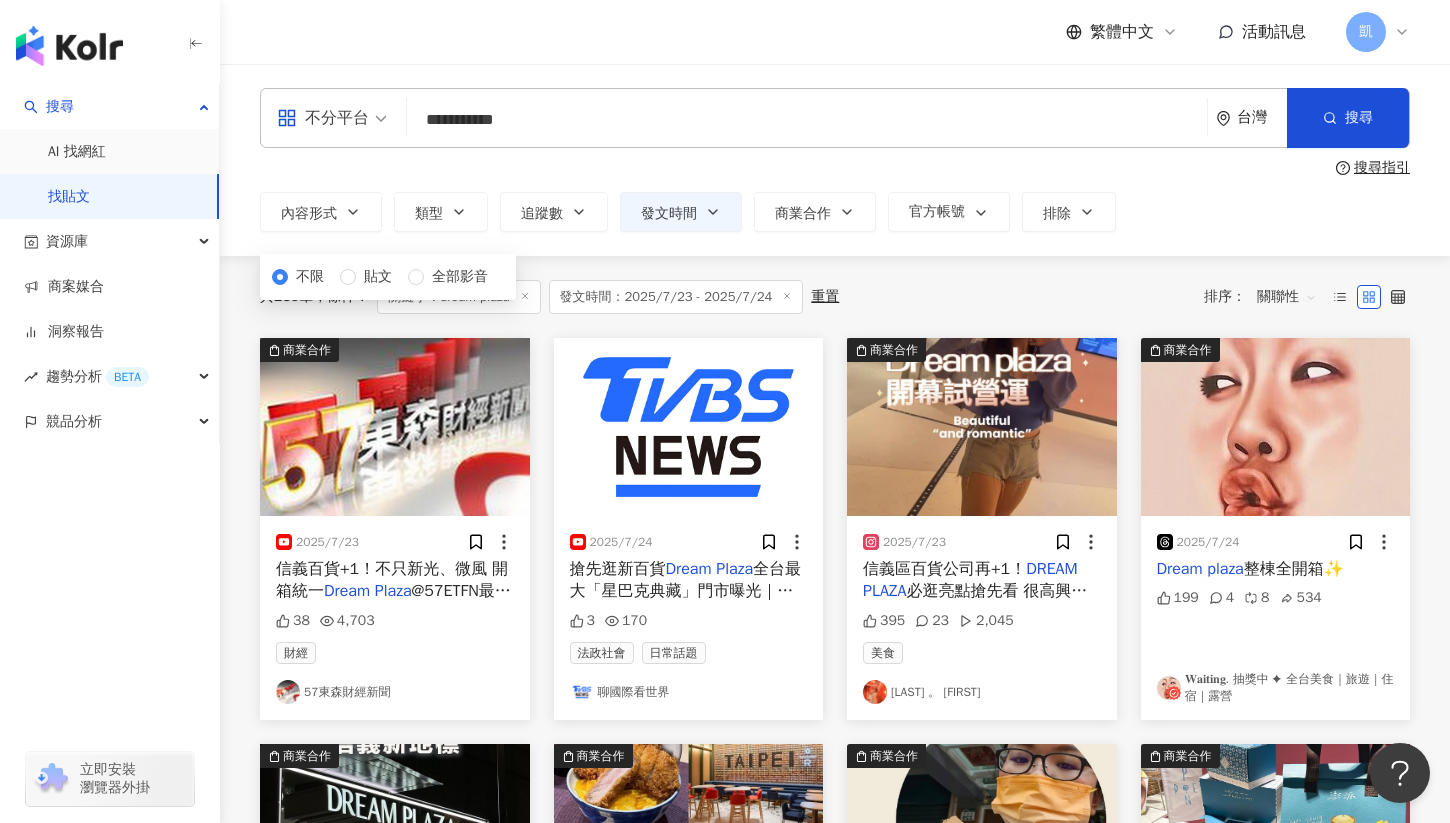 click on "**********" at bounding box center [835, 160] 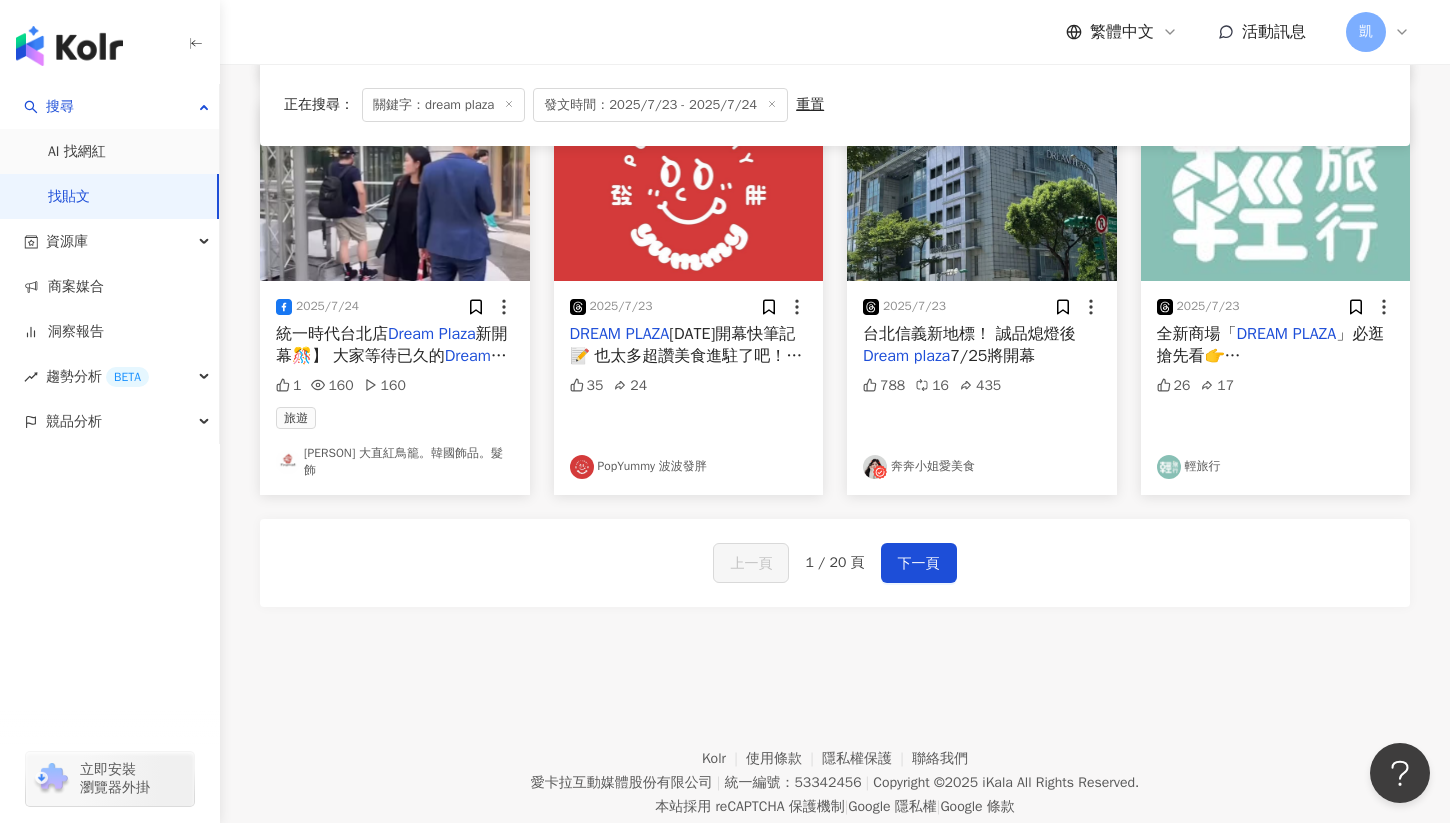 scroll, scrollTop: 1104, scrollLeft: 0, axis: vertical 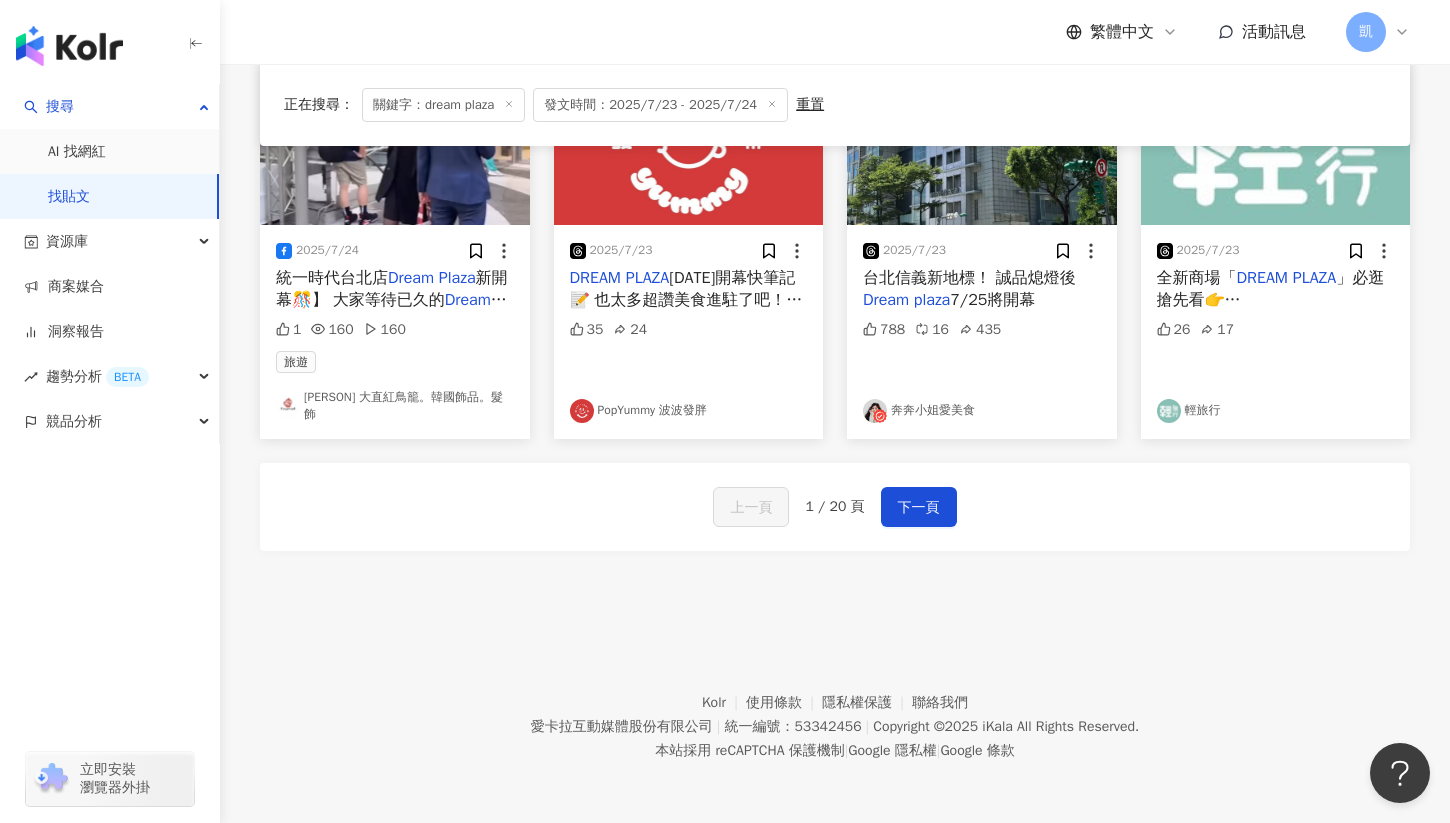 click on "上一頁 1 / 20 頁 下一頁" at bounding box center [835, 507] 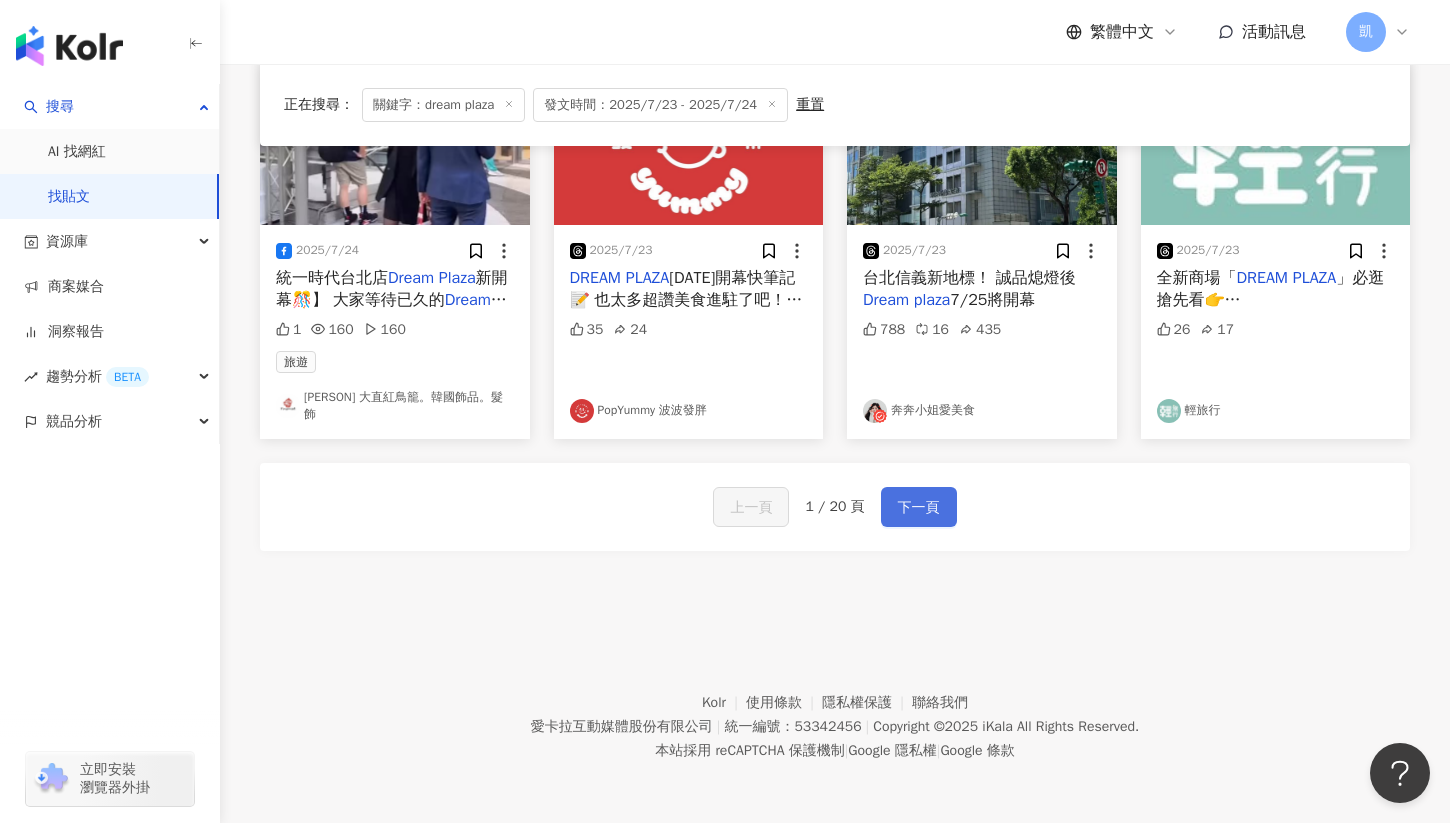 click on "下一頁" at bounding box center [919, 507] 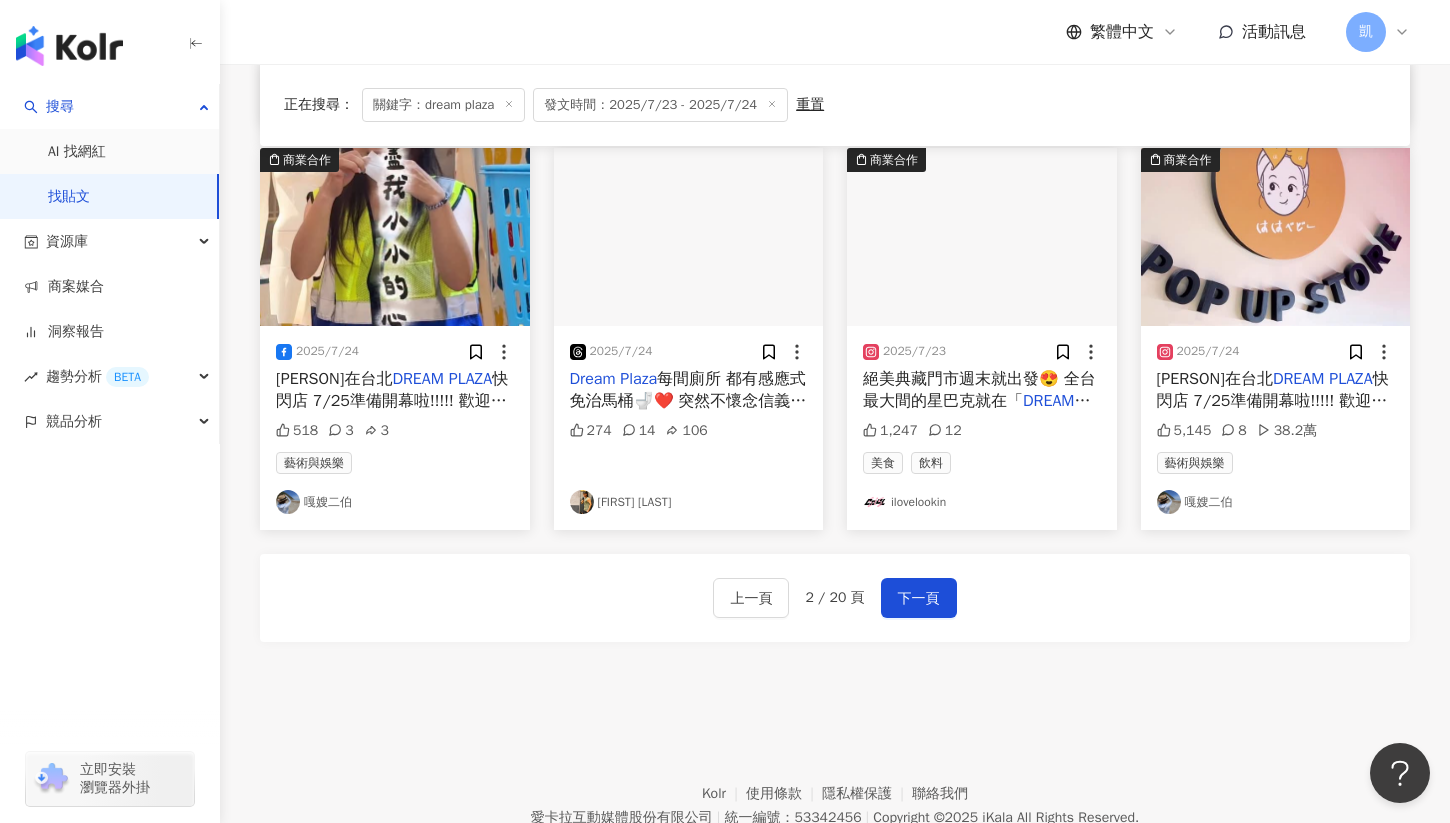 scroll, scrollTop: 1094, scrollLeft: 0, axis: vertical 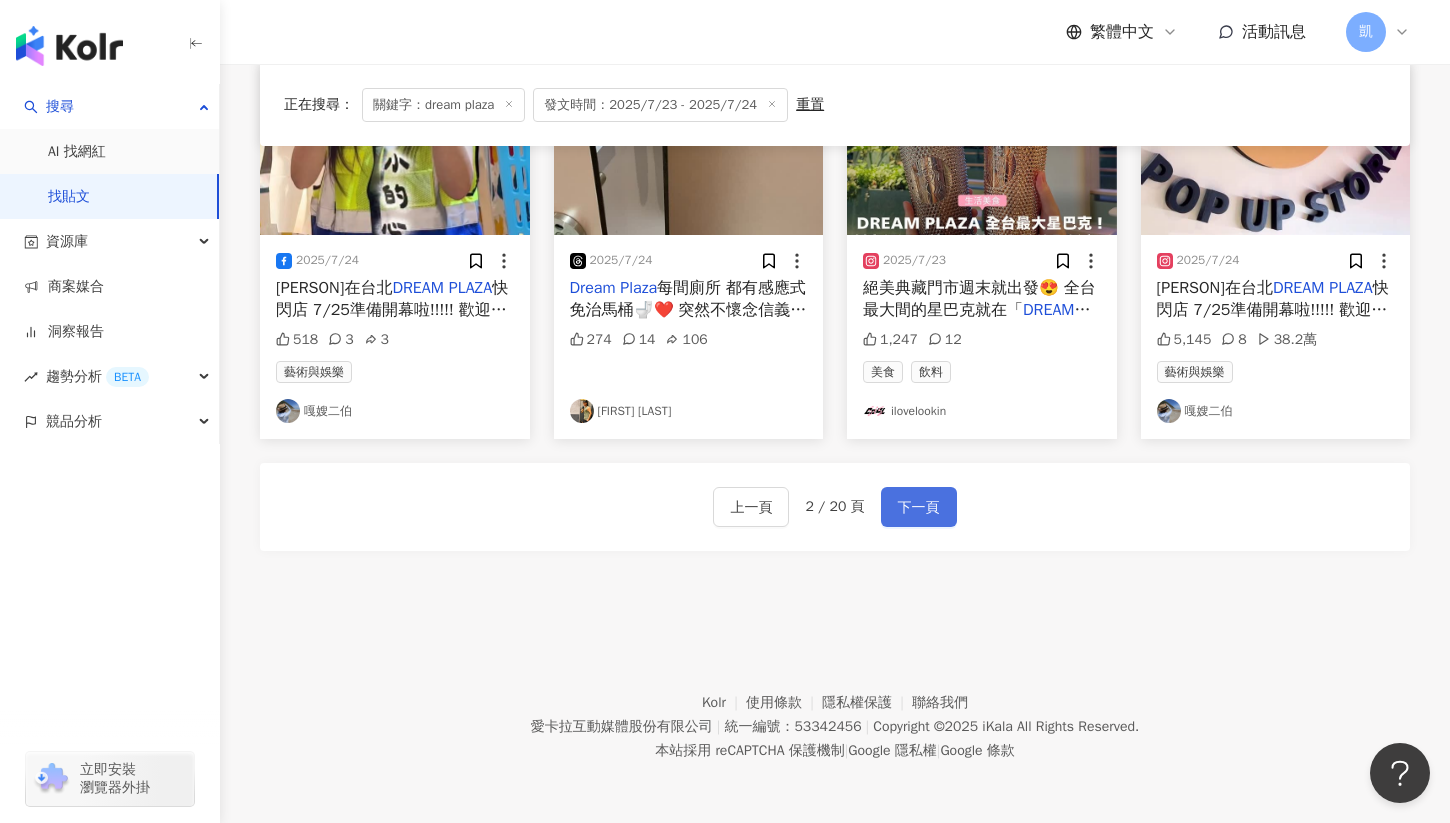 click on "下一頁" at bounding box center [919, 508] 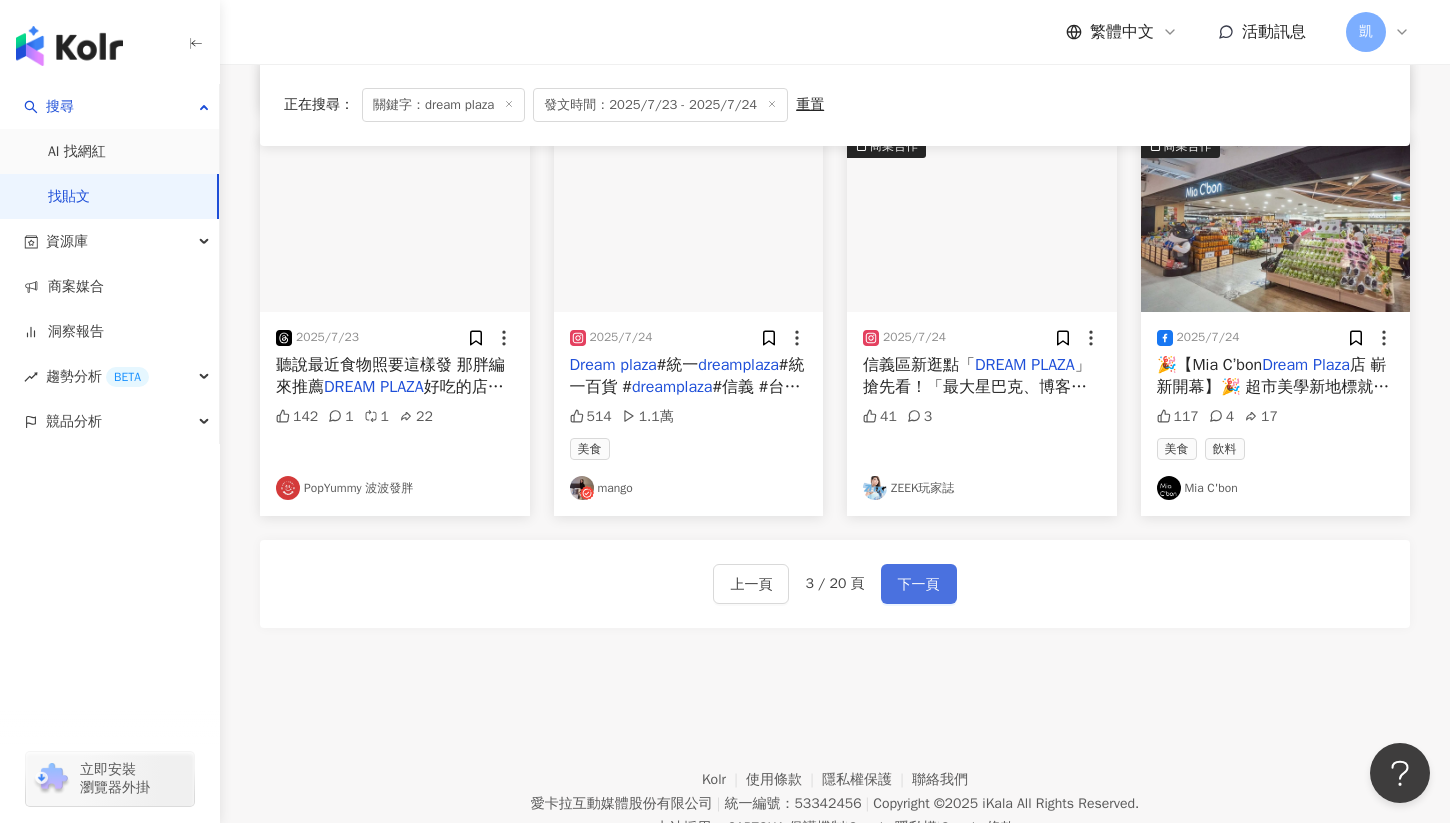 scroll, scrollTop: 1094, scrollLeft: 0, axis: vertical 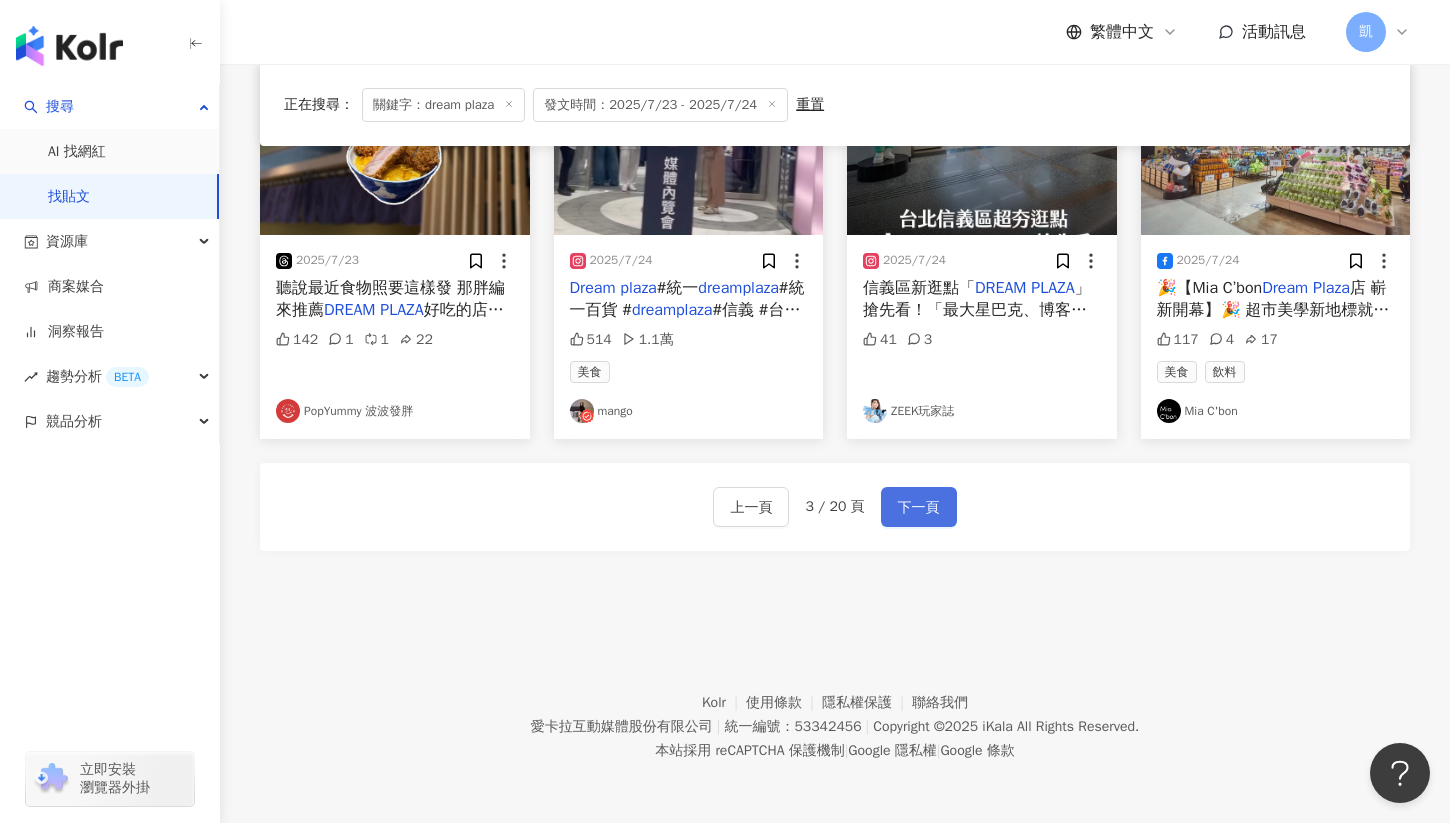 click on "下一頁" at bounding box center [919, 508] 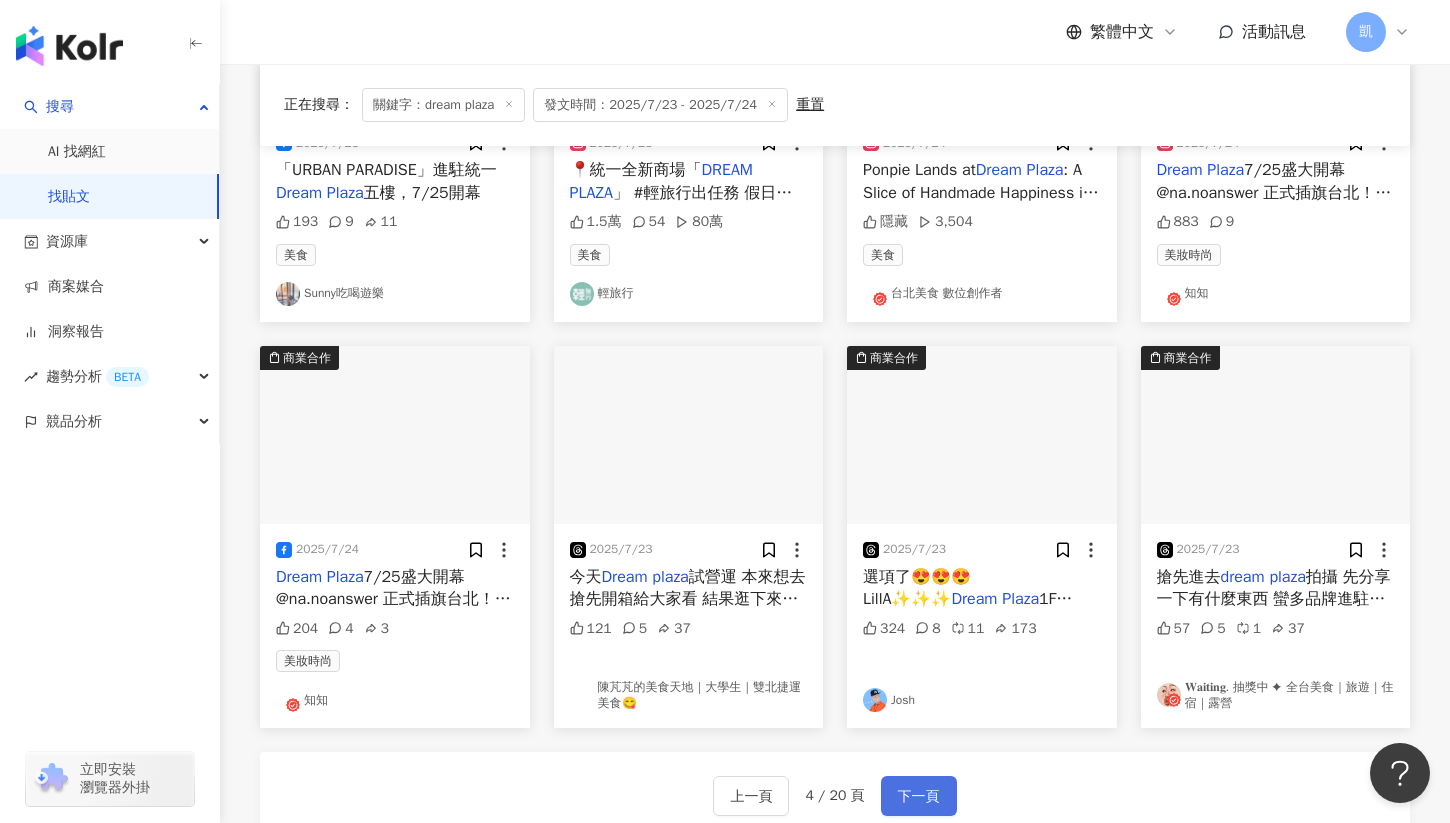 scroll, scrollTop: 799, scrollLeft: 0, axis: vertical 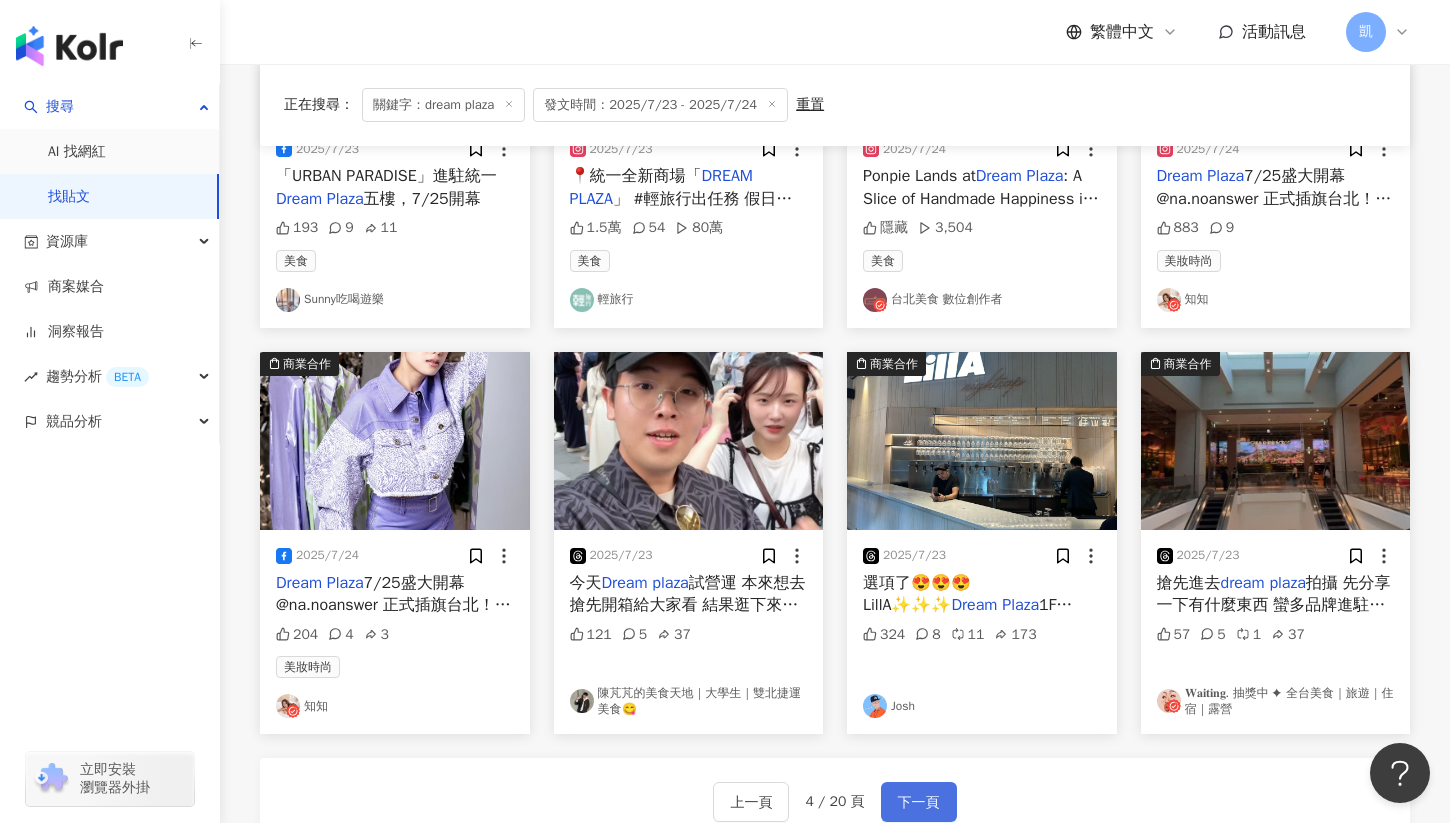 click on "下一頁" at bounding box center [919, 803] 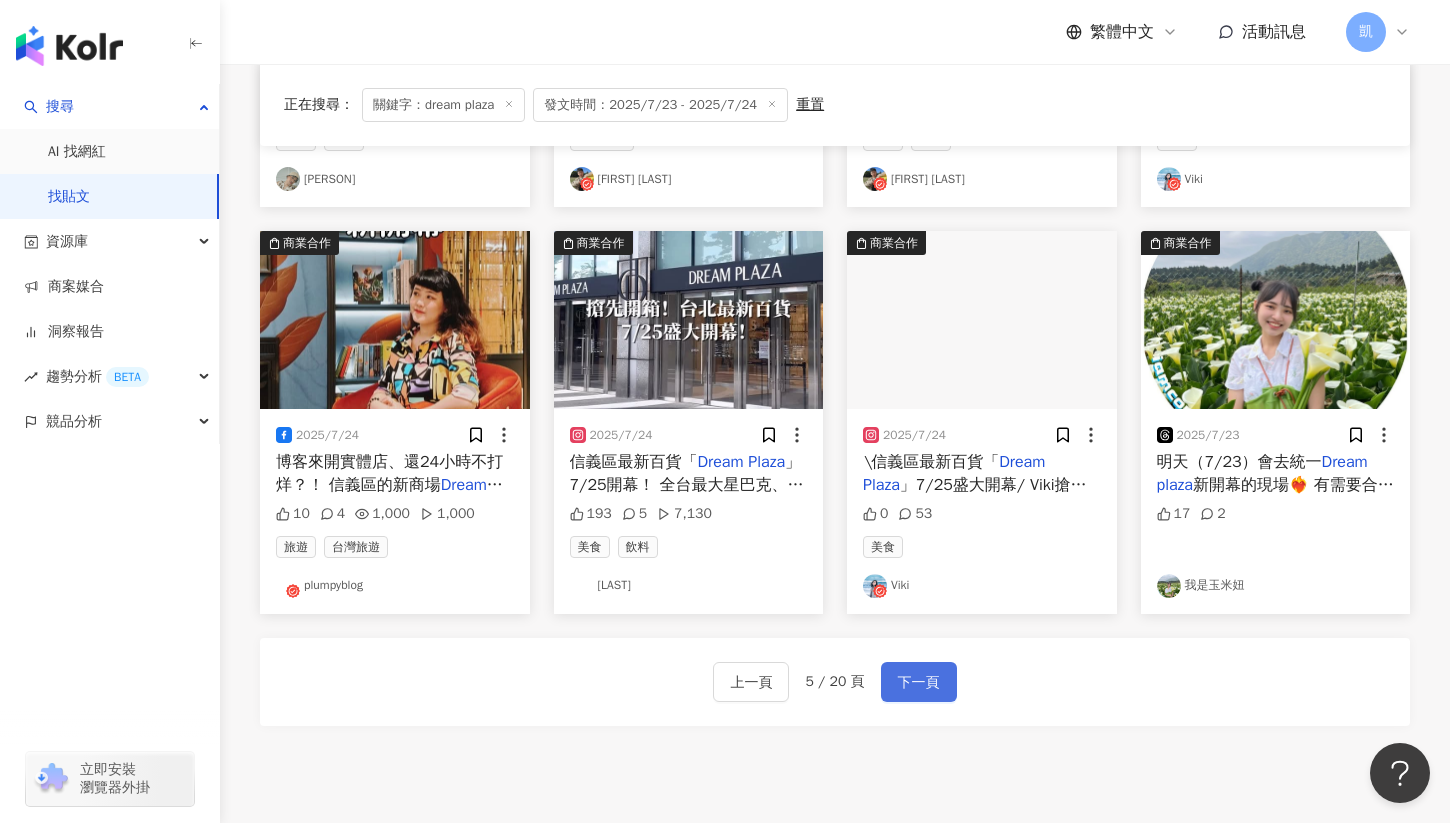 scroll, scrollTop: 1124, scrollLeft: 0, axis: vertical 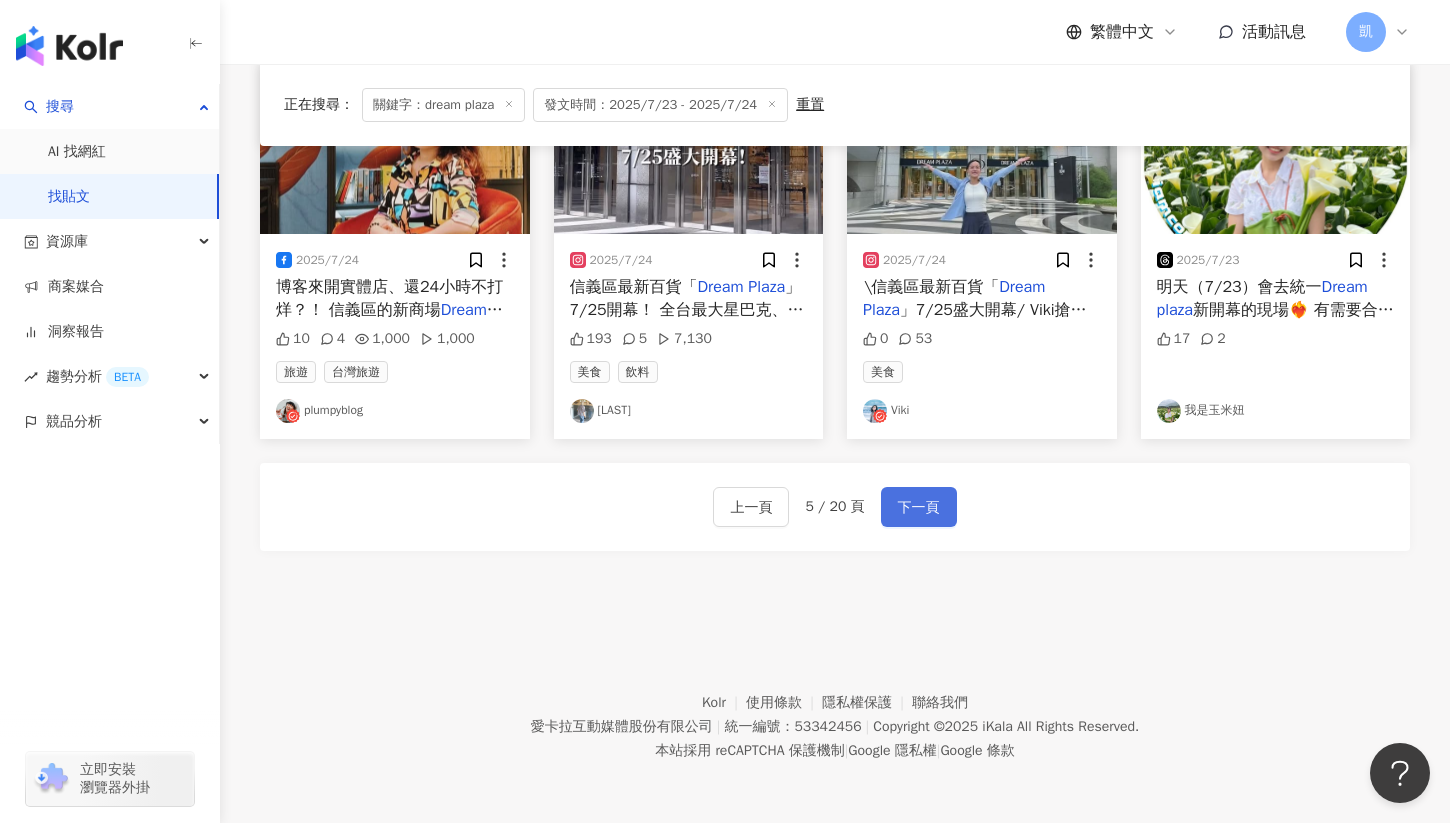 click on "下一頁" at bounding box center [919, 508] 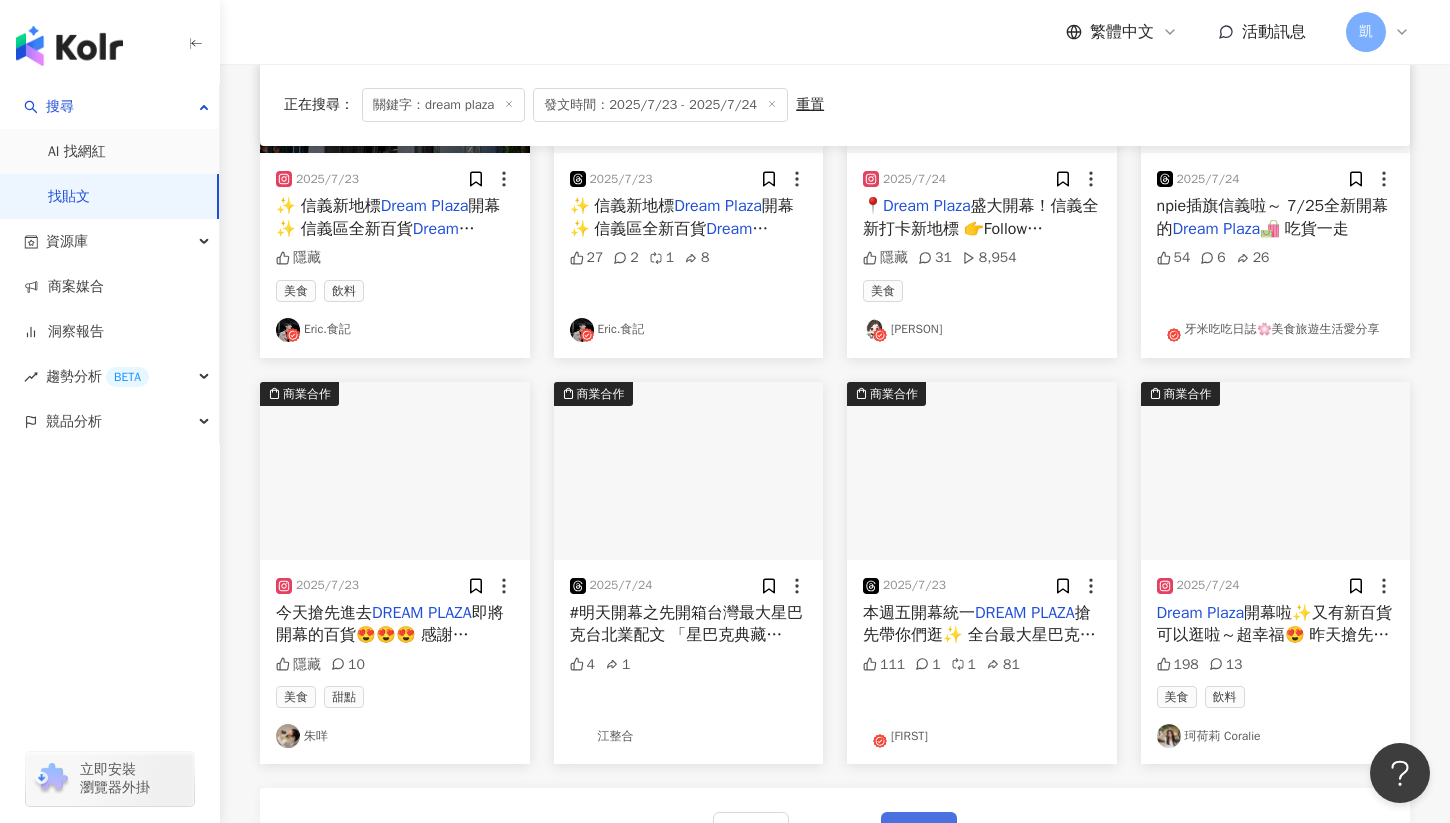 scroll, scrollTop: 1094, scrollLeft: 0, axis: vertical 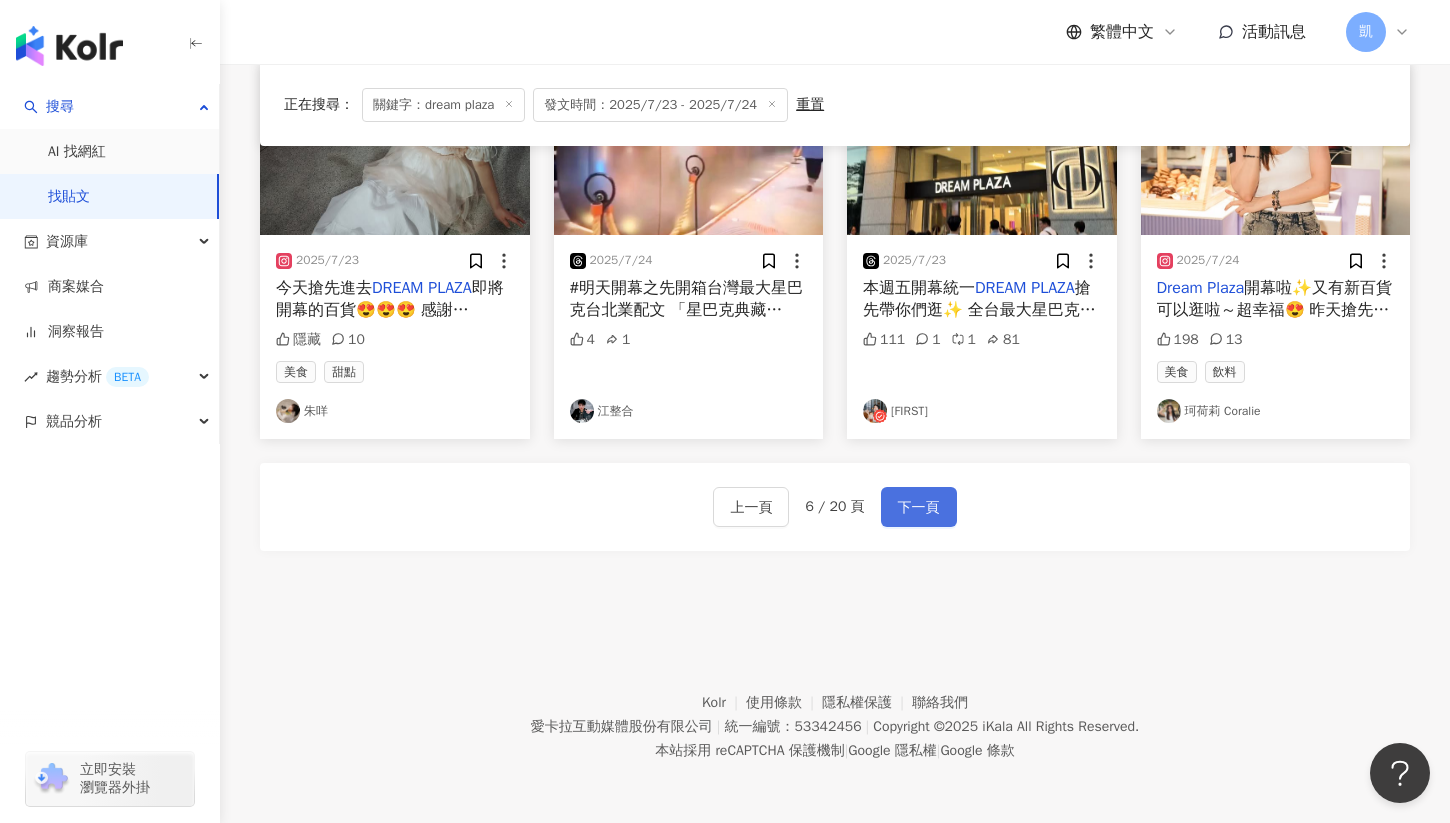 click on "下一頁" at bounding box center [919, 508] 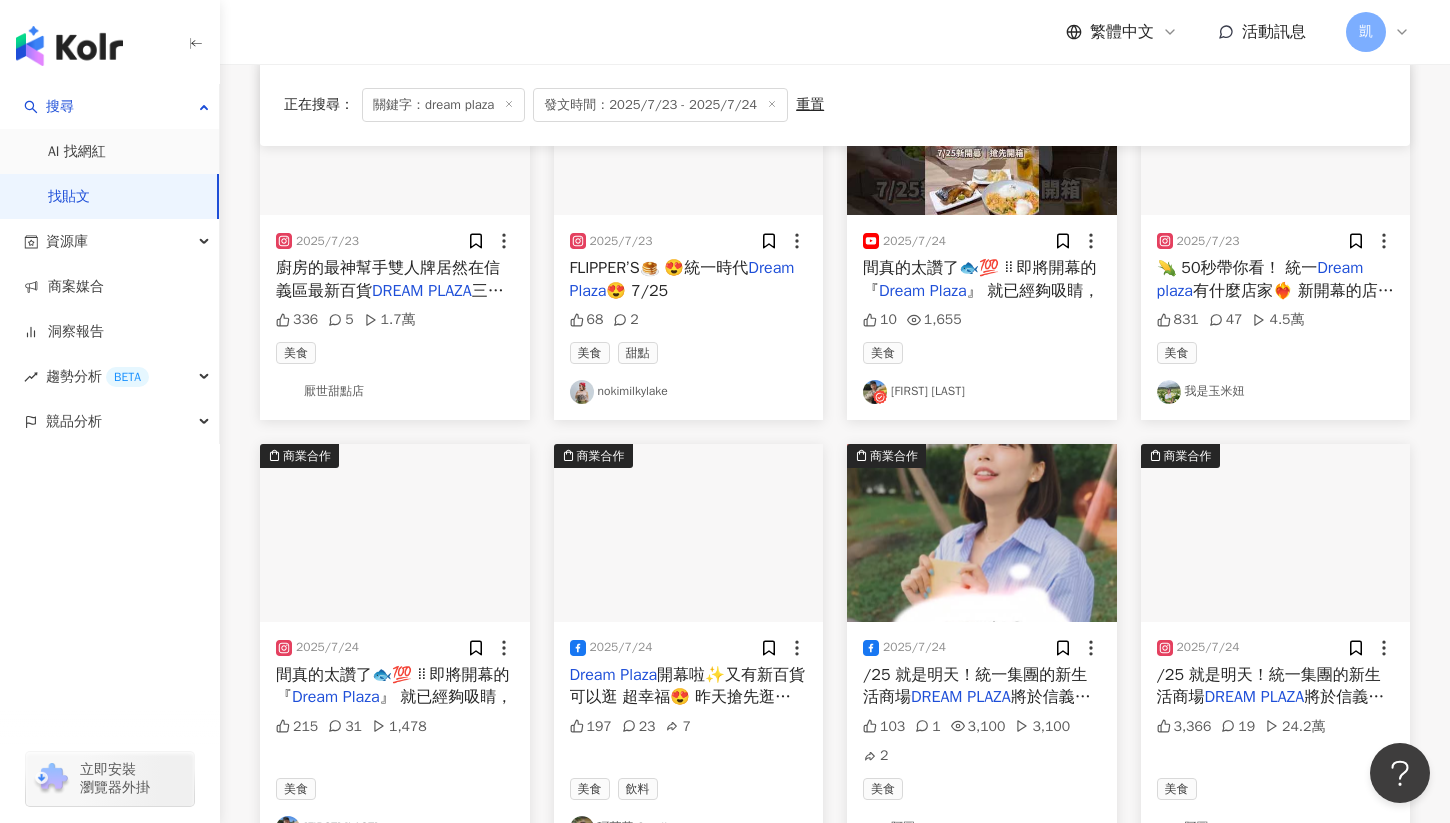 scroll, scrollTop: 1094, scrollLeft: 0, axis: vertical 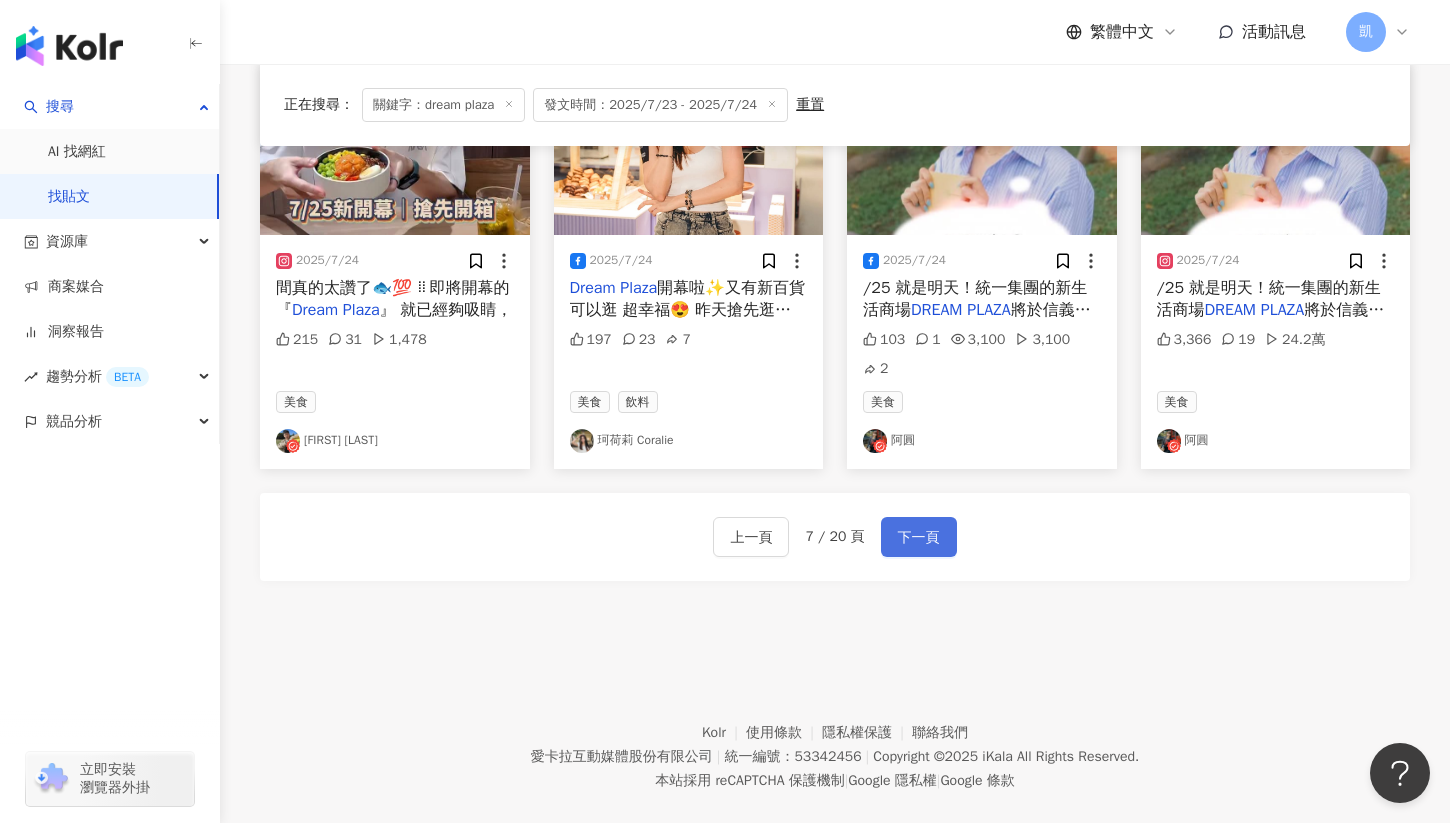 click on "下一頁" at bounding box center [919, 538] 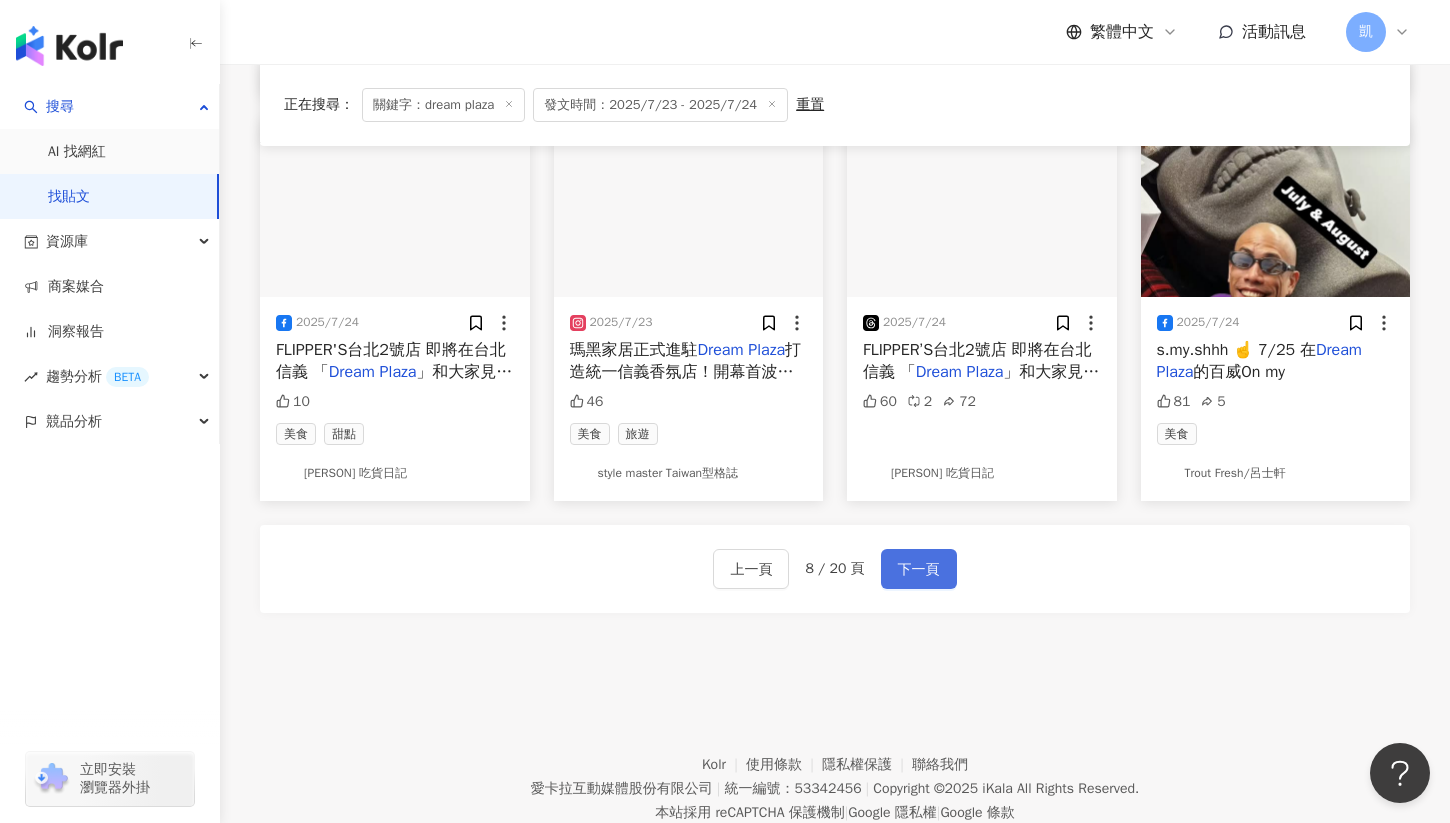scroll, scrollTop: 1094, scrollLeft: 0, axis: vertical 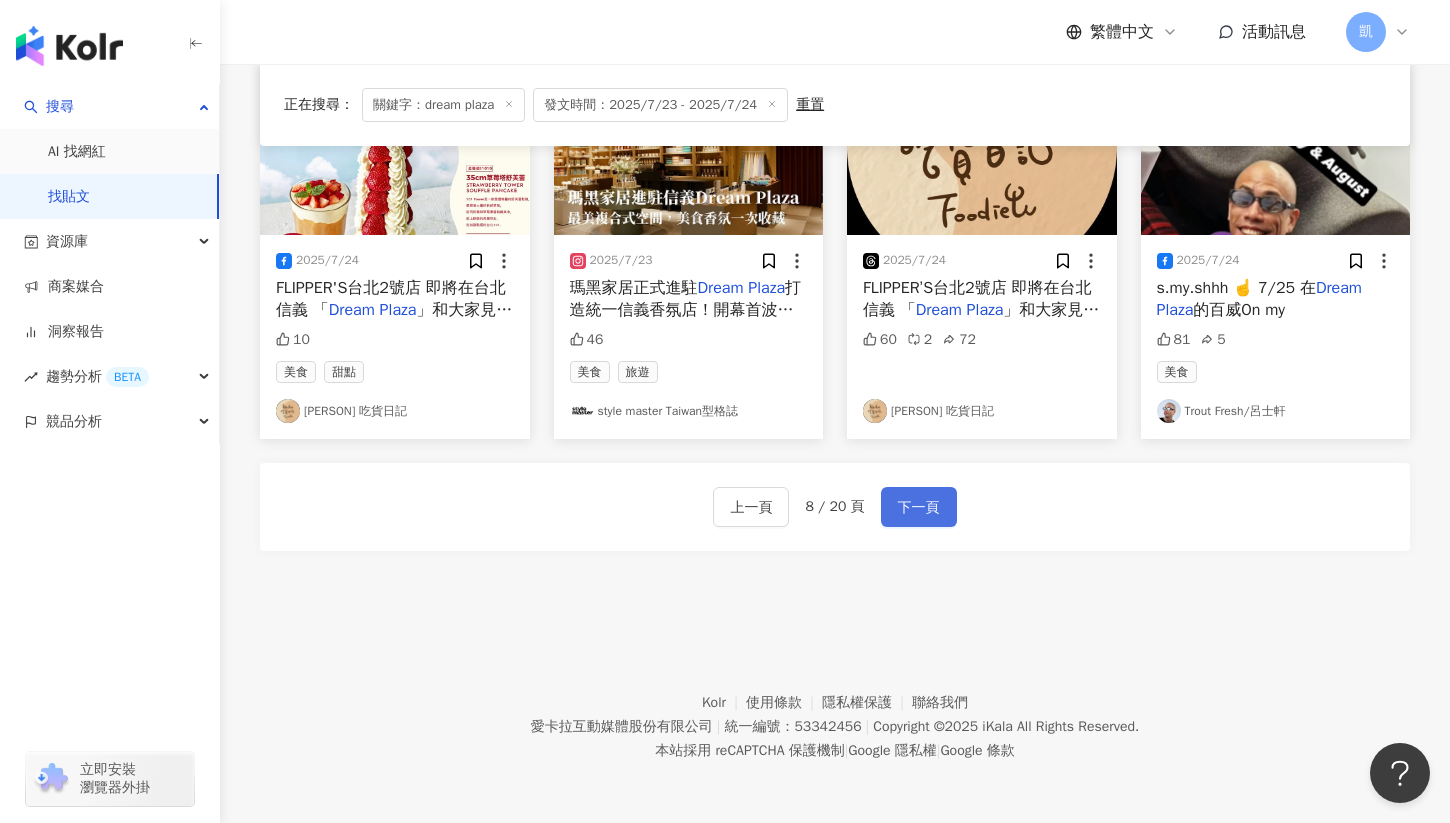 click on "下一頁" at bounding box center [919, 508] 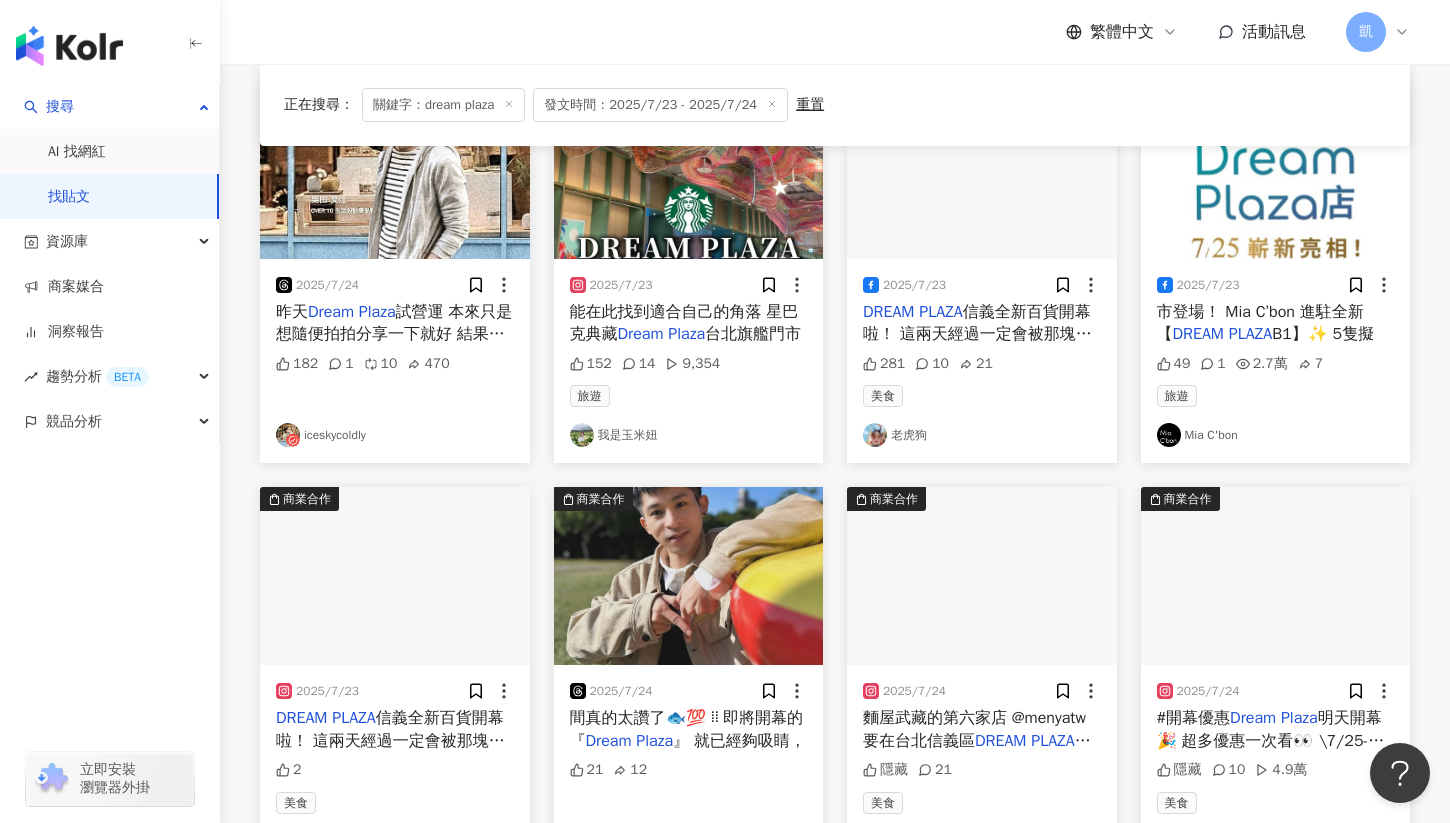 scroll, scrollTop: 1104, scrollLeft: 0, axis: vertical 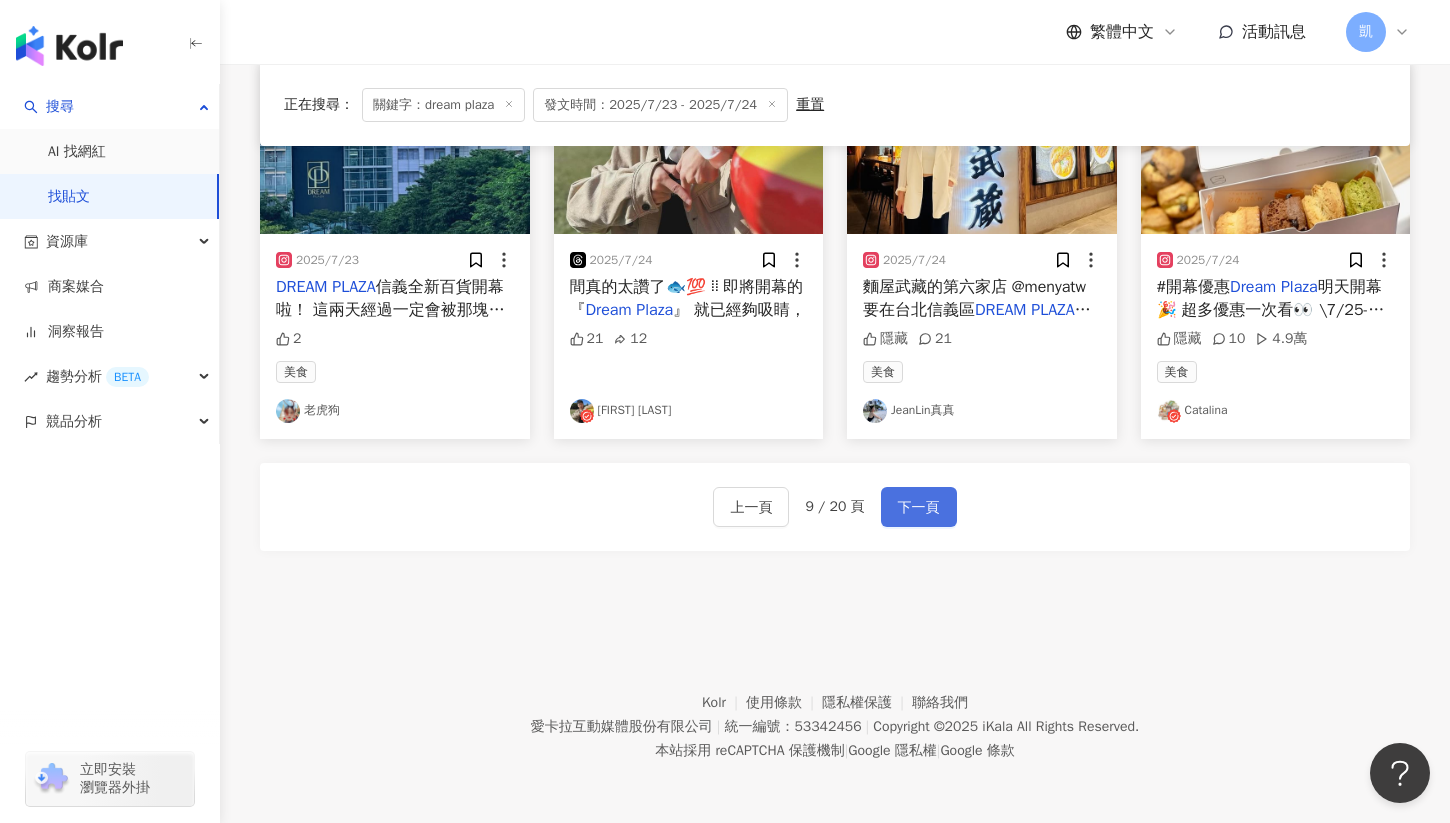 click on "下一頁" at bounding box center [919, 508] 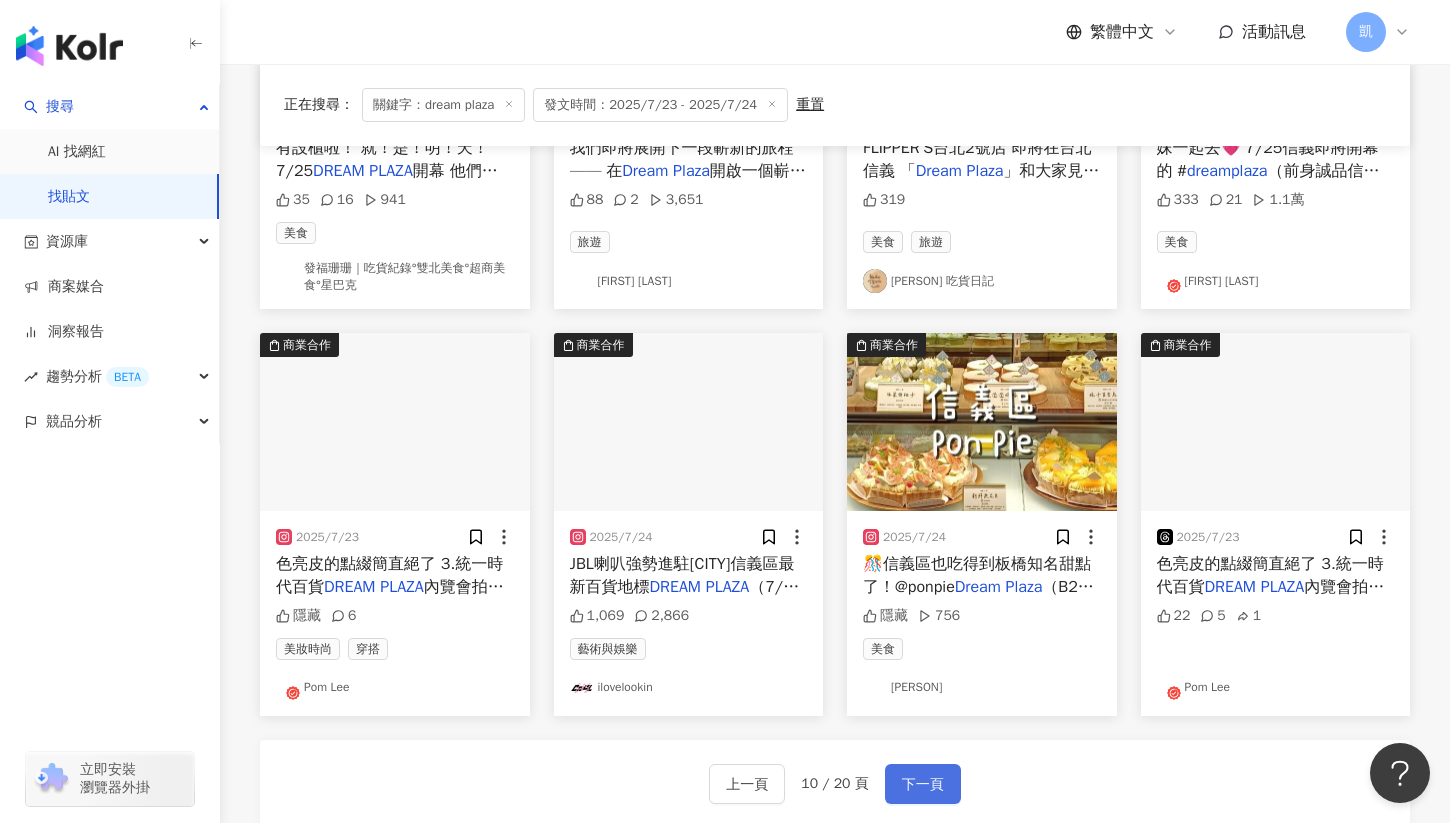 scroll, scrollTop: 831, scrollLeft: 0, axis: vertical 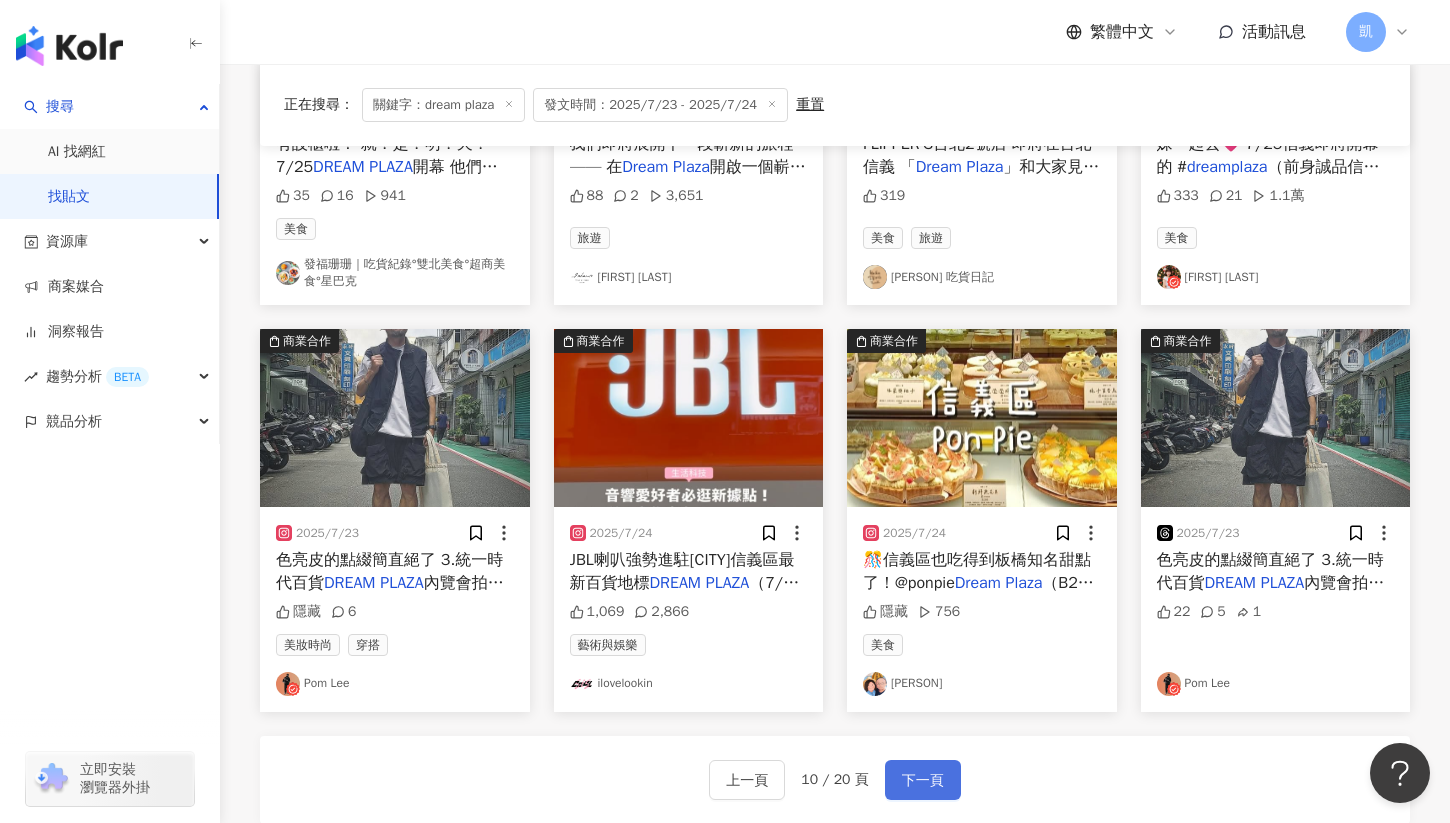 click on "下一頁" at bounding box center [923, 781] 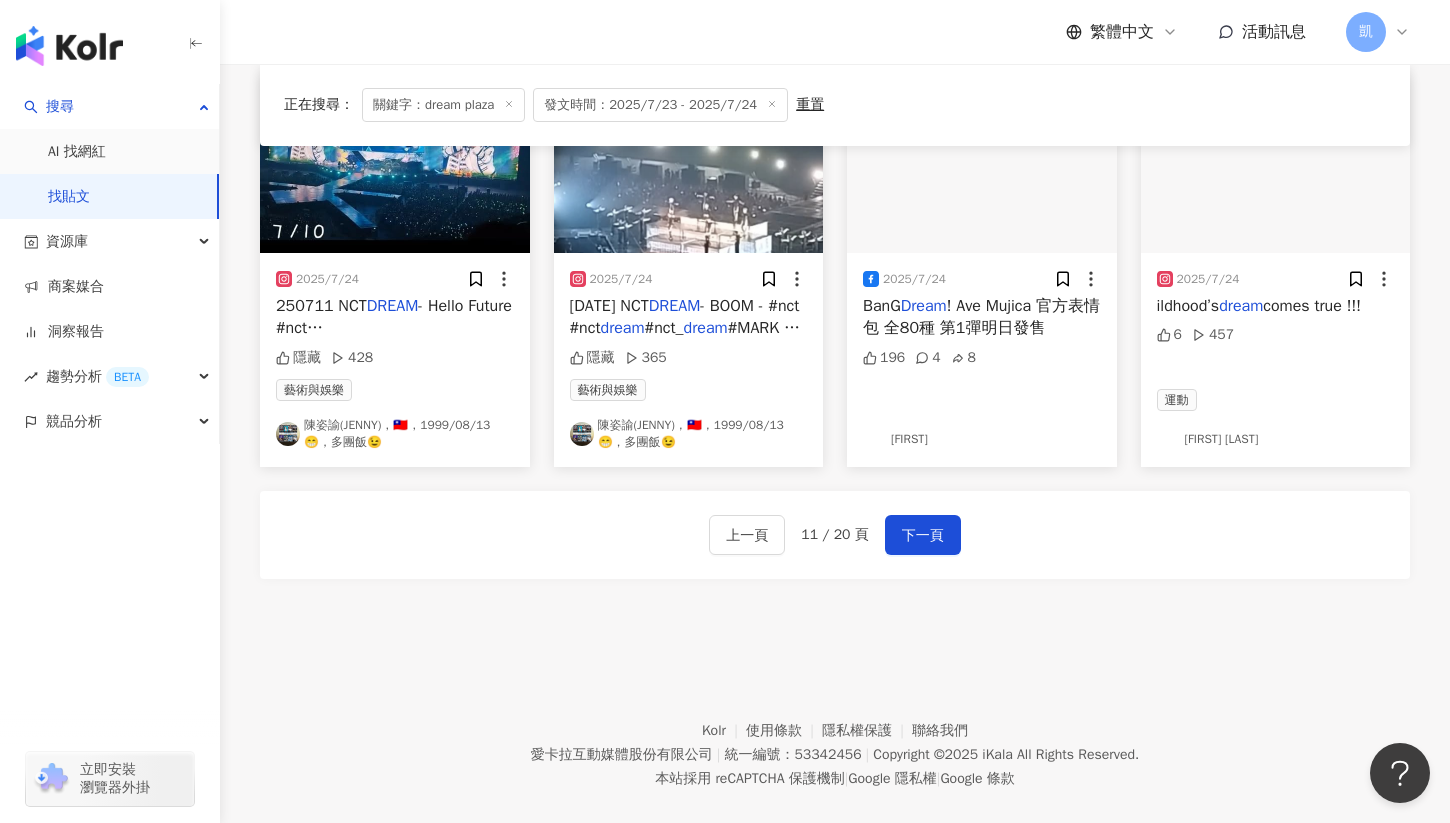 scroll, scrollTop: 1123, scrollLeft: 0, axis: vertical 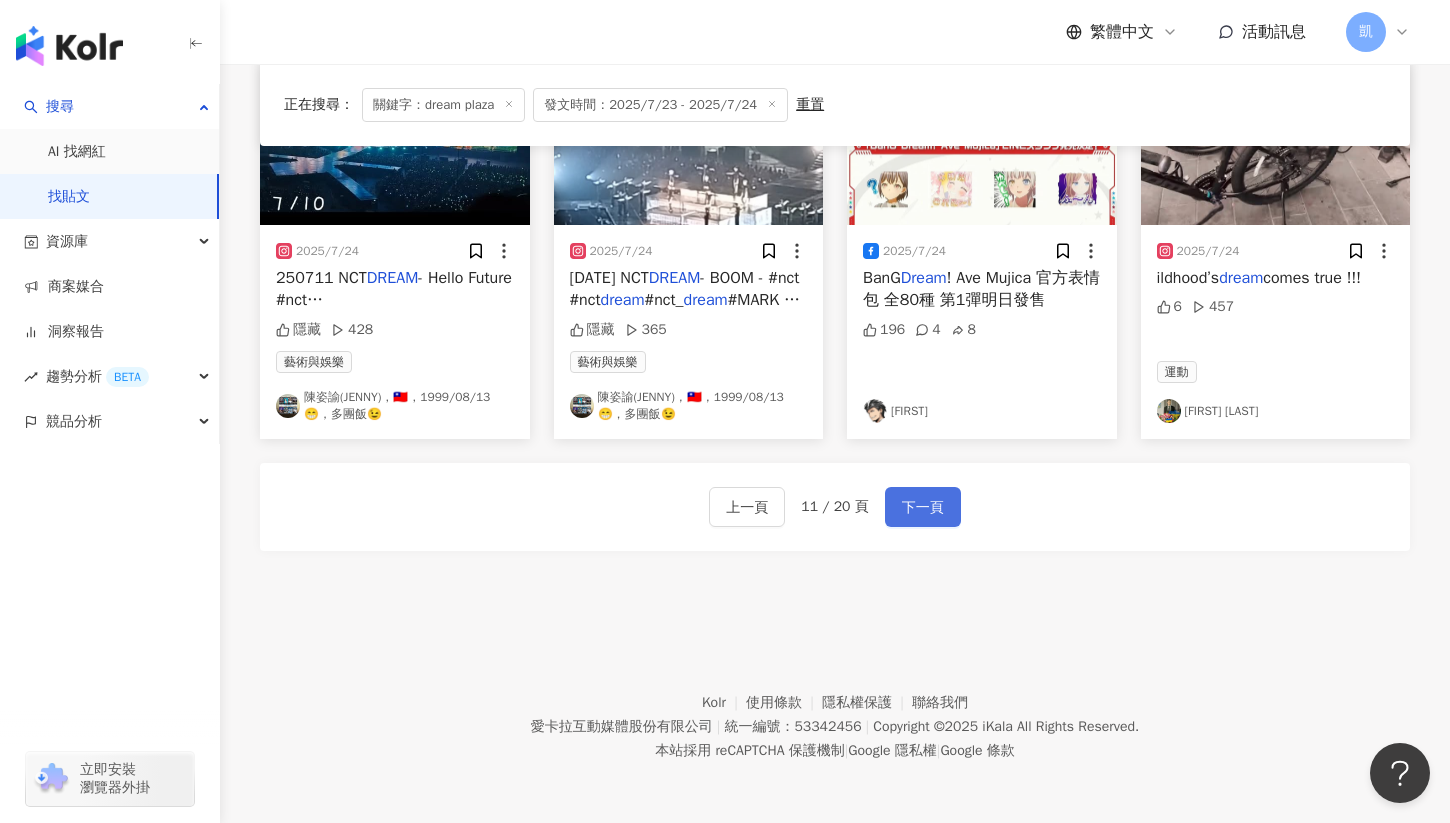 click on "下一頁" at bounding box center [923, 508] 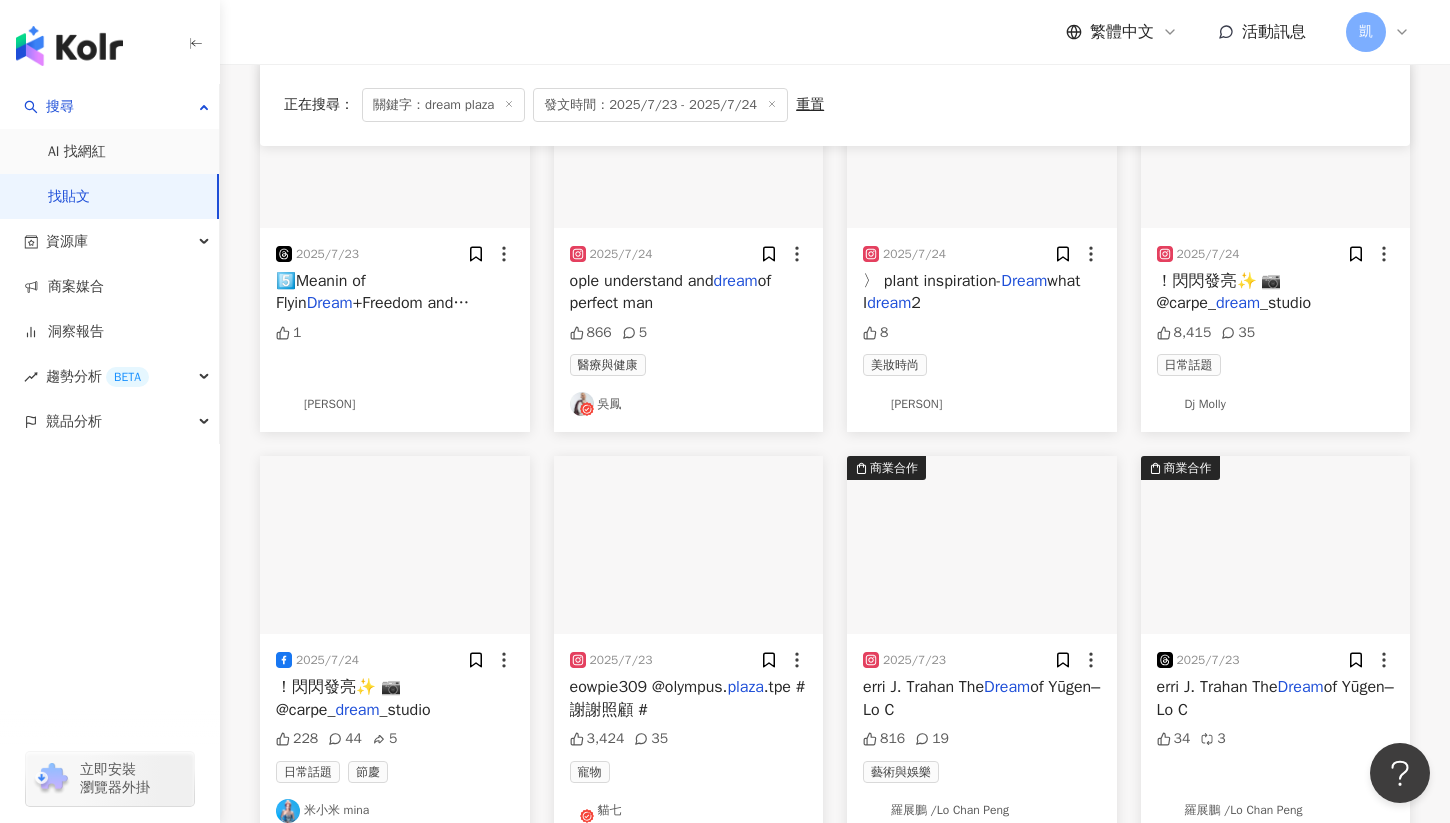 scroll, scrollTop: 0, scrollLeft: 0, axis: both 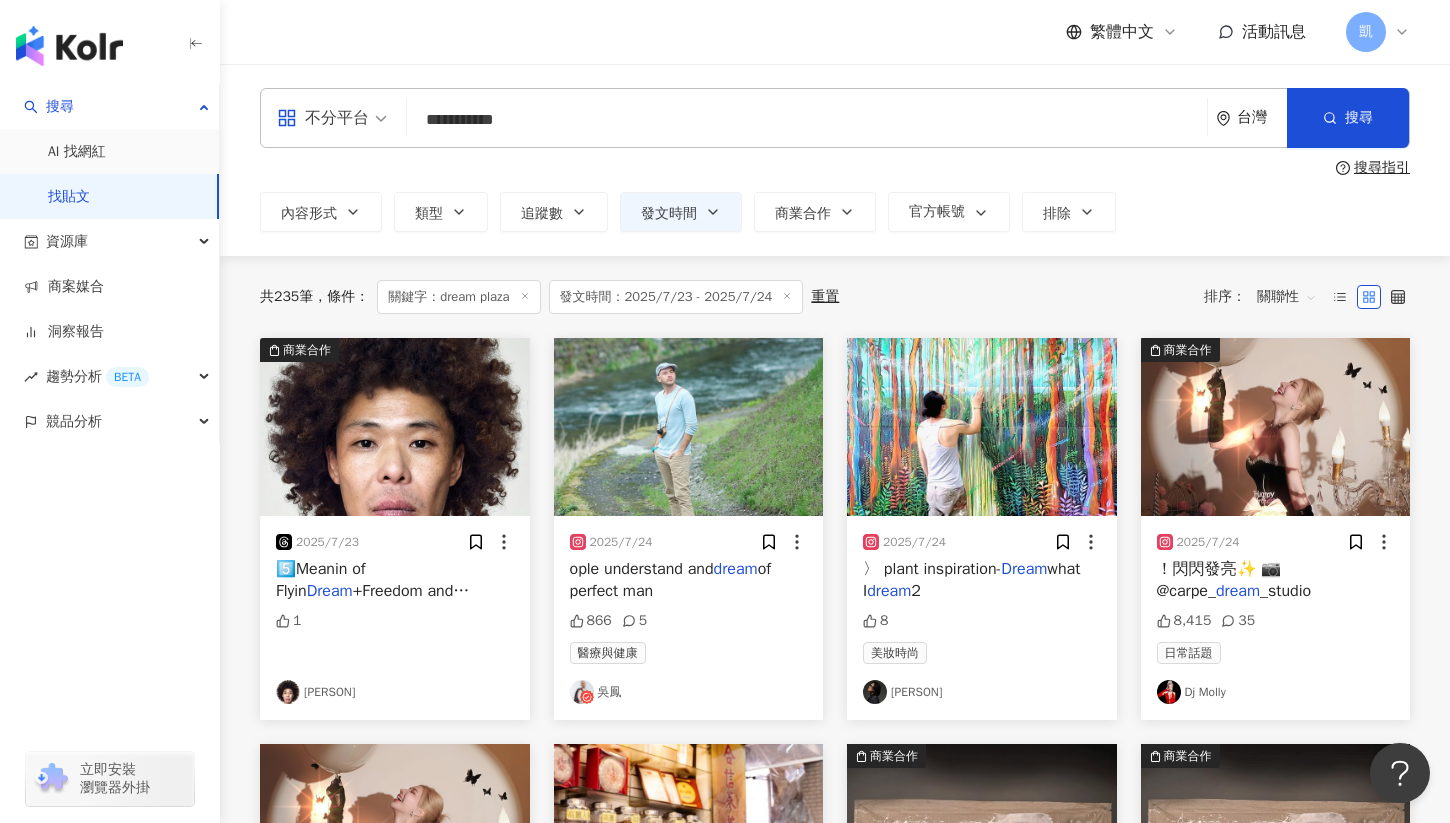 click on "**********" at bounding box center [807, 119] 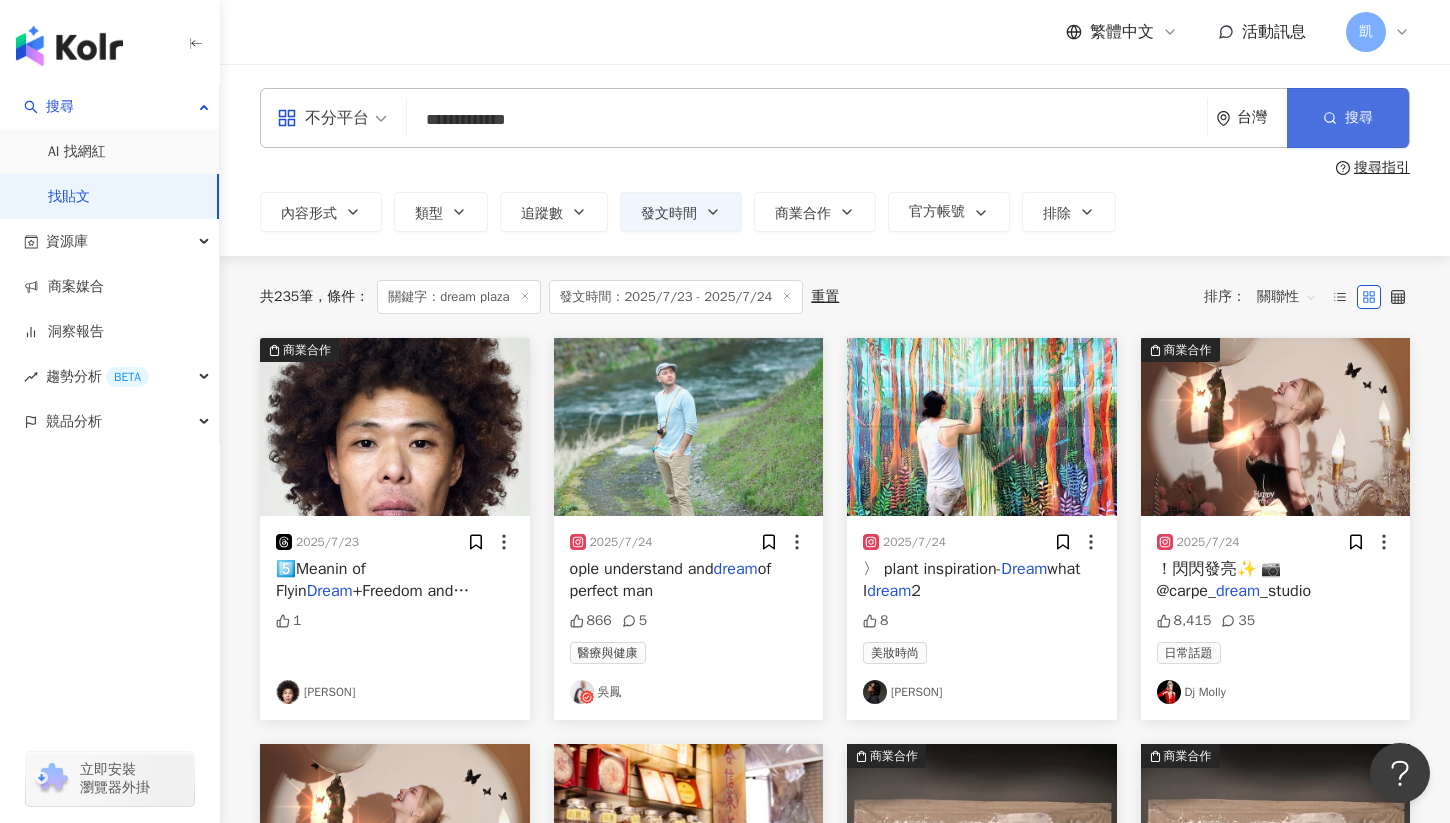 click on "搜尋" at bounding box center (1359, 118) 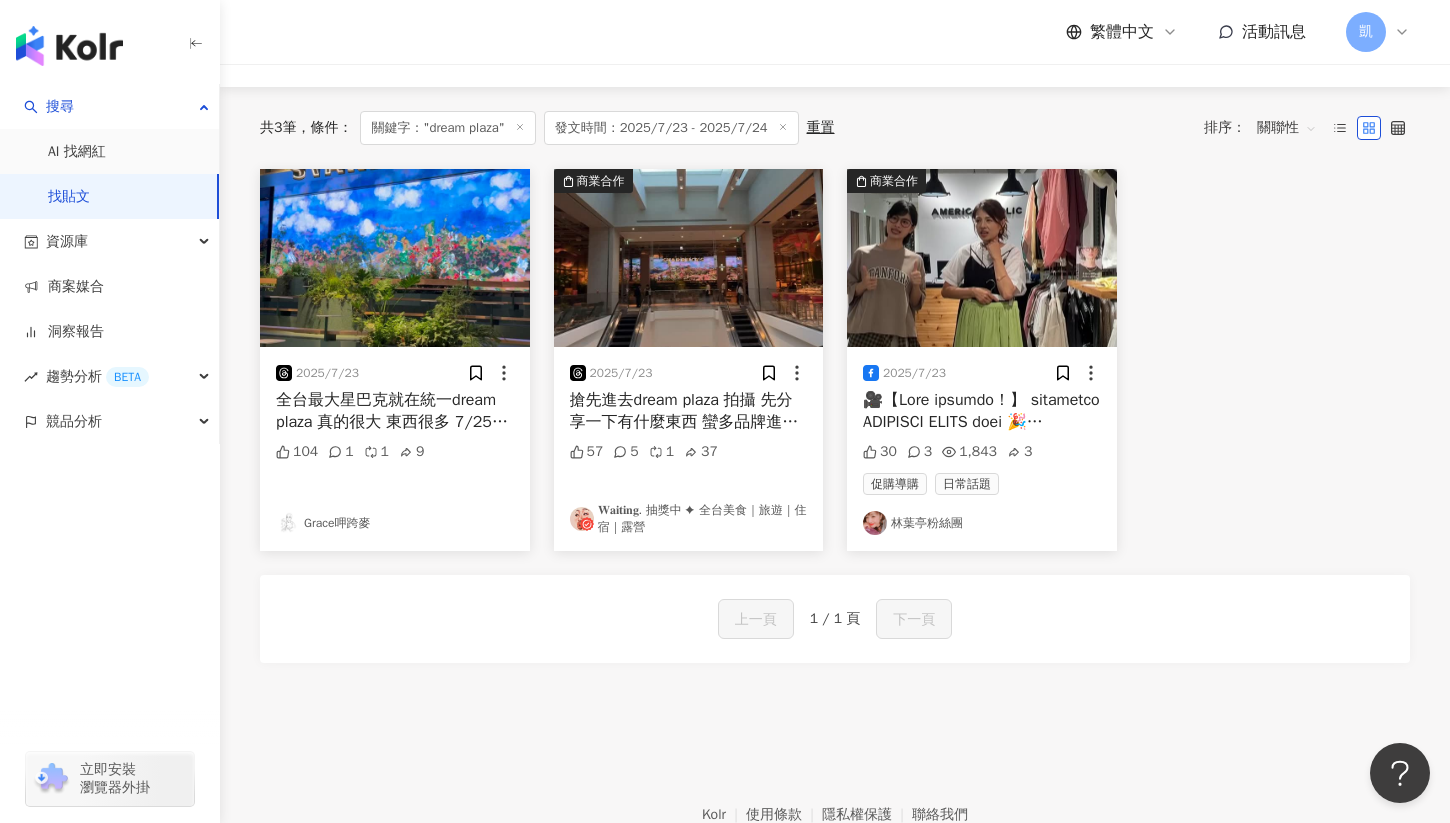 scroll, scrollTop: 0, scrollLeft: 0, axis: both 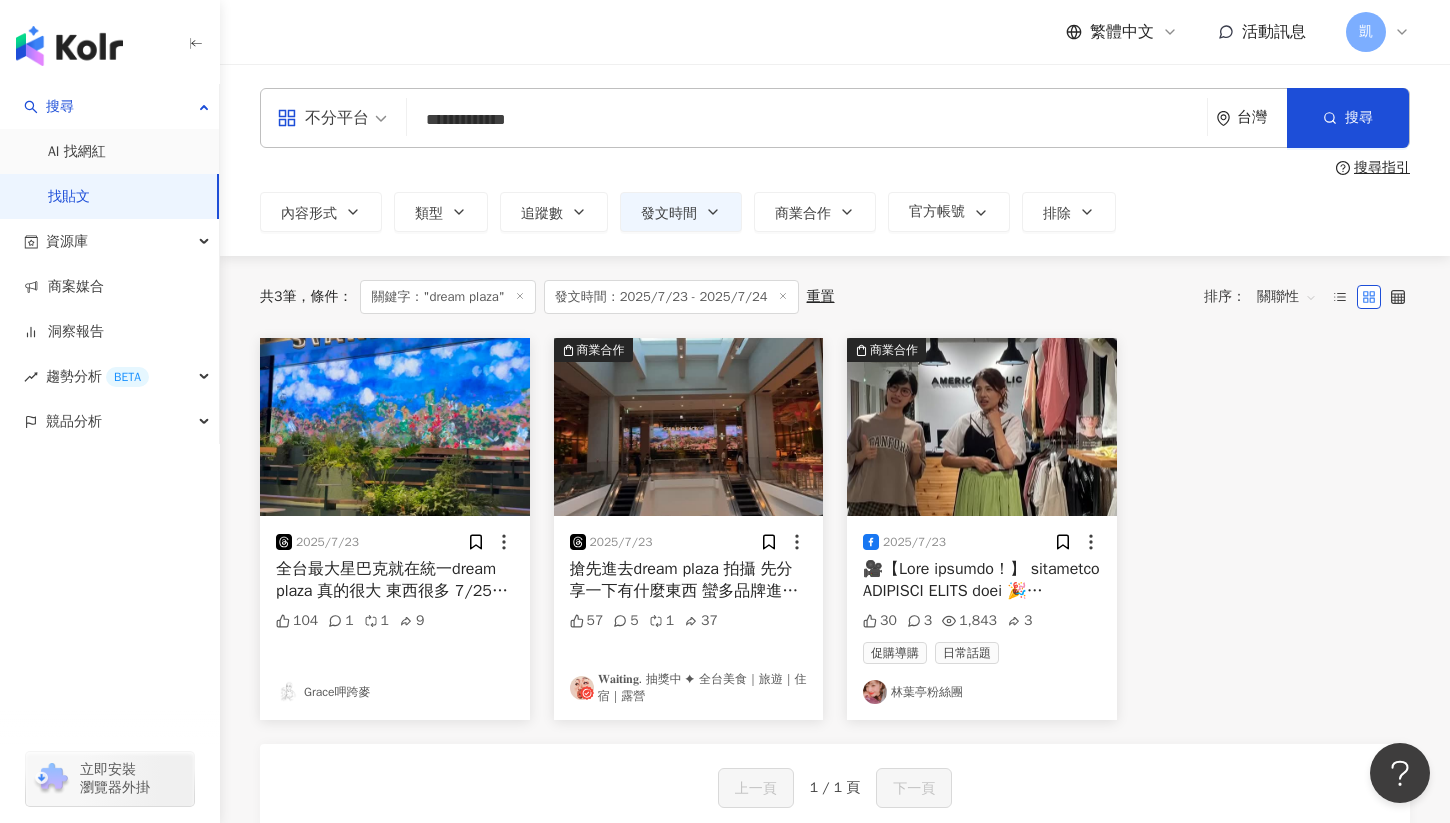 click on "**********" at bounding box center (807, 119) 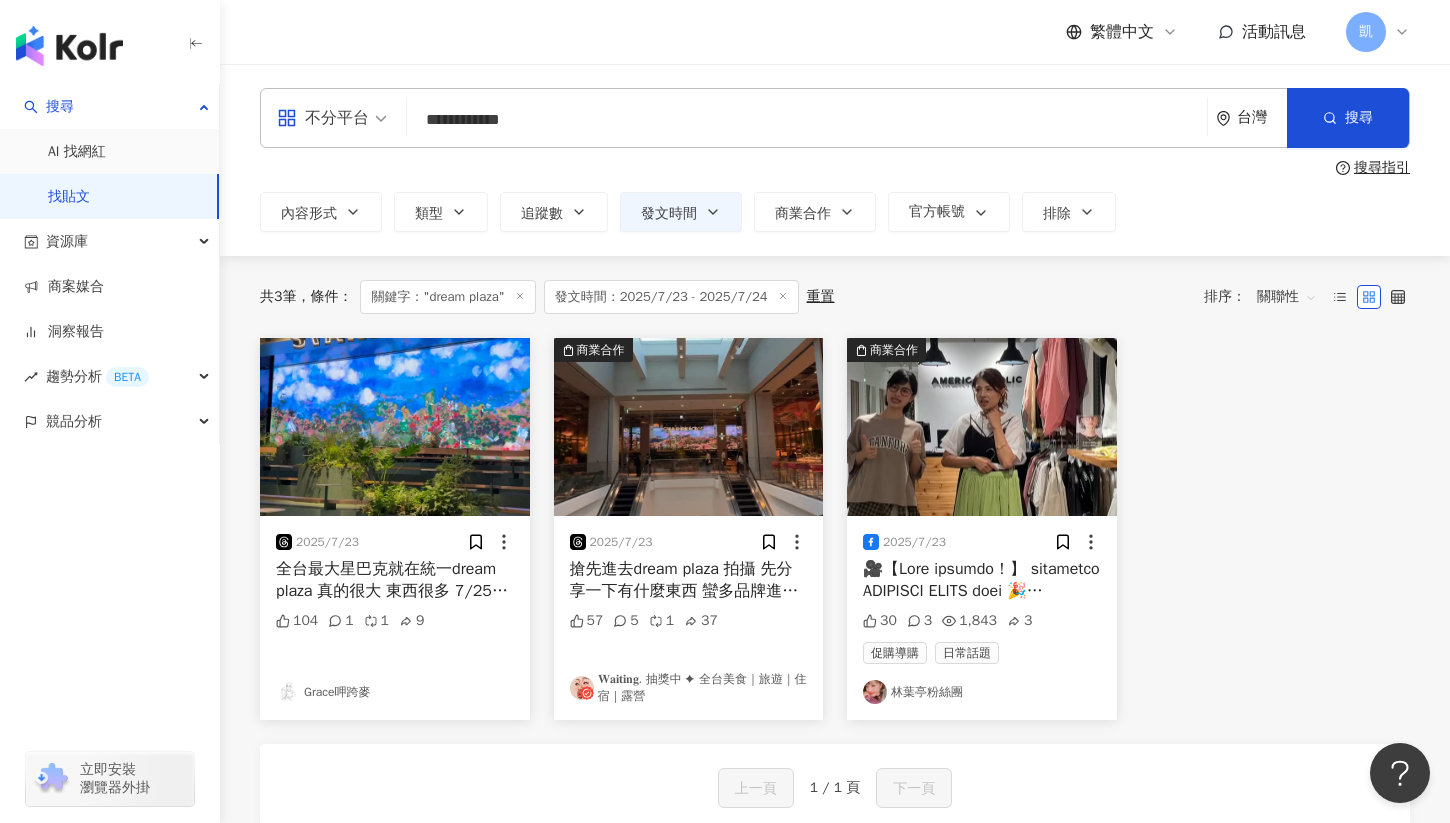 click on "**********" at bounding box center [807, 119] 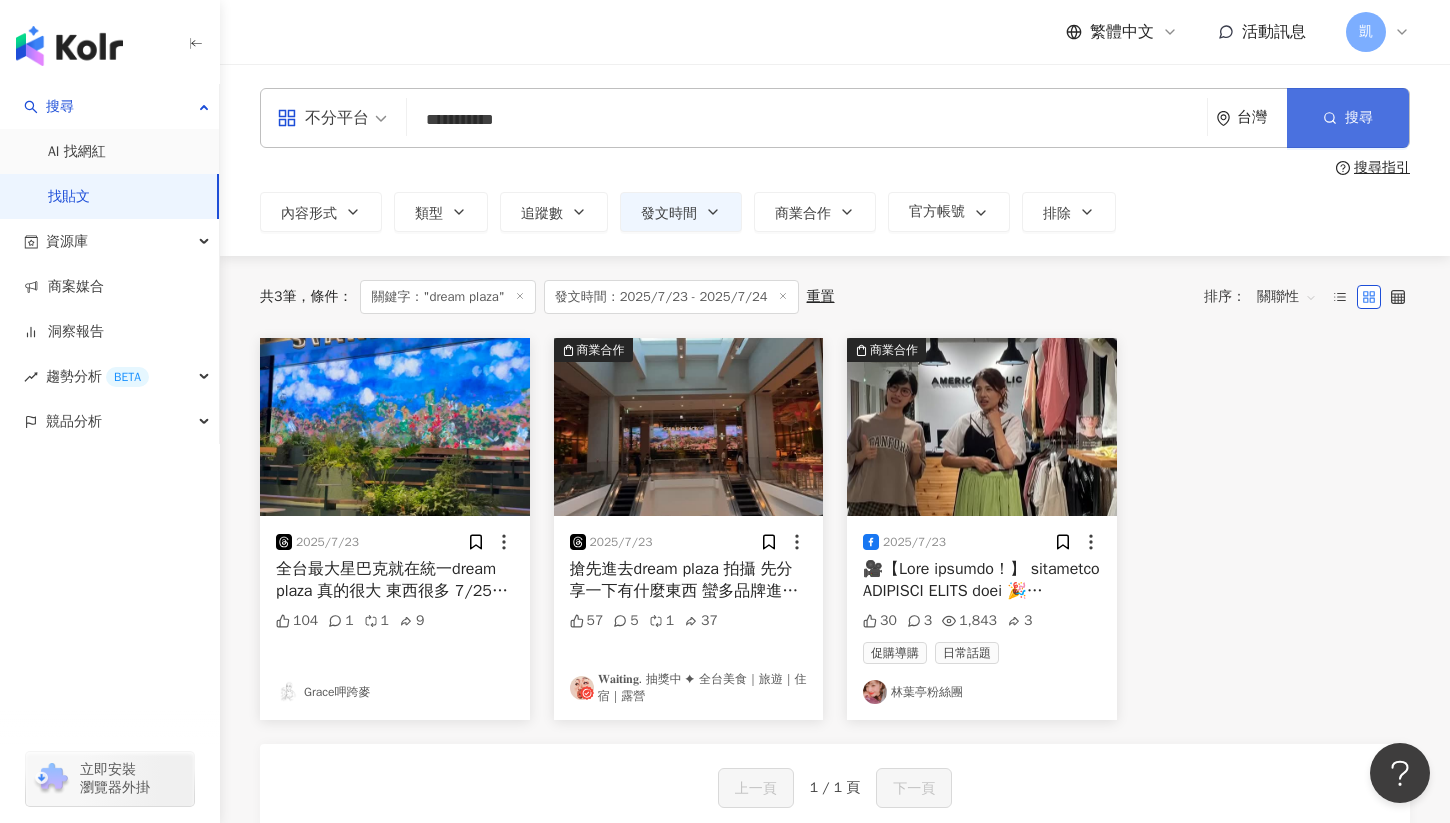 type on "**********" 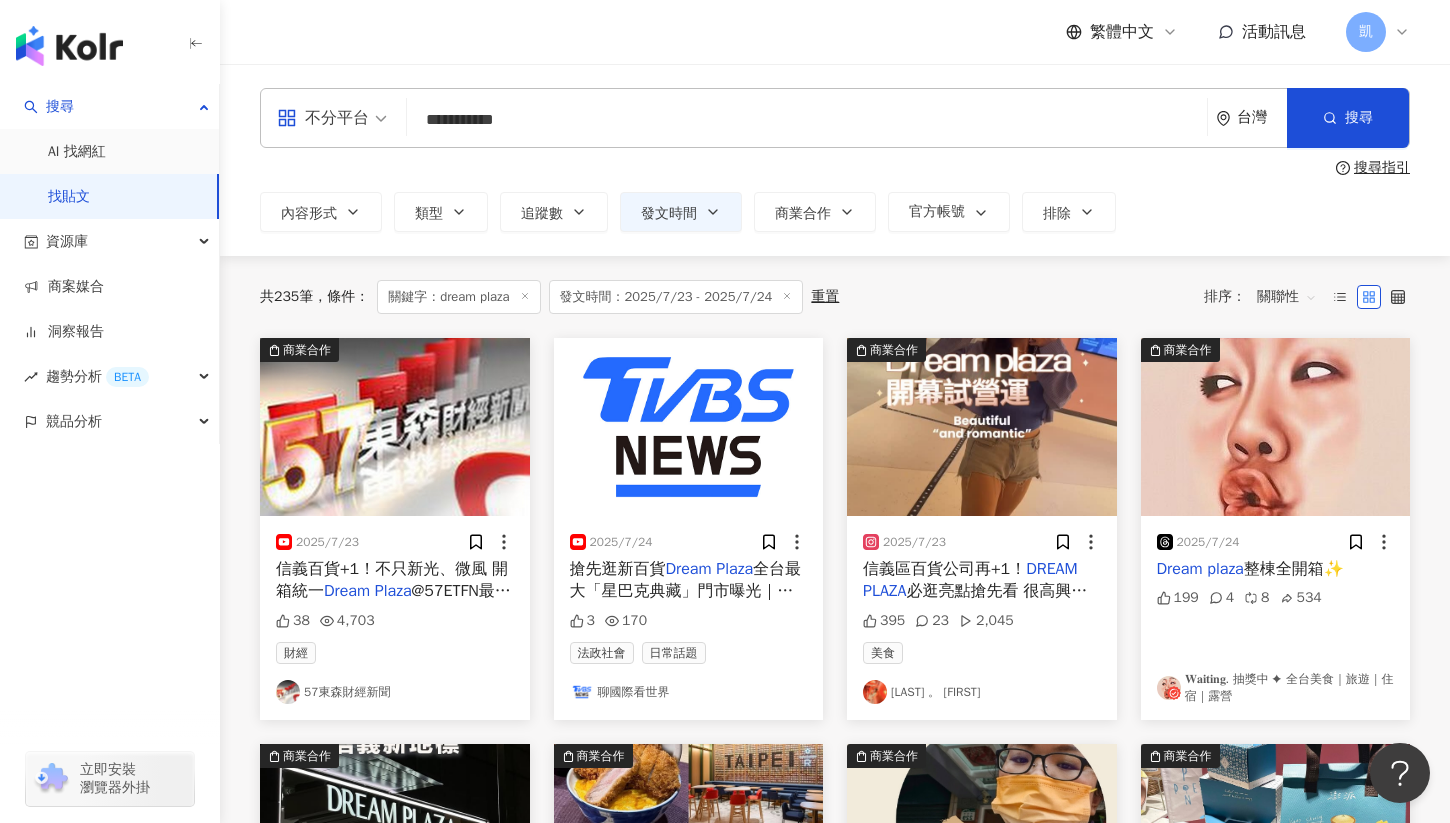click on "搜尋指引" at bounding box center (1382, 168) 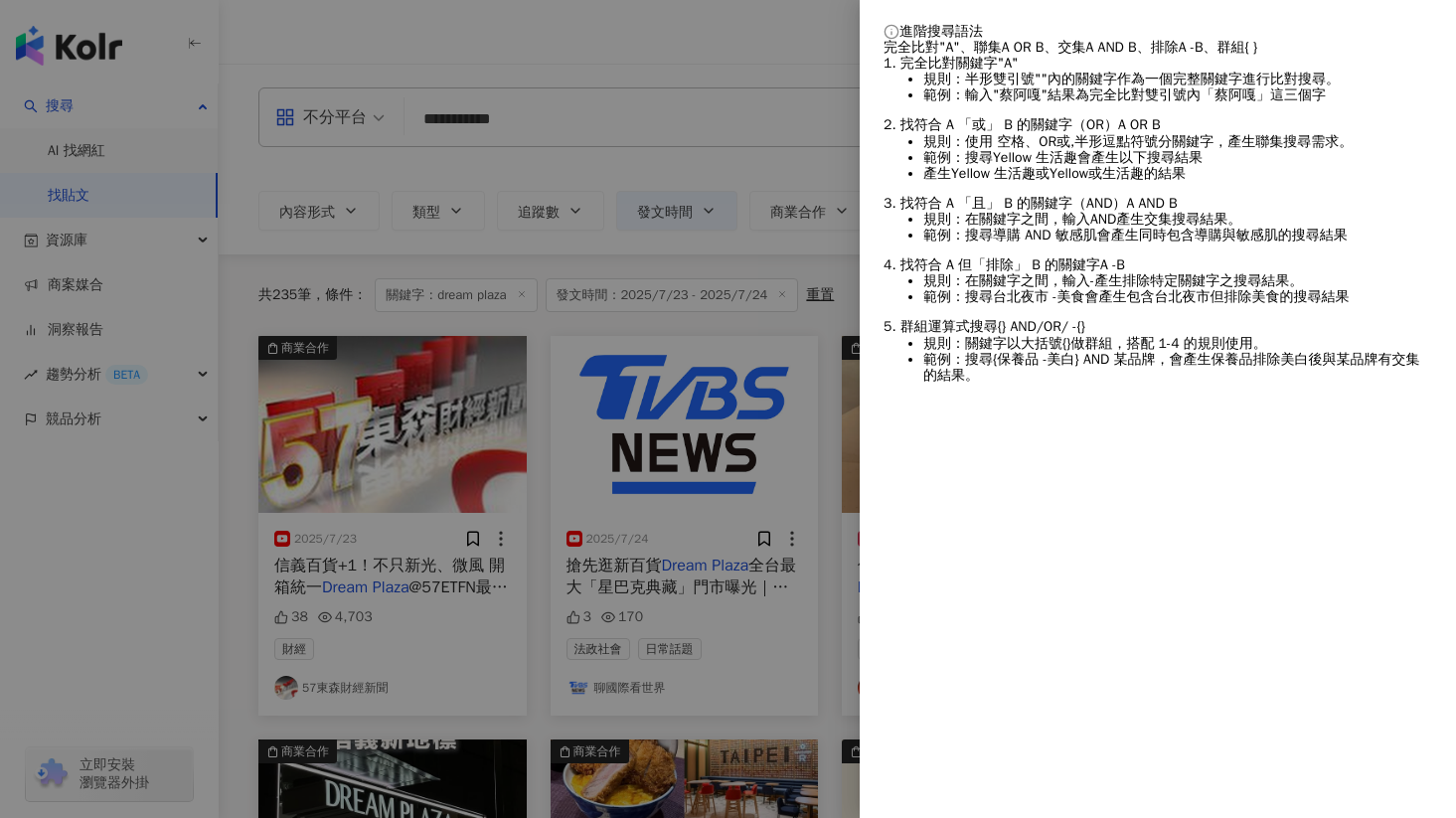 click at bounding box center (728, 409) 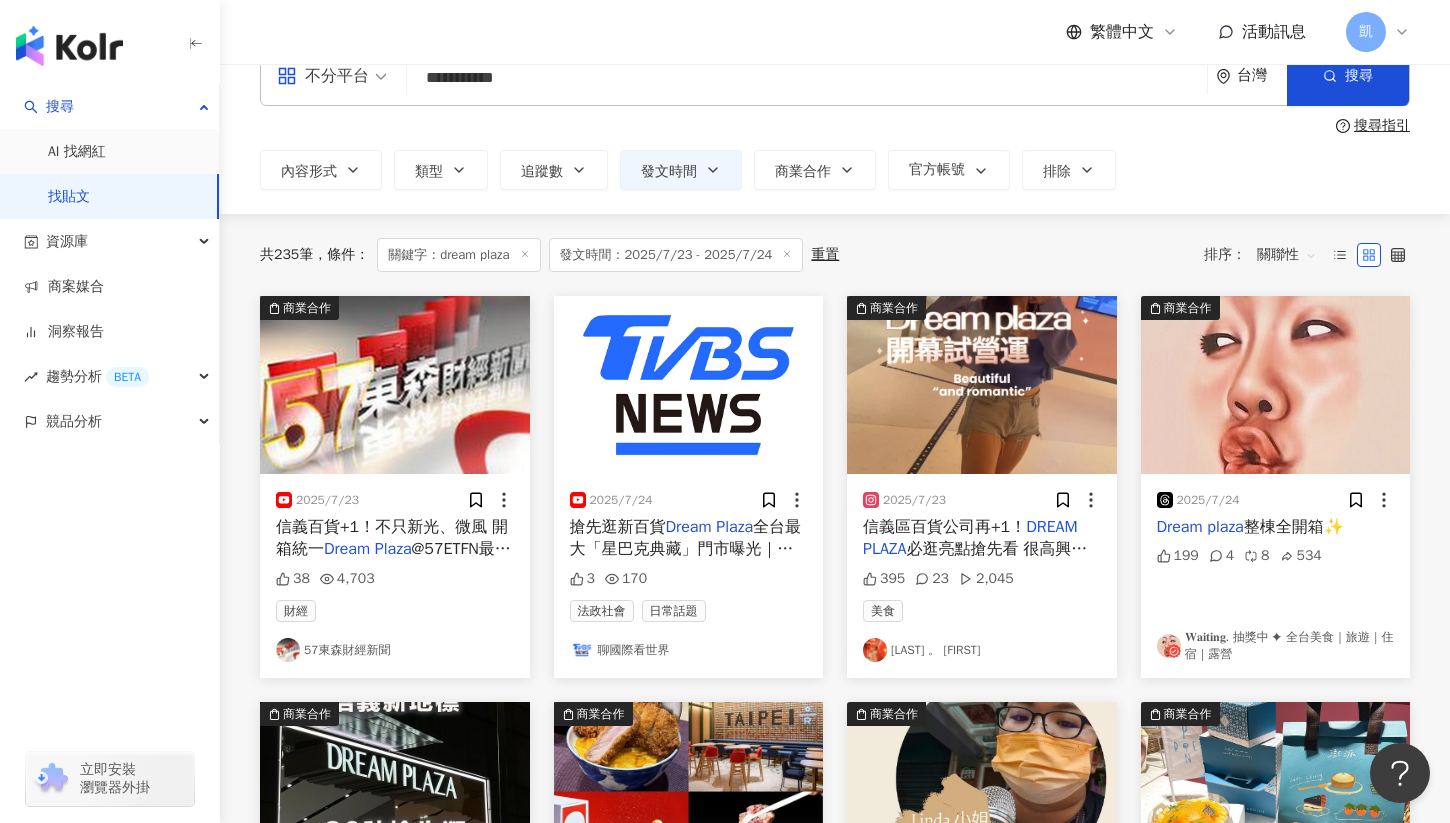 scroll, scrollTop: 0, scrollLeft: 0, axis: both 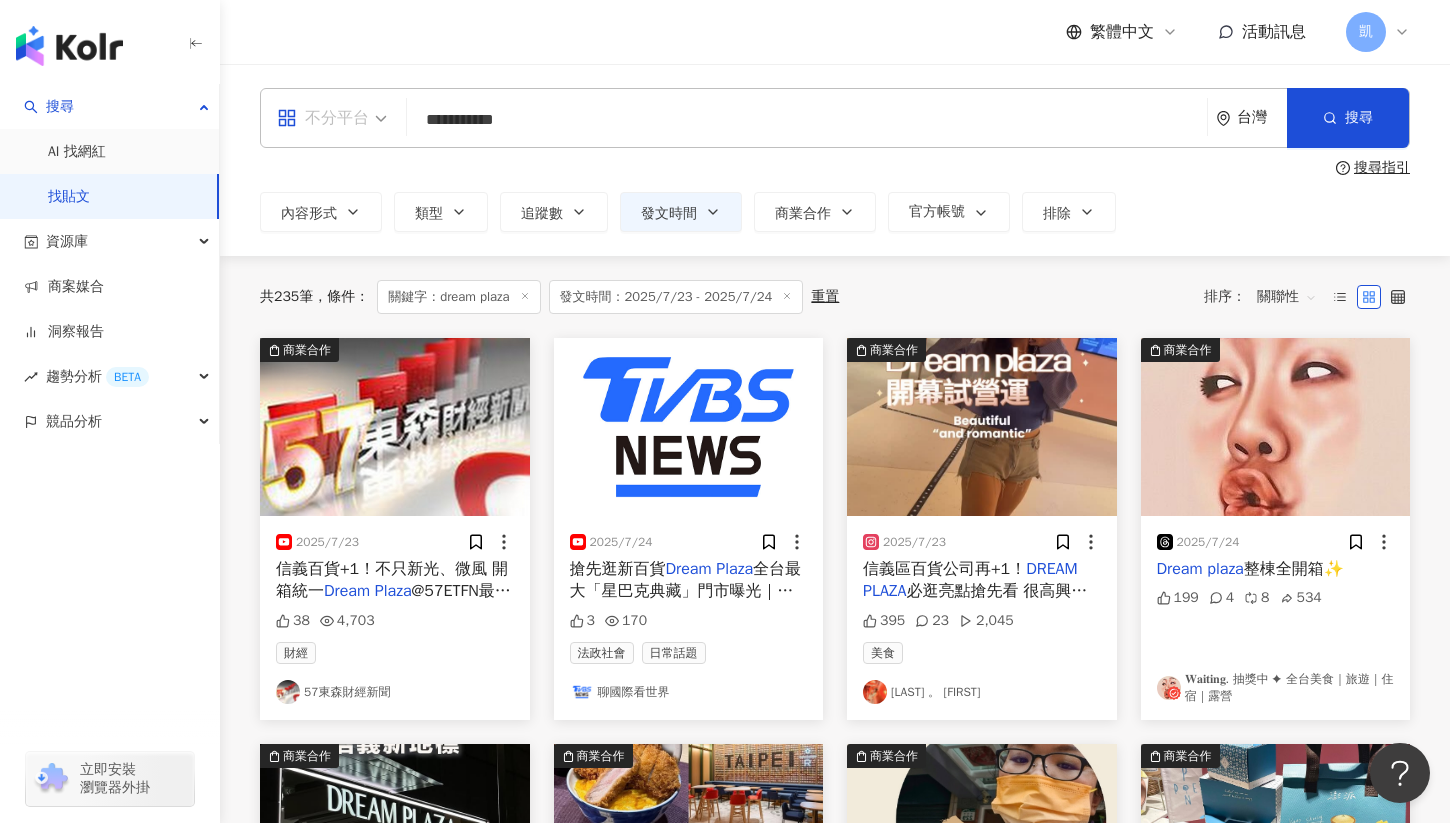click on "不分平台" at bounding box center [332, 118] 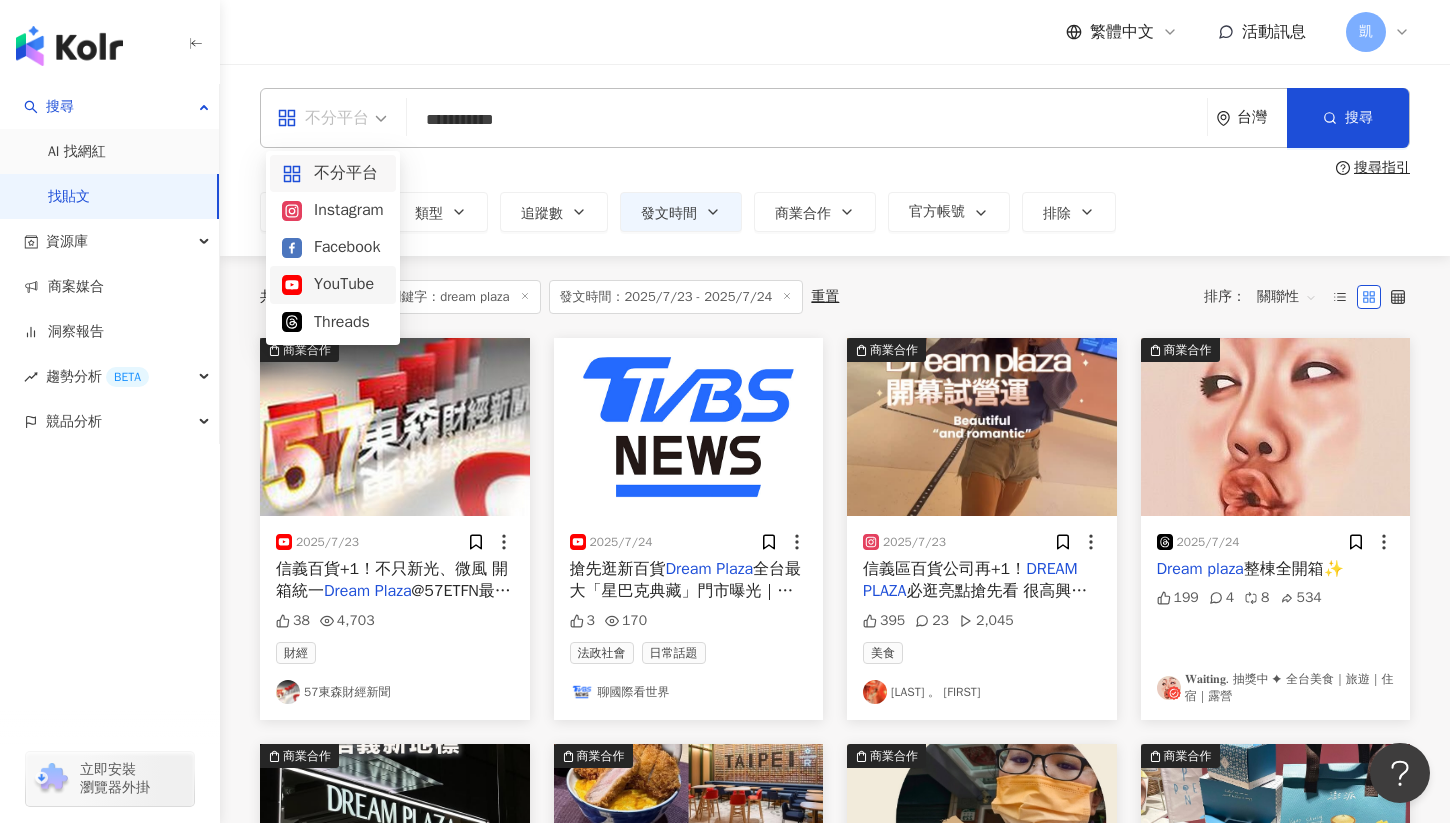 click on "YouTube" at bounding box center [333, 284] 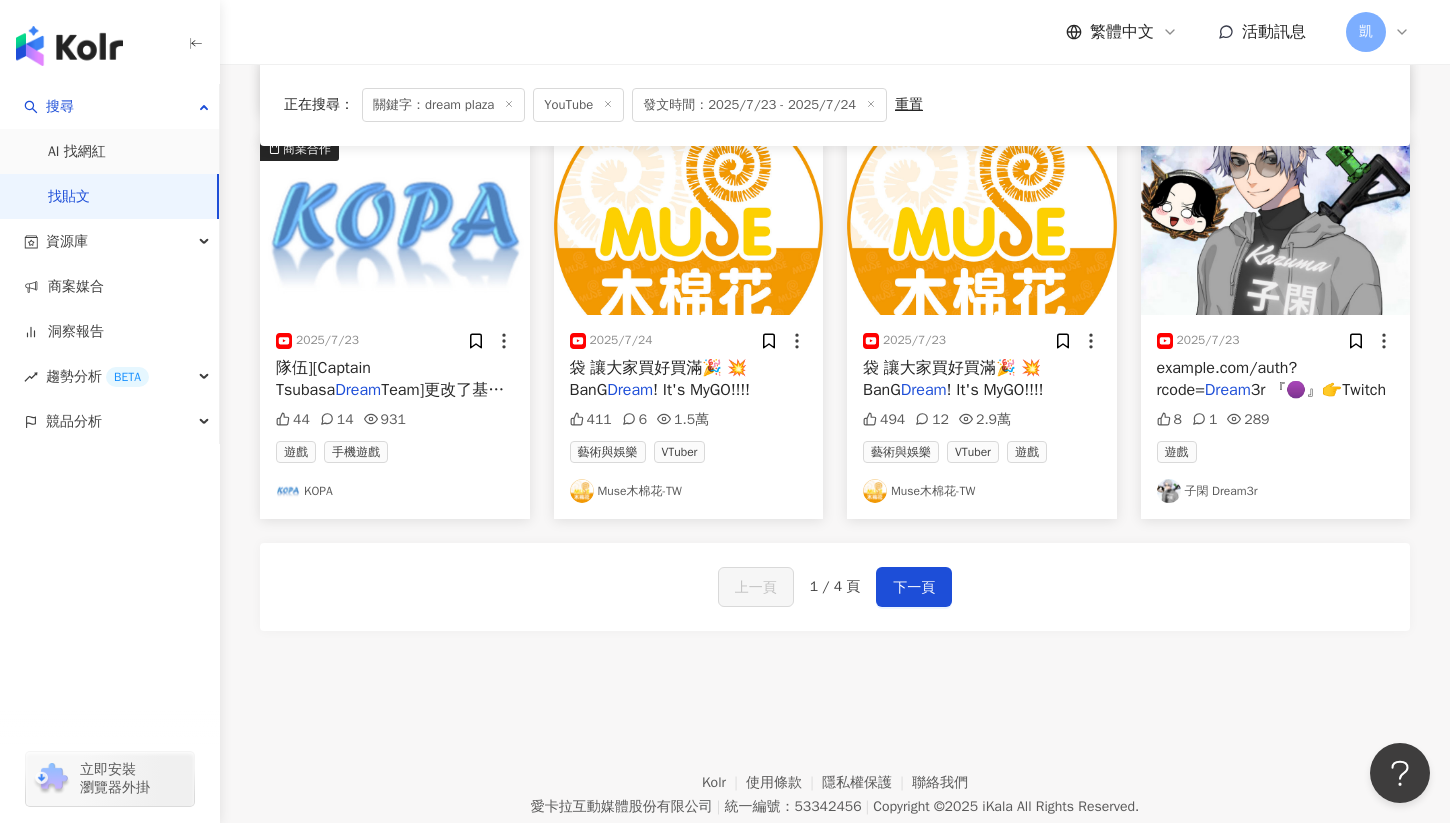 scroll, scrollTop: 1075, scrollLeft: 0, axis: vertical 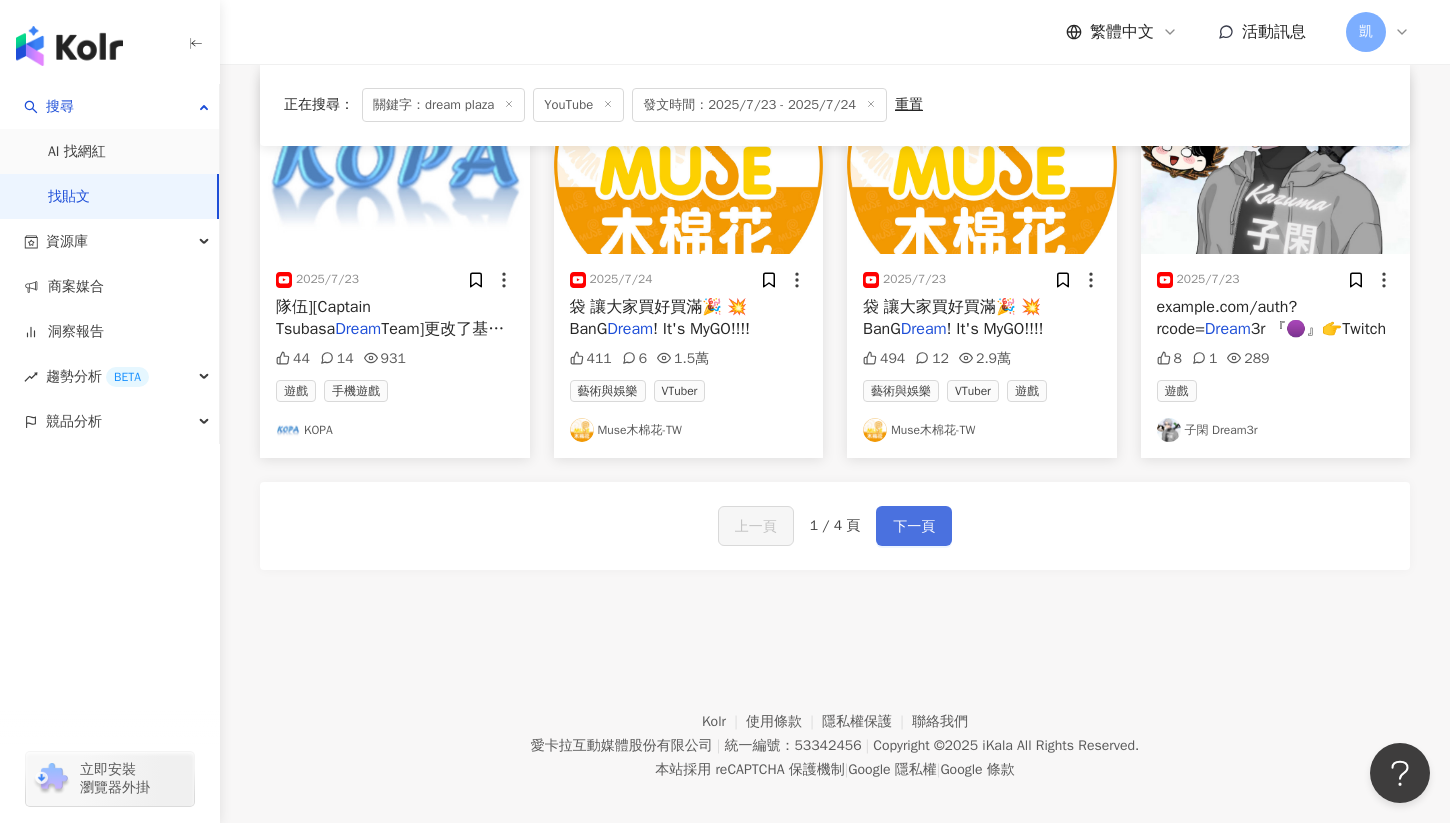 click on "下一頁" at bounding box center (914, 527) 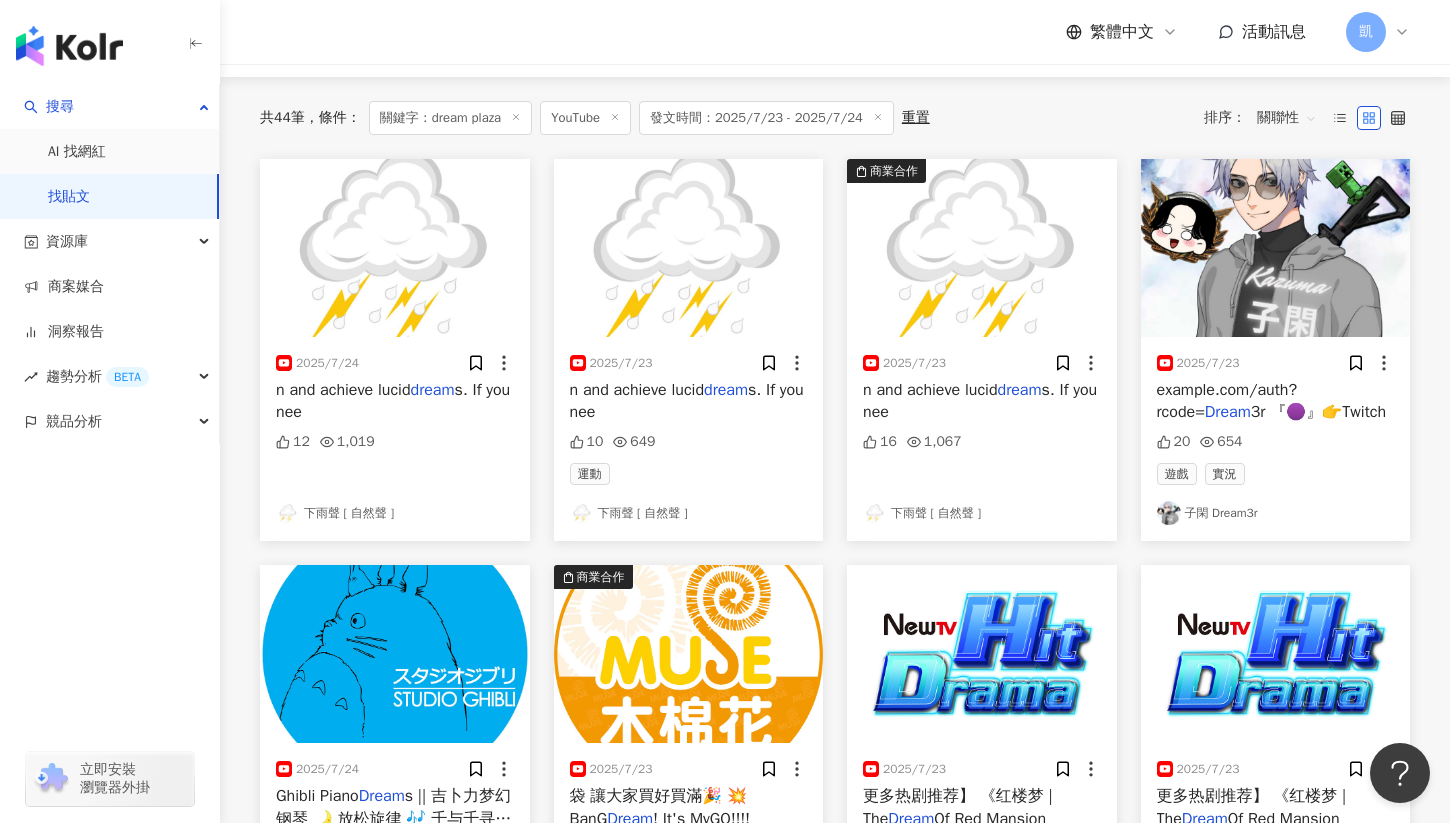 scroll, scrollTop: 0, scrollLeft: 0, axis: both 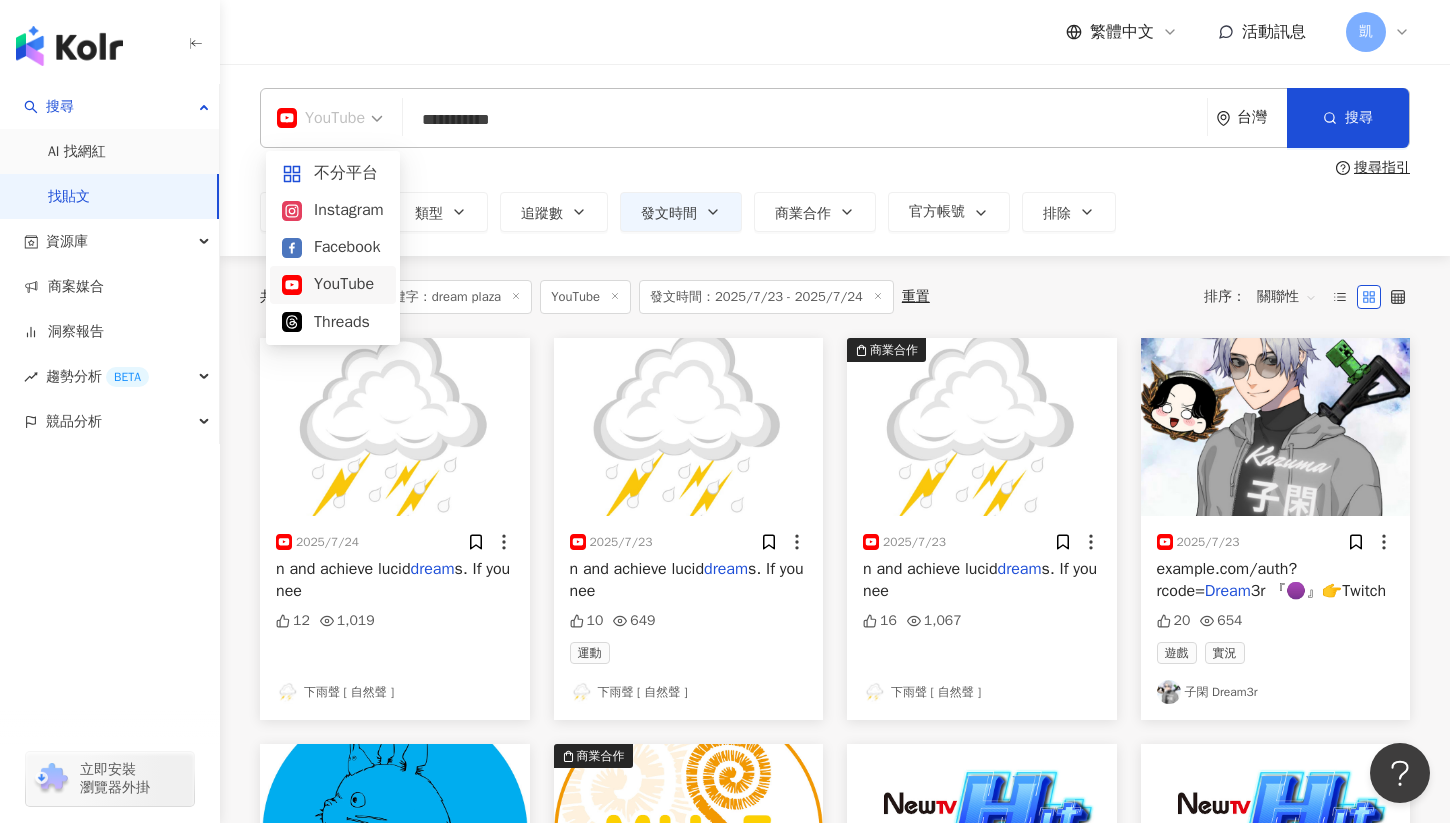 click on "YouTube" at bounding box center [330, 118] 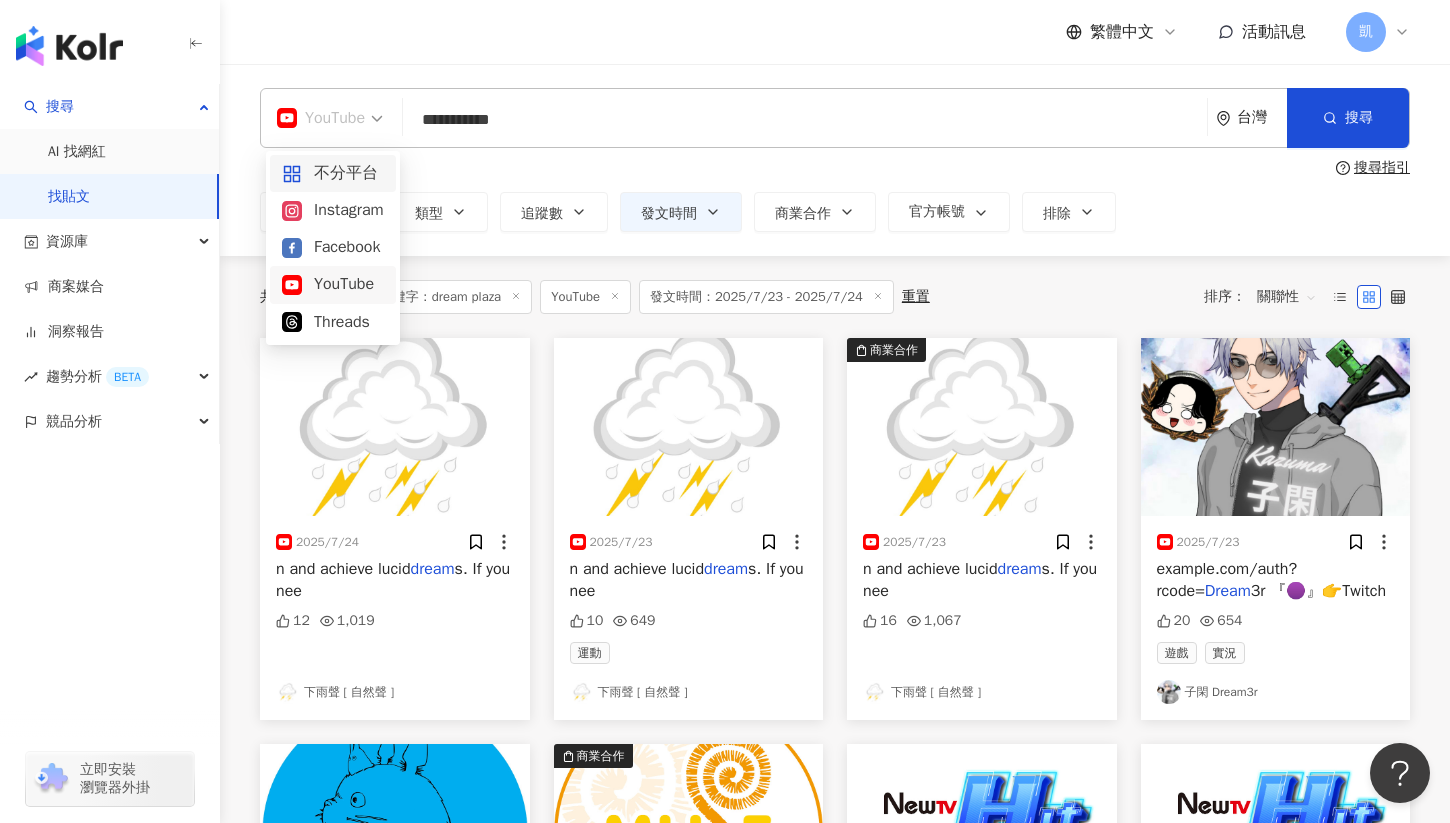 click on "不分平台" at bounding box center [333, 173] 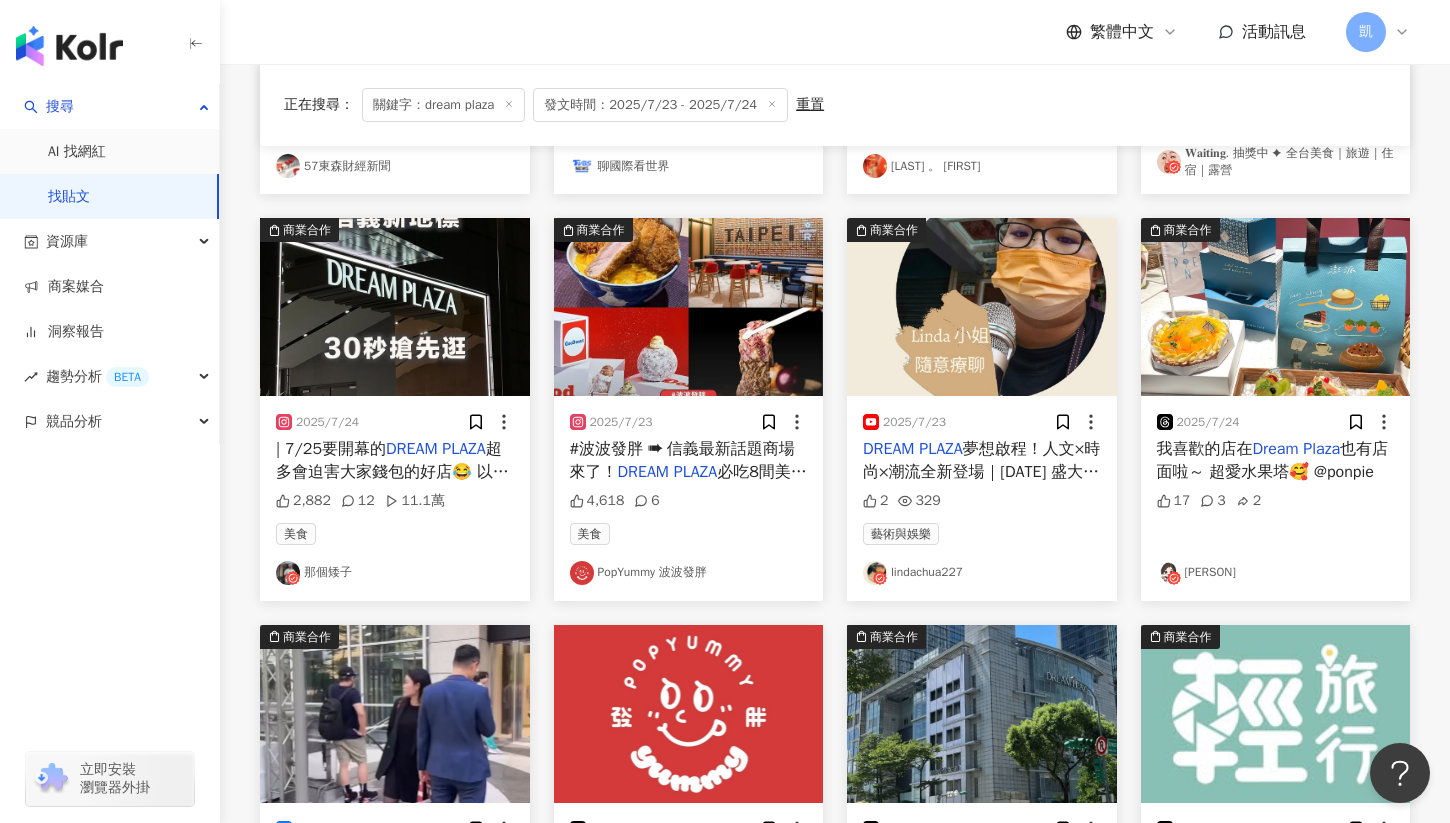 scroll, scrollTop: 0, scrollLeft: 0, axis: both 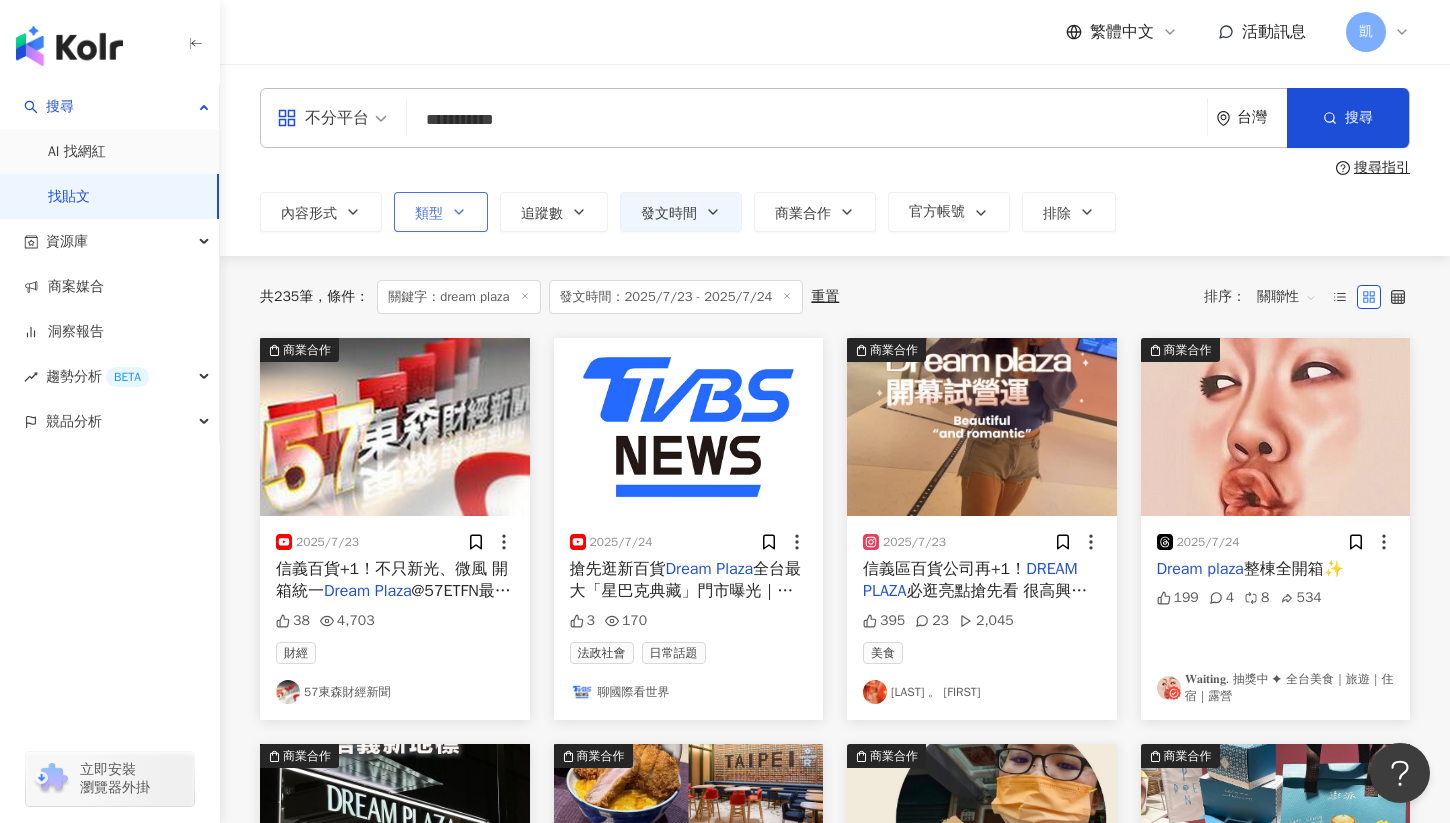 click 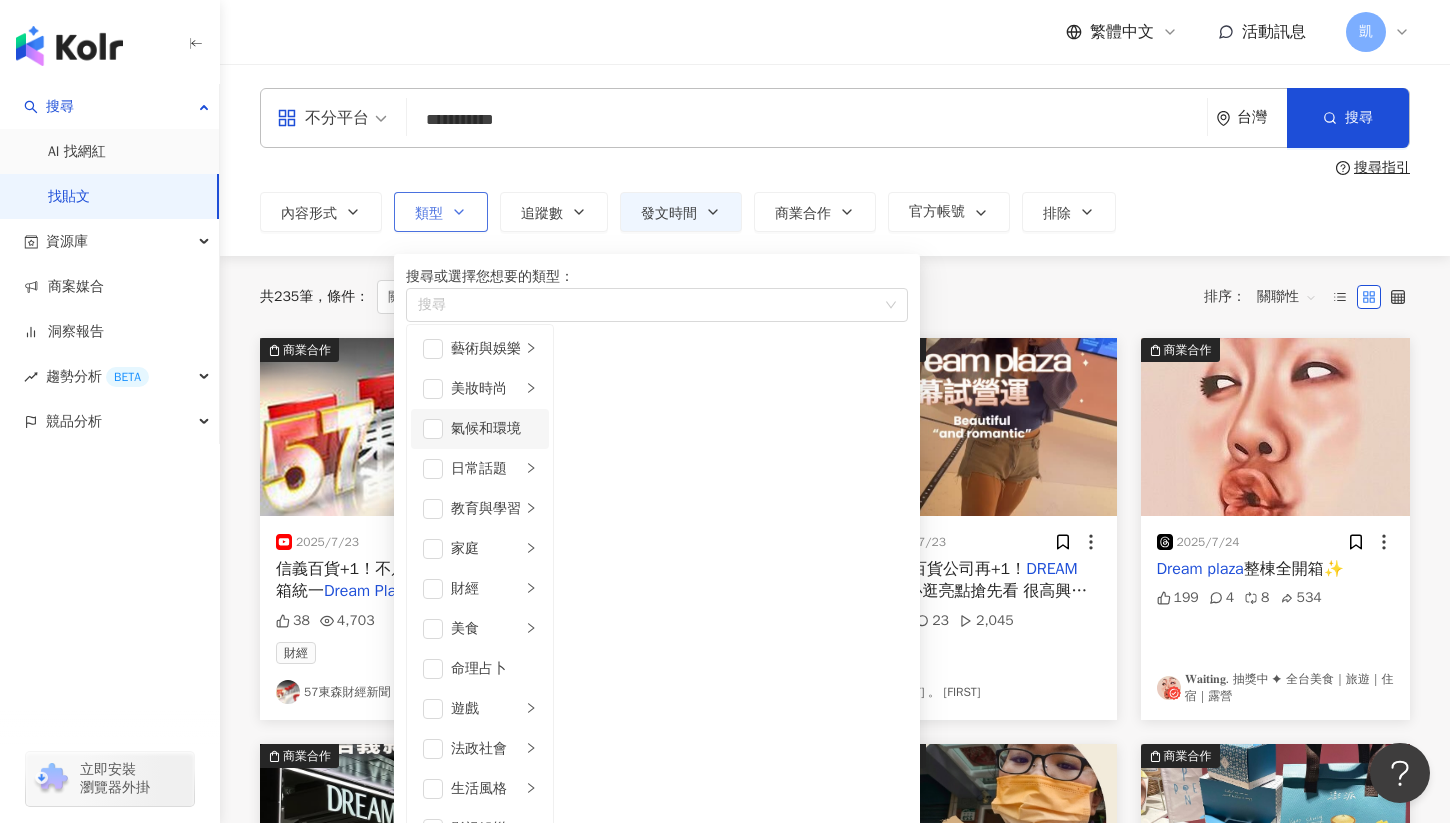 scroll, scrollTop: 693, scrollLeft: 0, axis: vertical 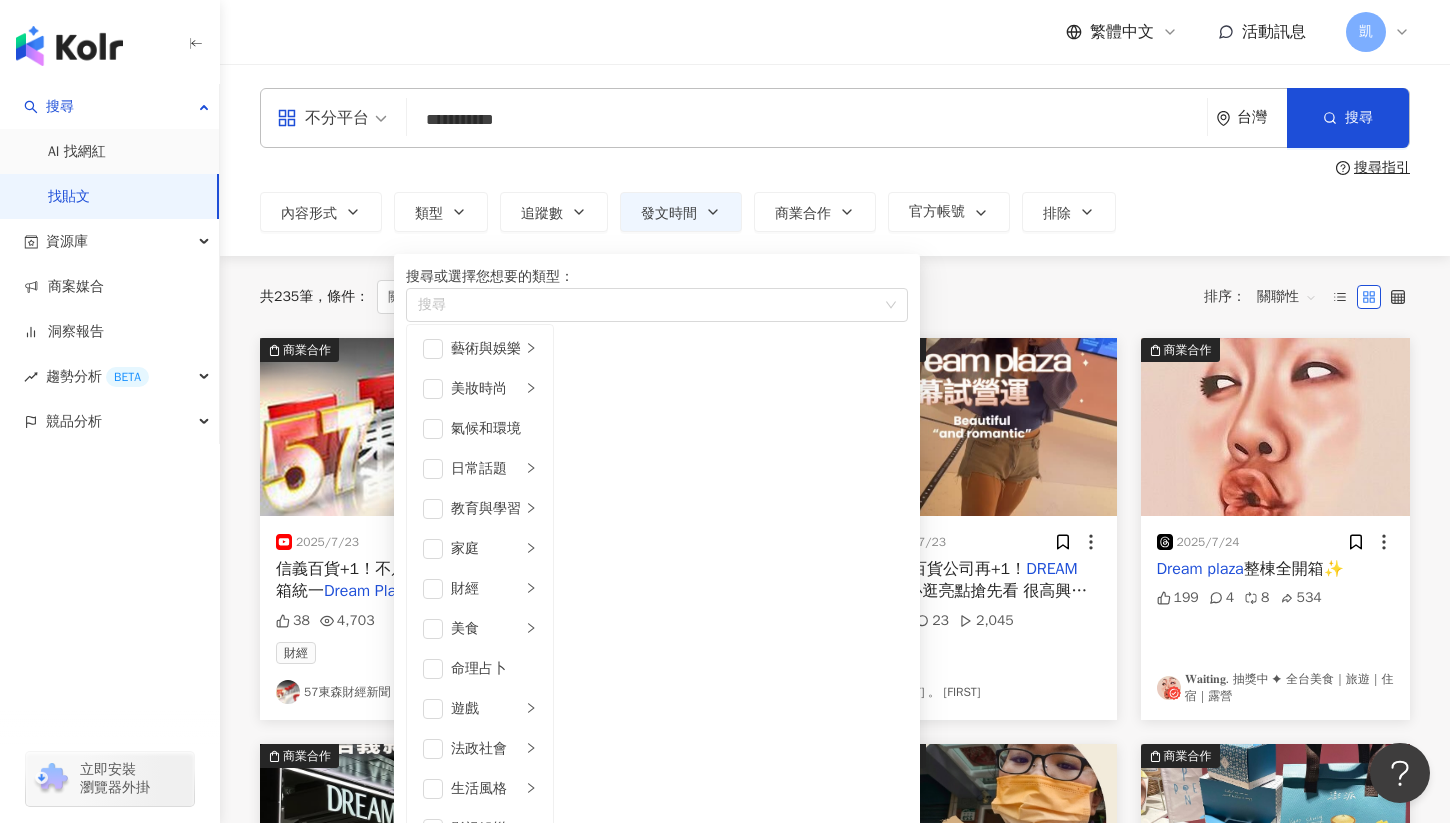click on "搜尋指引" at bounding box center (835, 168) 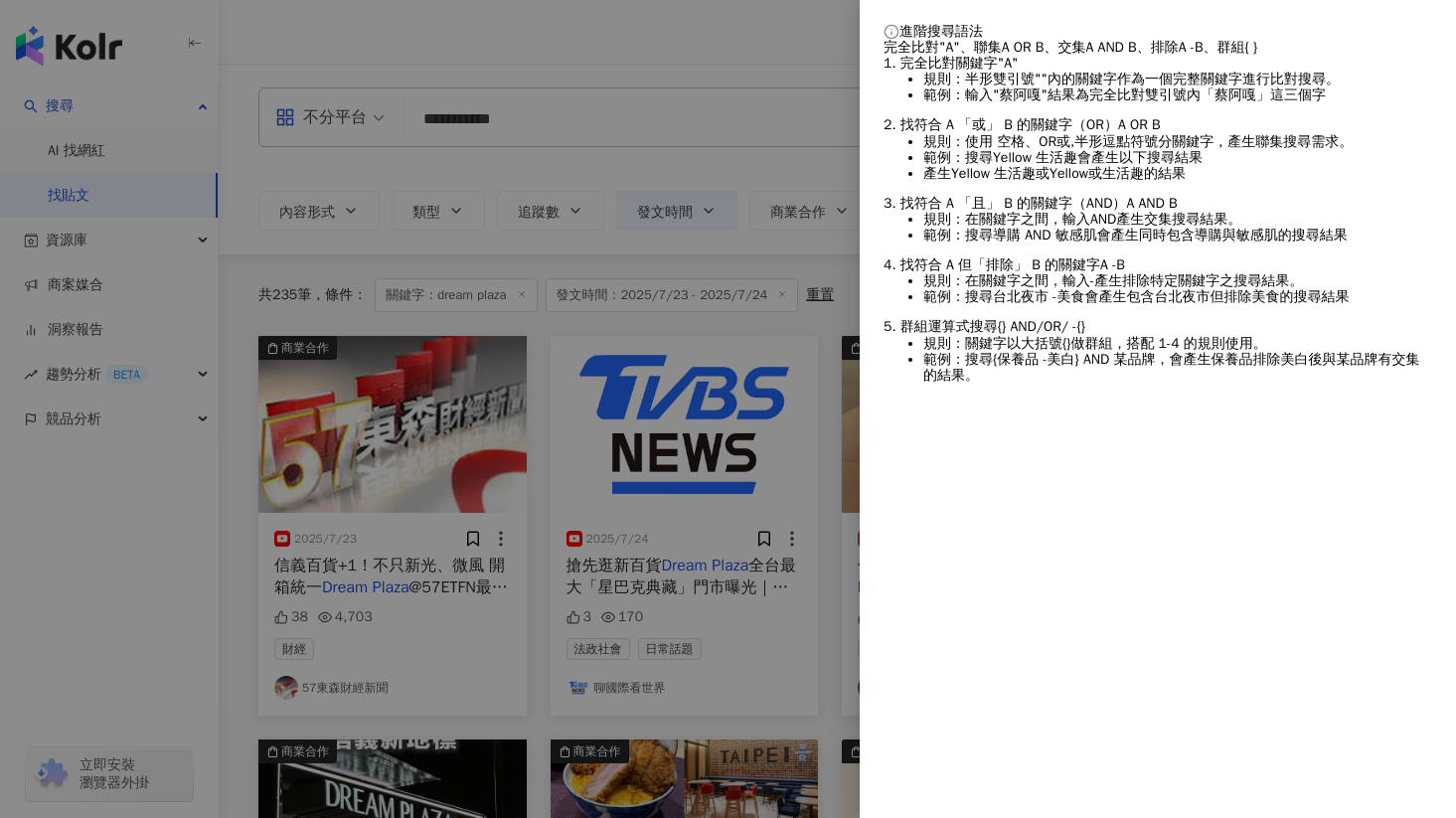 click at bounding box center [728, 409] 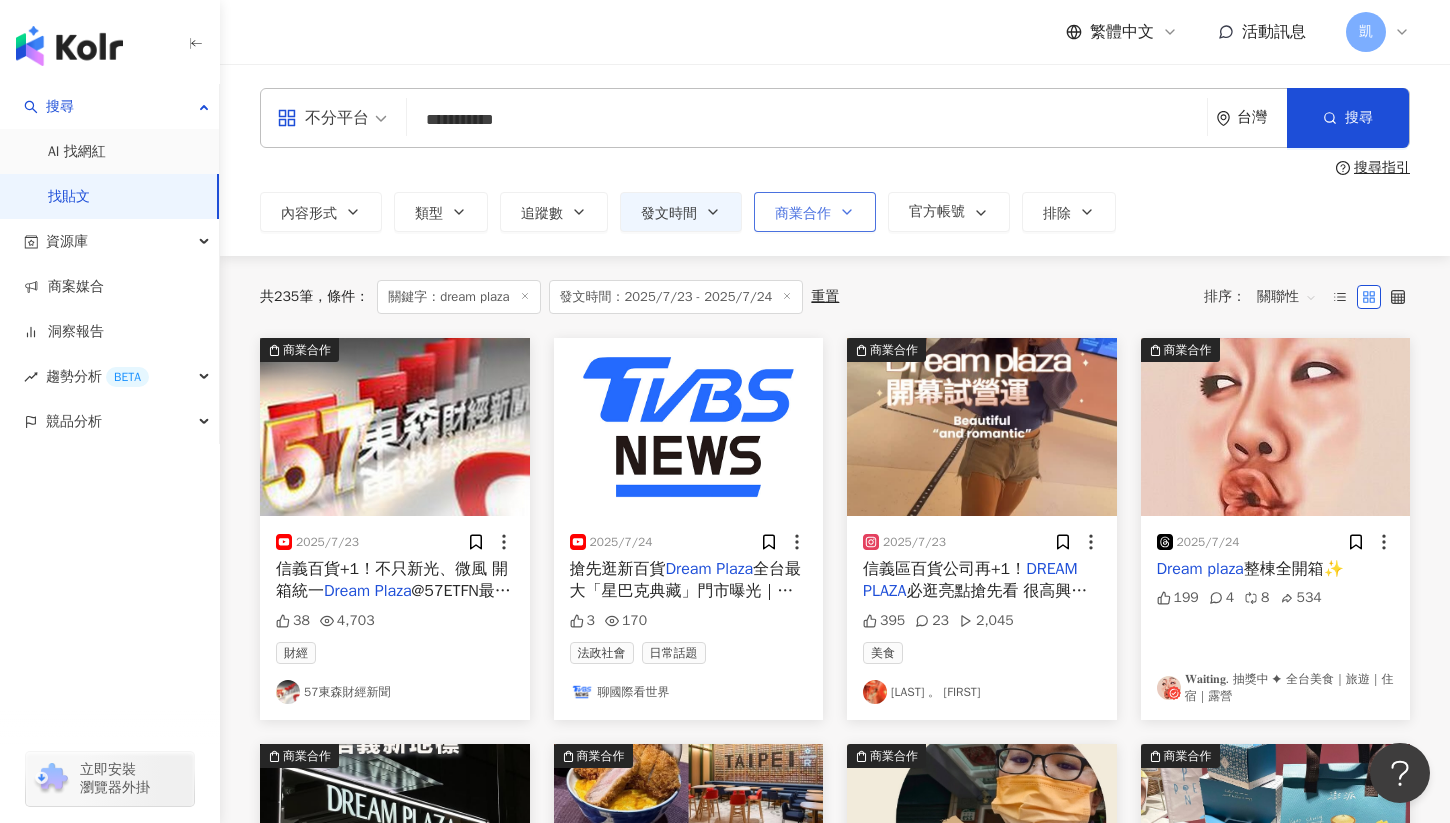 click 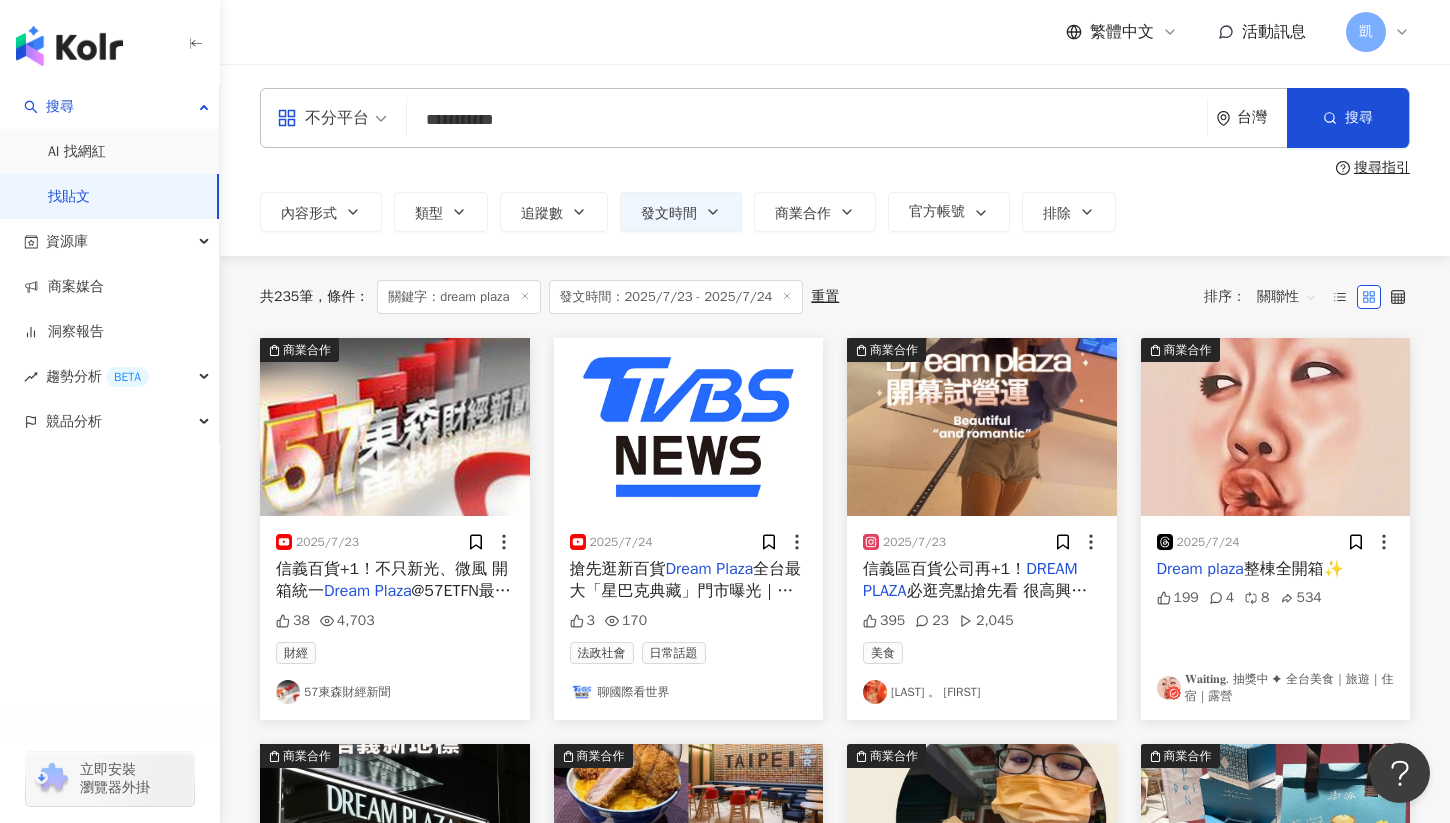 click on "繁體中文 活動訊息 凱" at bounding box center (835, 32) 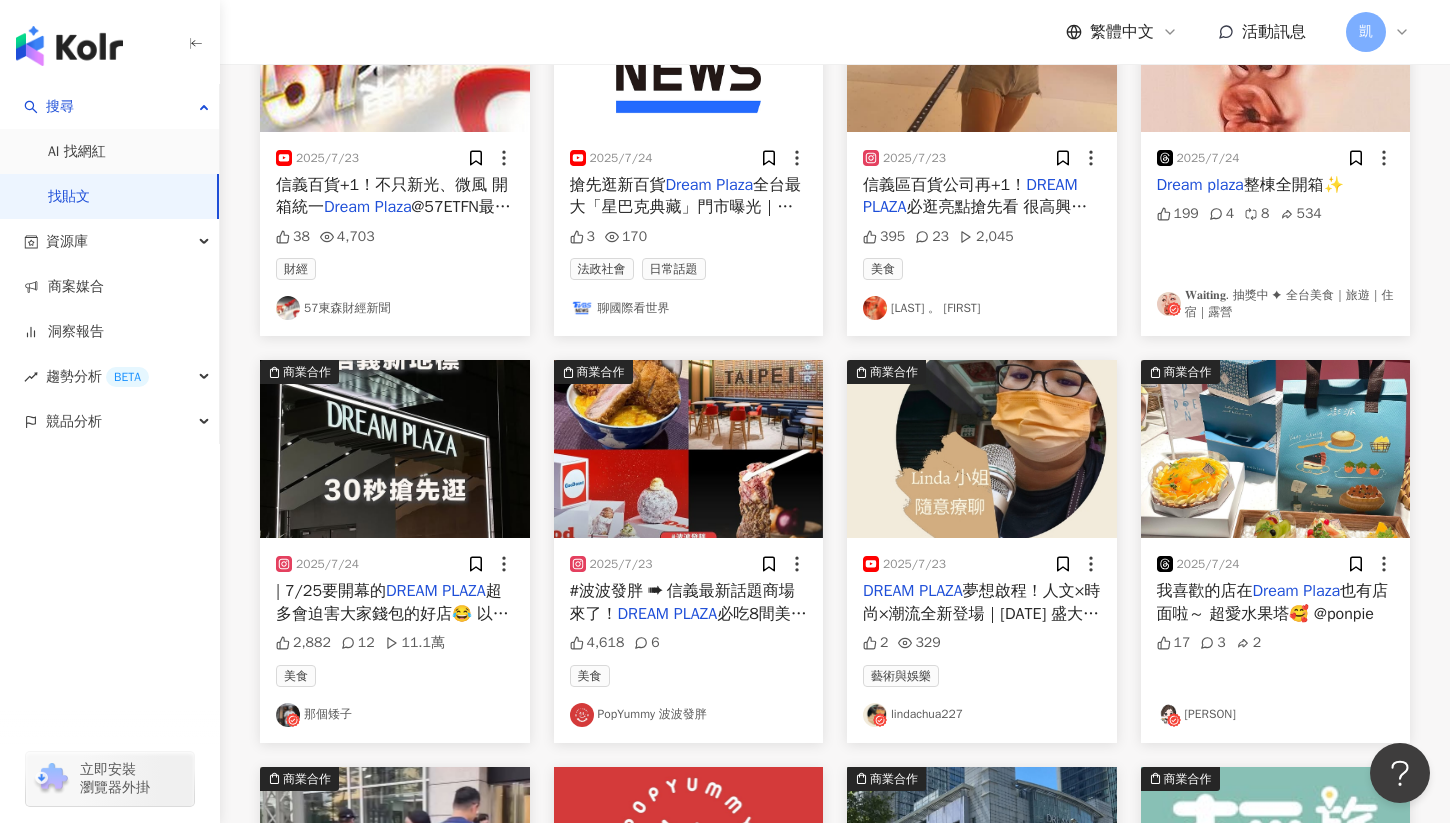 scroll, scrollTop: 1104, scrollLeft: 0, axis: vertical 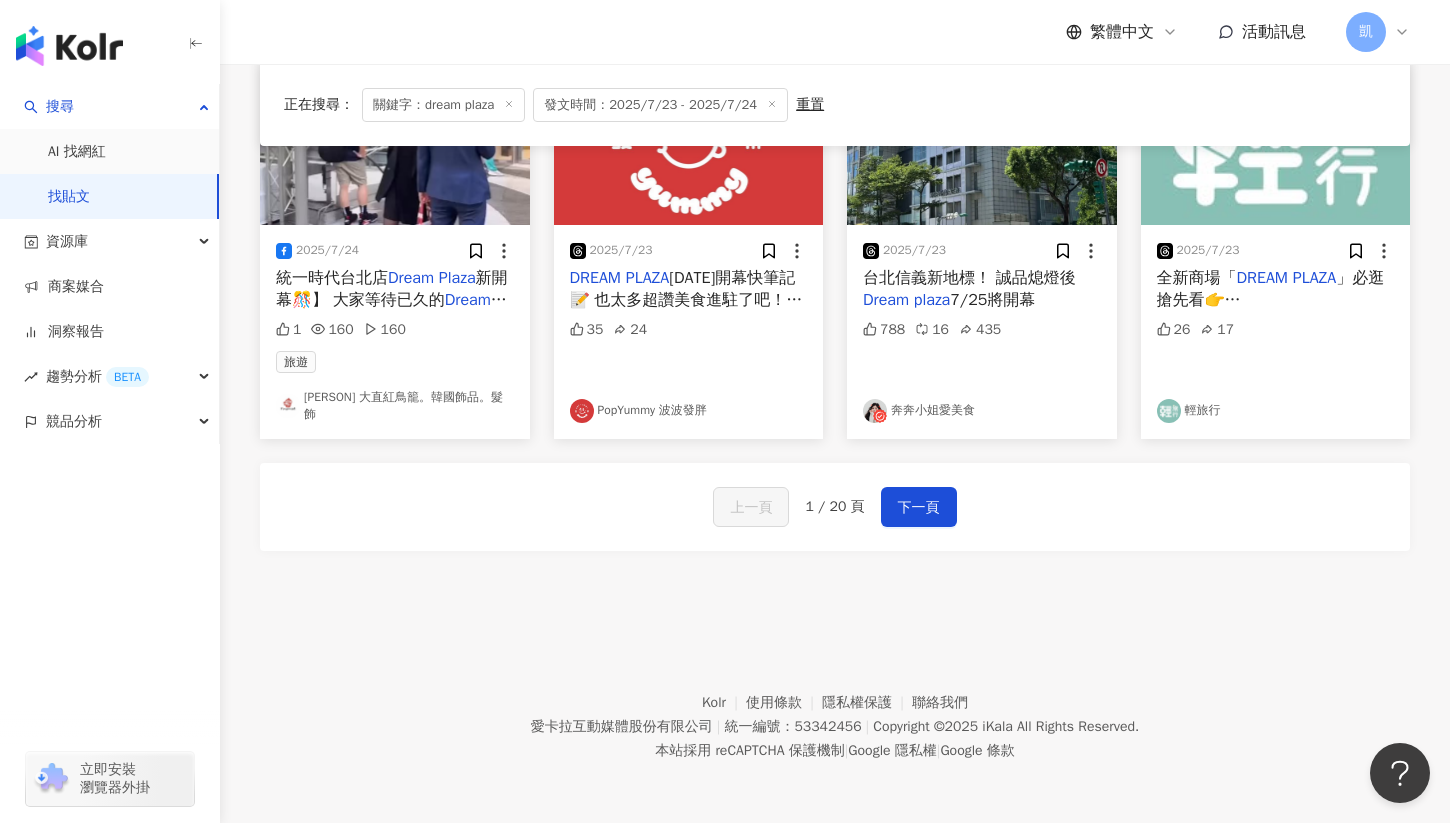 click on "1 / 20 頁" at bounding box center [834, 507] 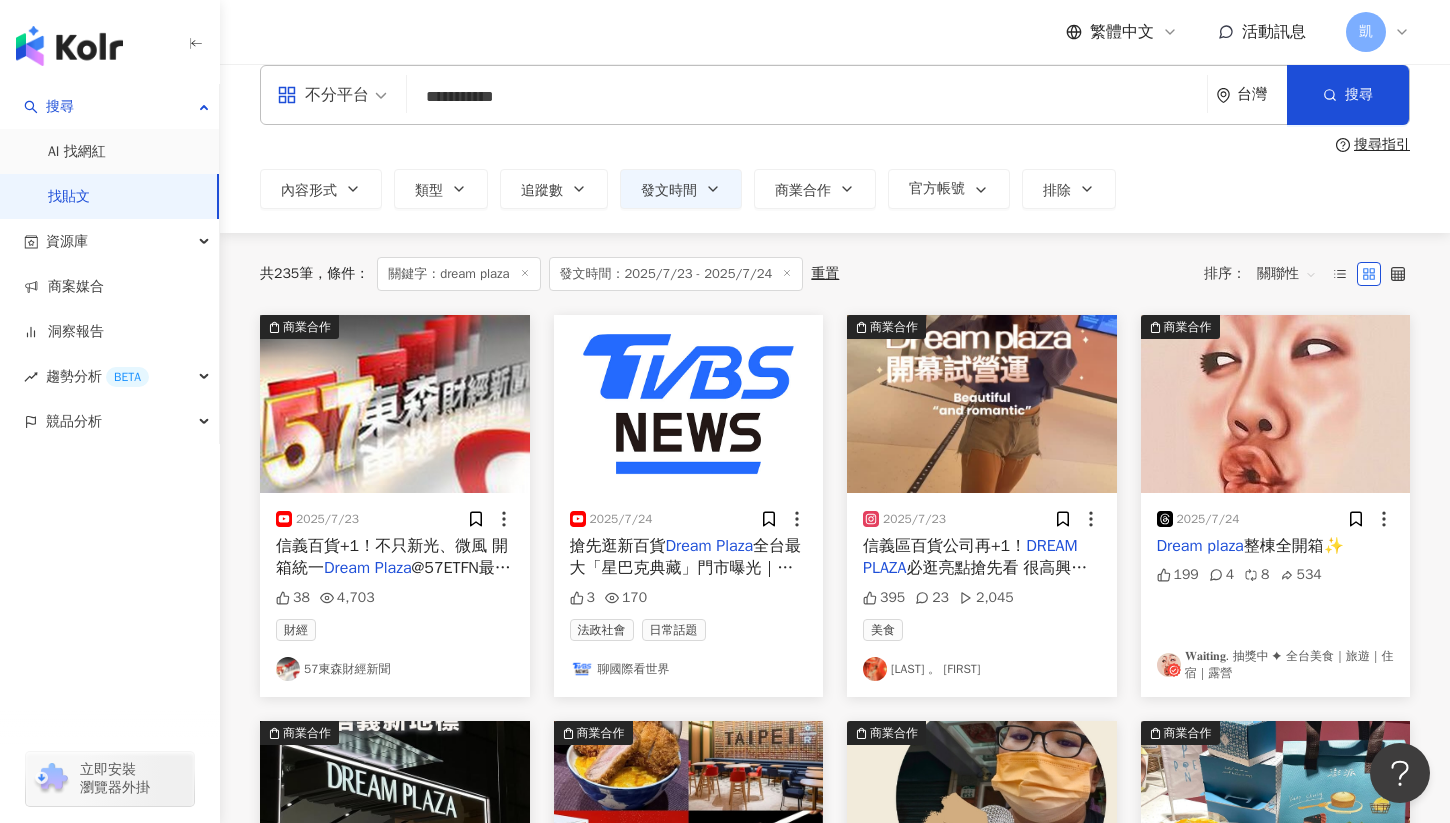 scroll, scrollTop: 0, scrollLeft: 0, axis: both 